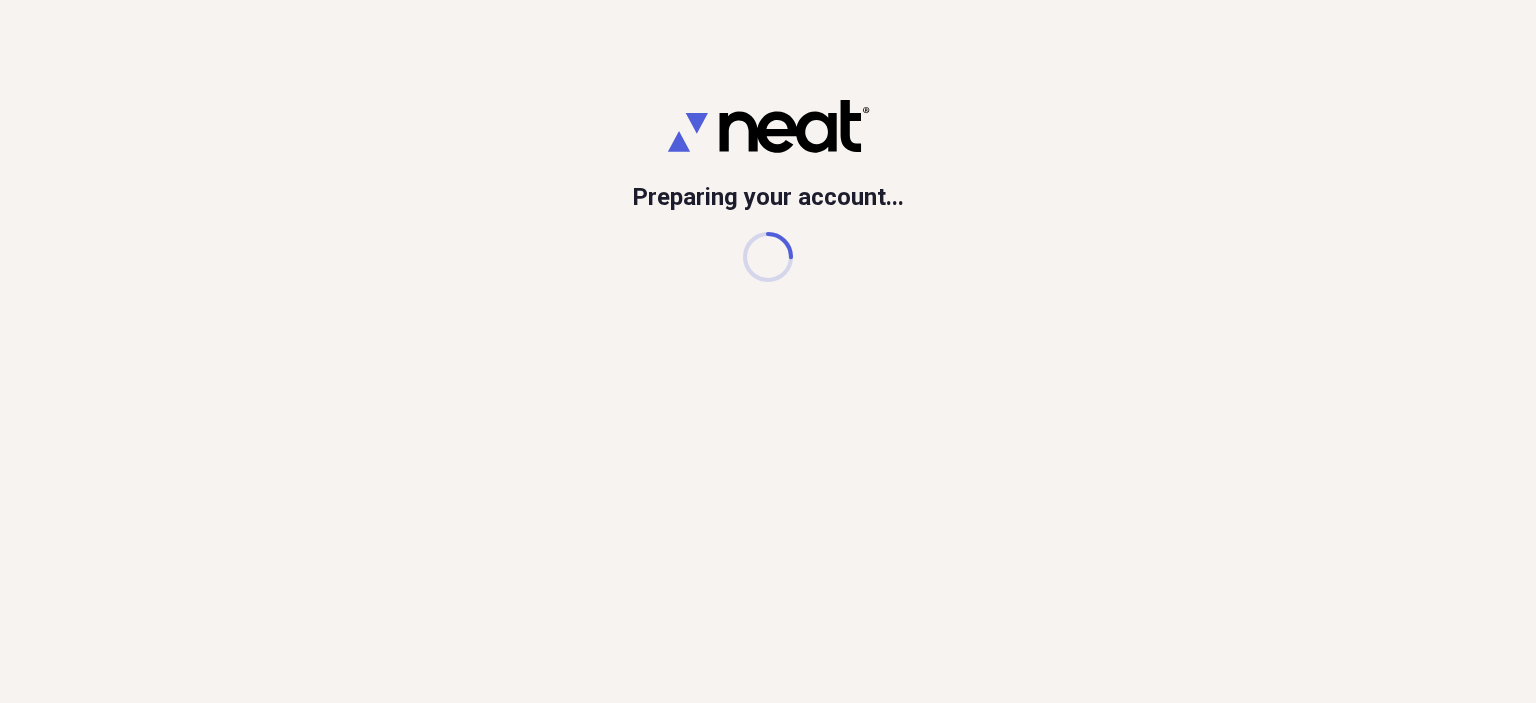 scroll, scrollTop: 0, scrollLeft: 0, axis: both 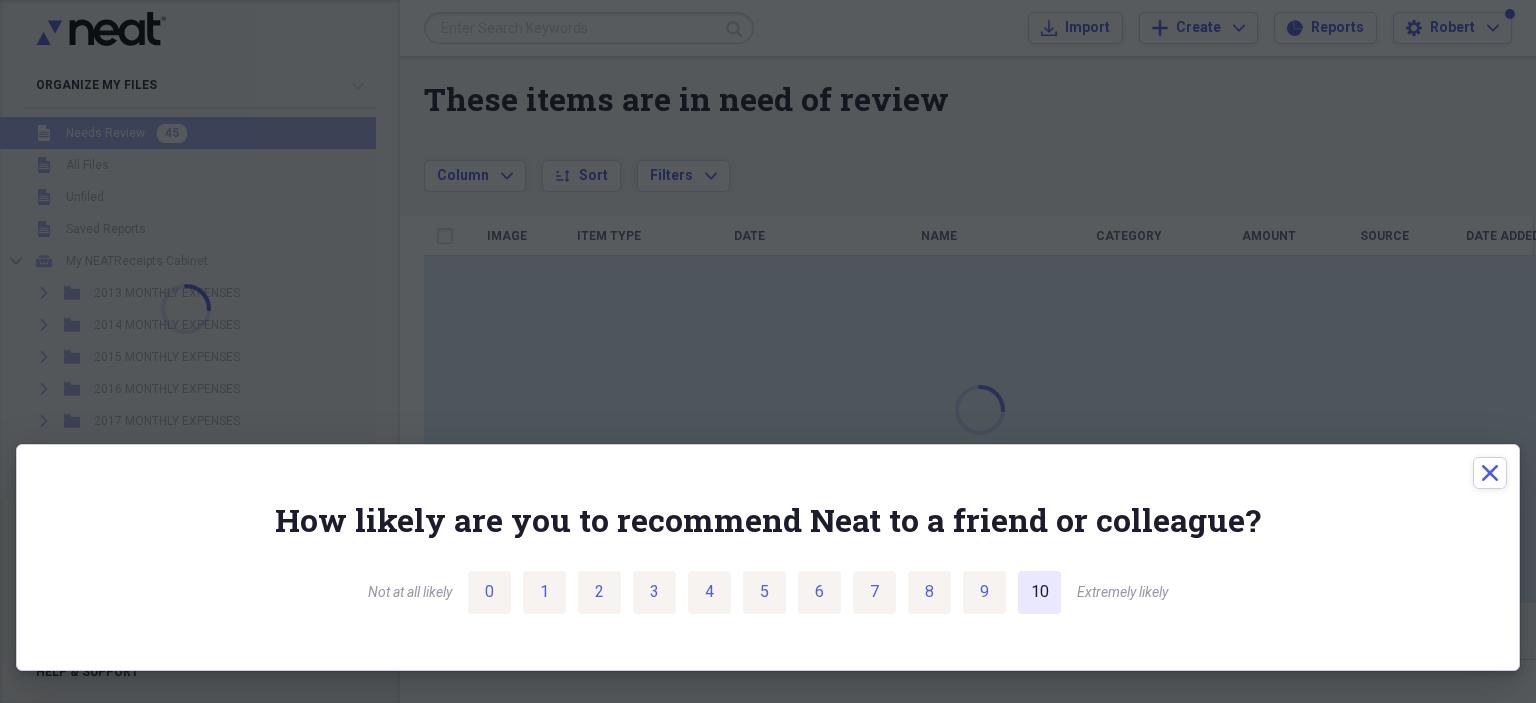 click on "10" at bounding box center [1039, 592] 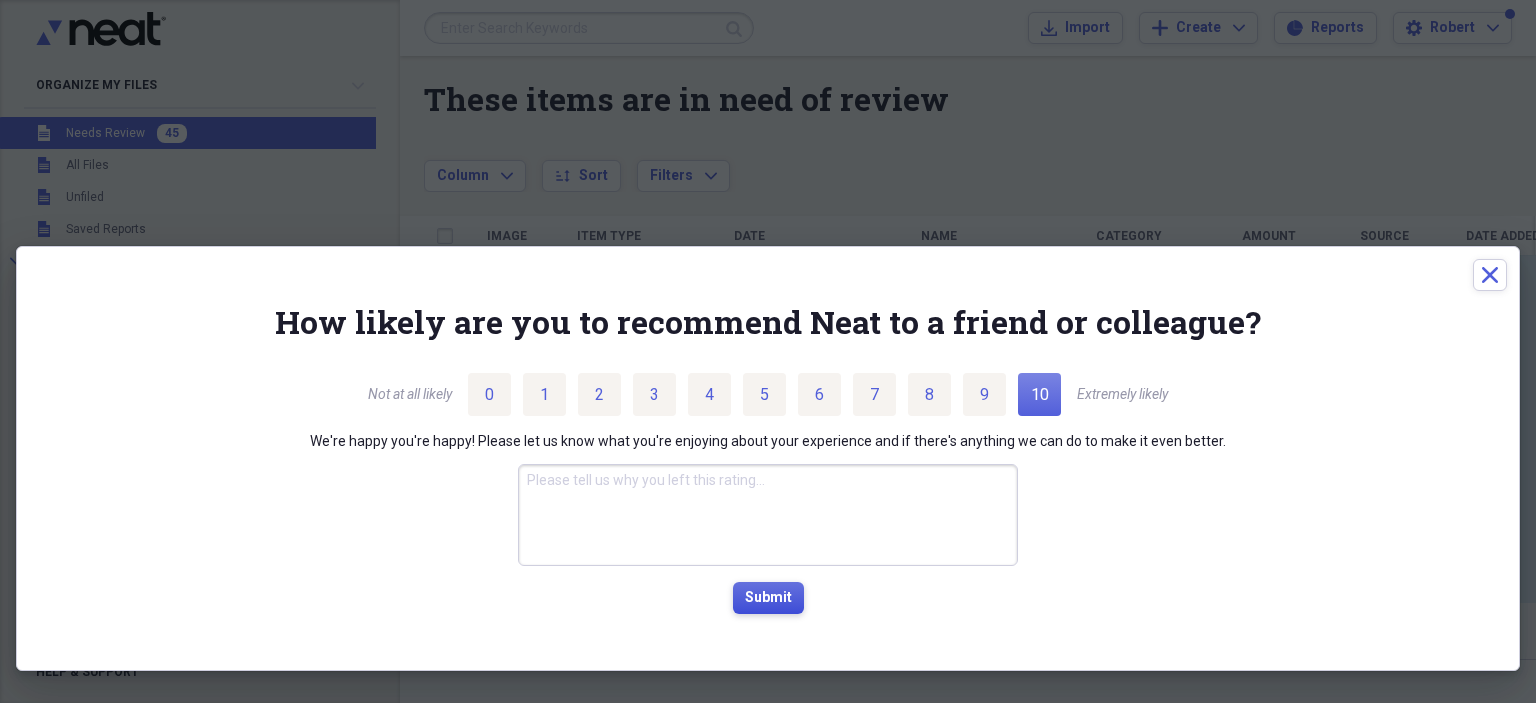 click on "Submit" at bounding box center (768, 598) 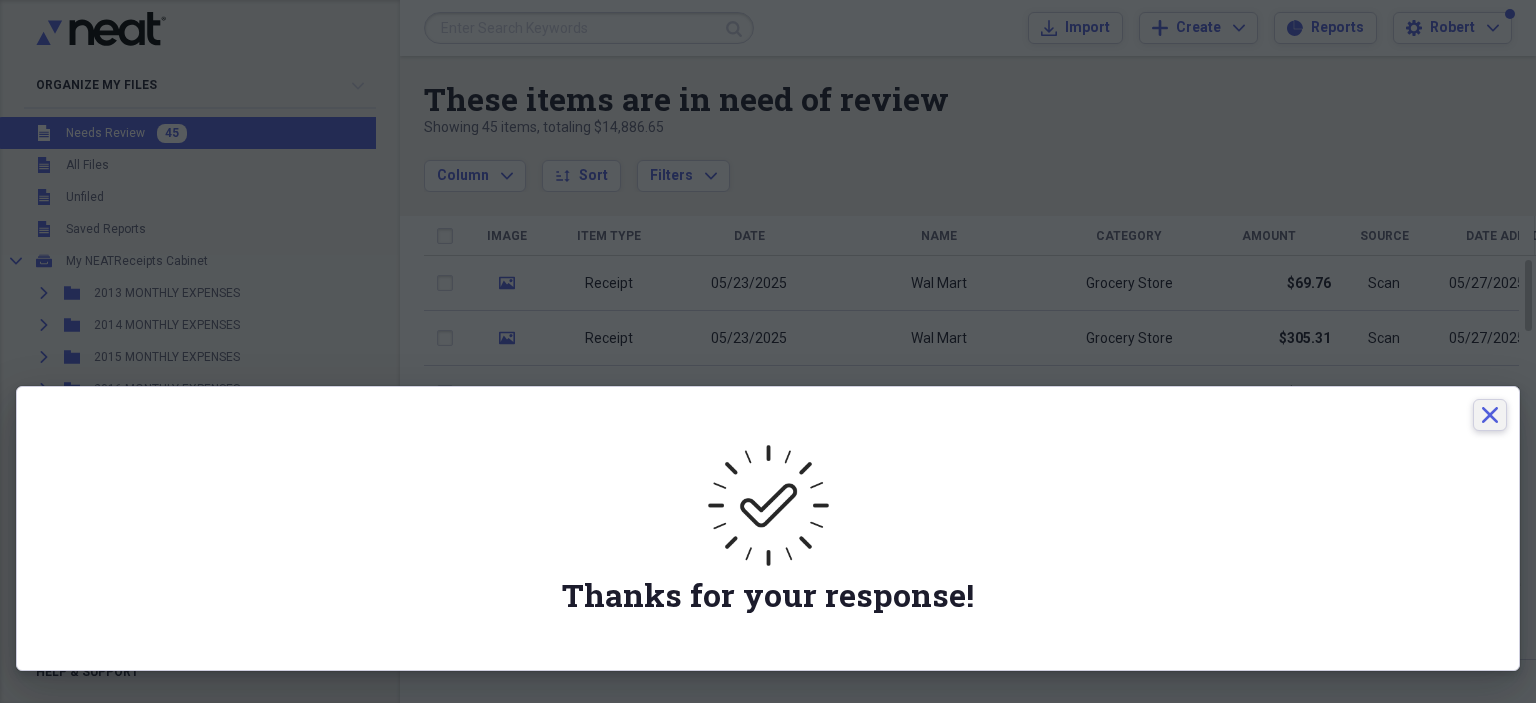 click 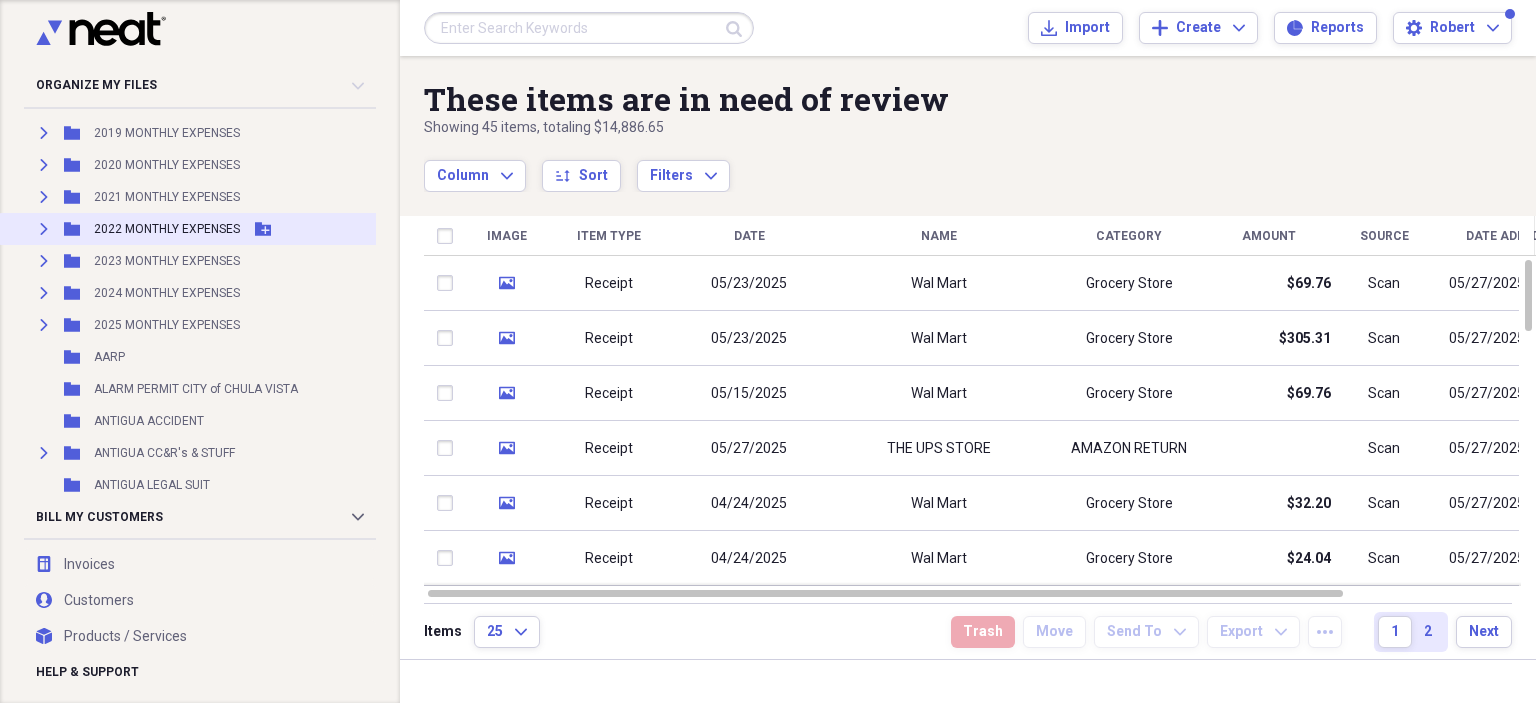scroll, scrollTop: 500, scrollLeft: 0, axis: vertical 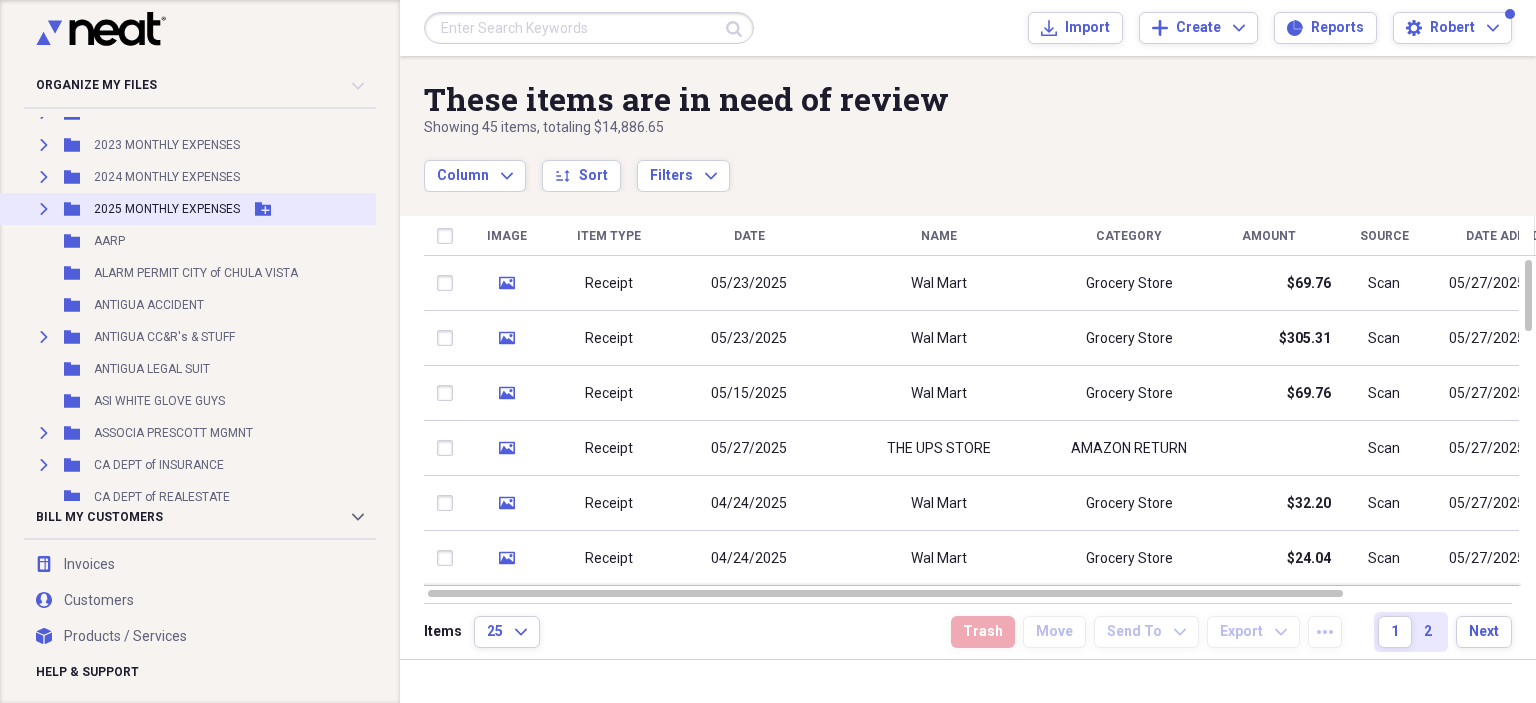 click on "Expand" 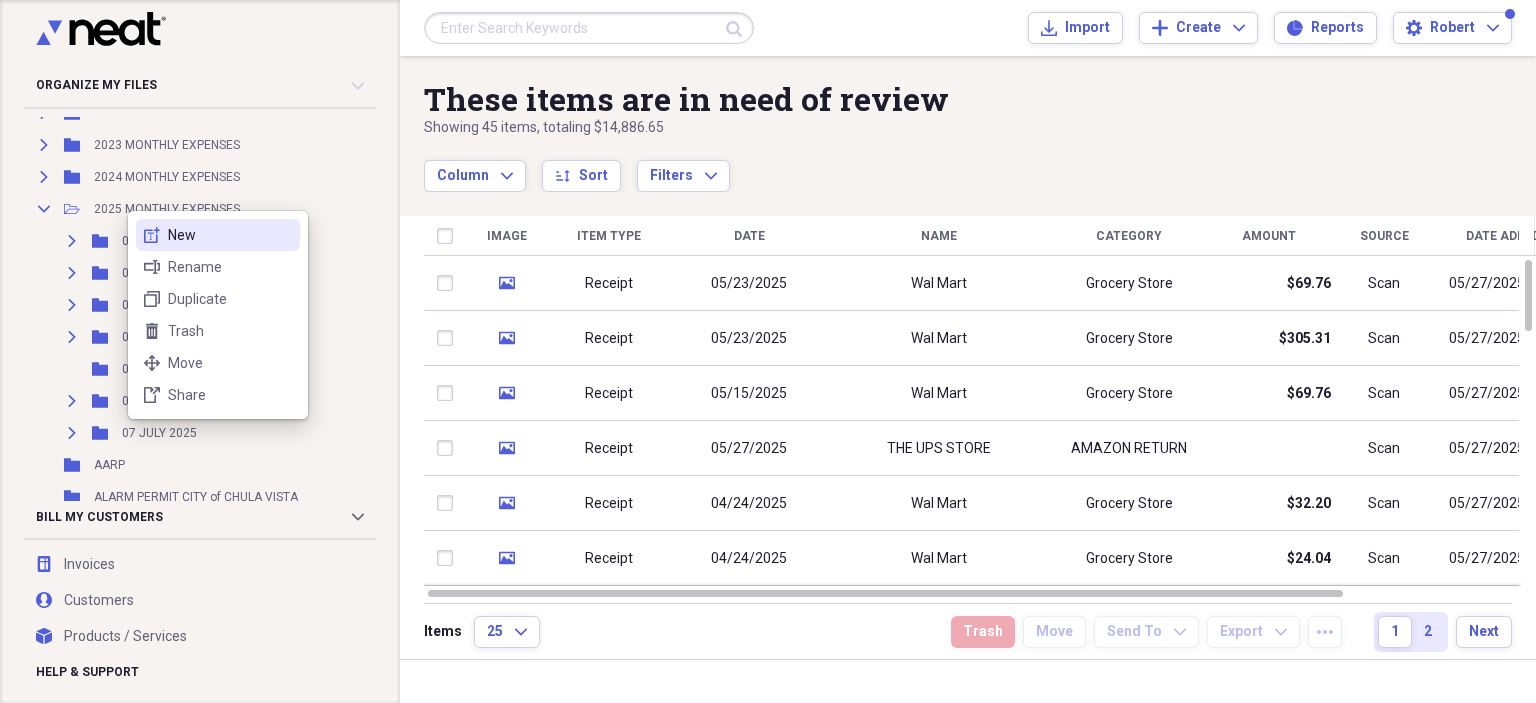 click on "New" at bounding box center (230, 235) 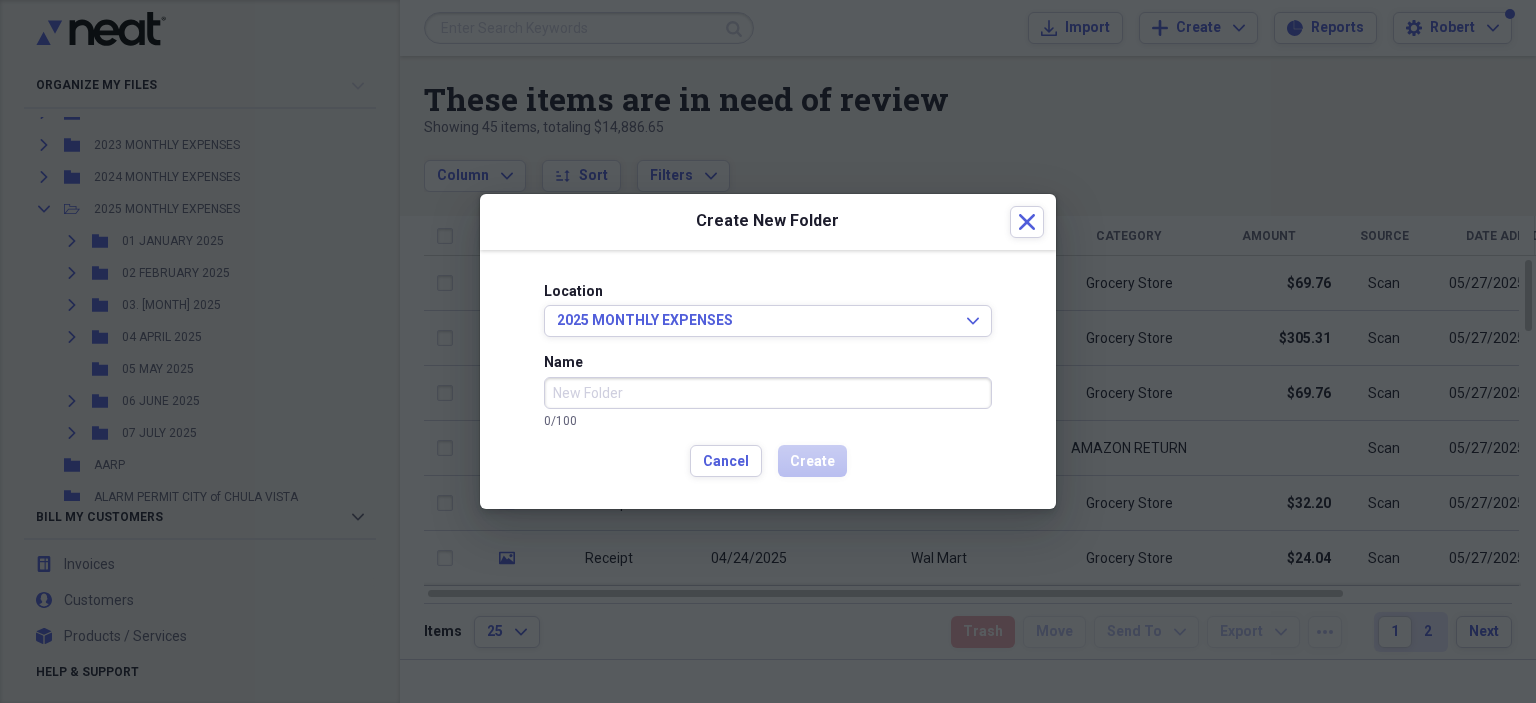 click on "Name" at bounding box center [768, 393] 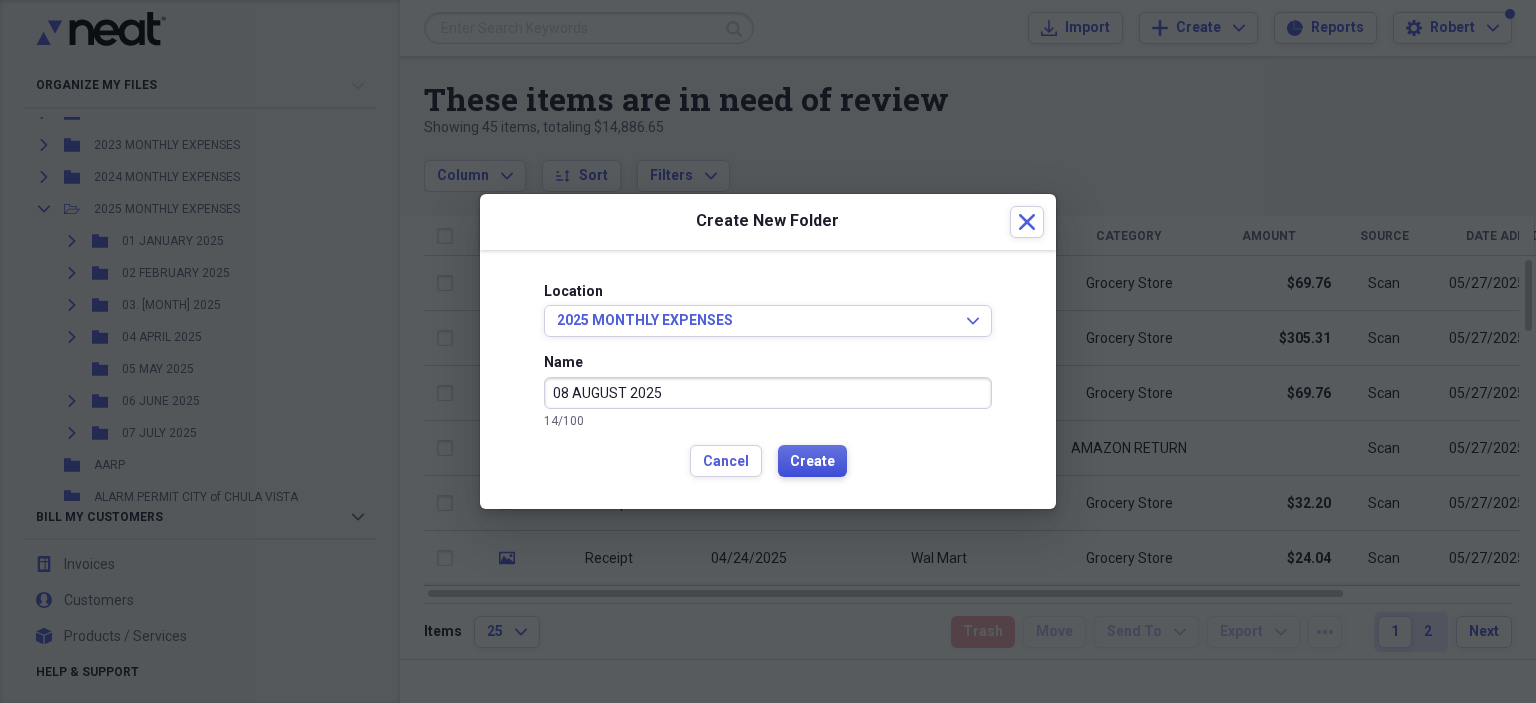 type on "08 AUGUST 2025" 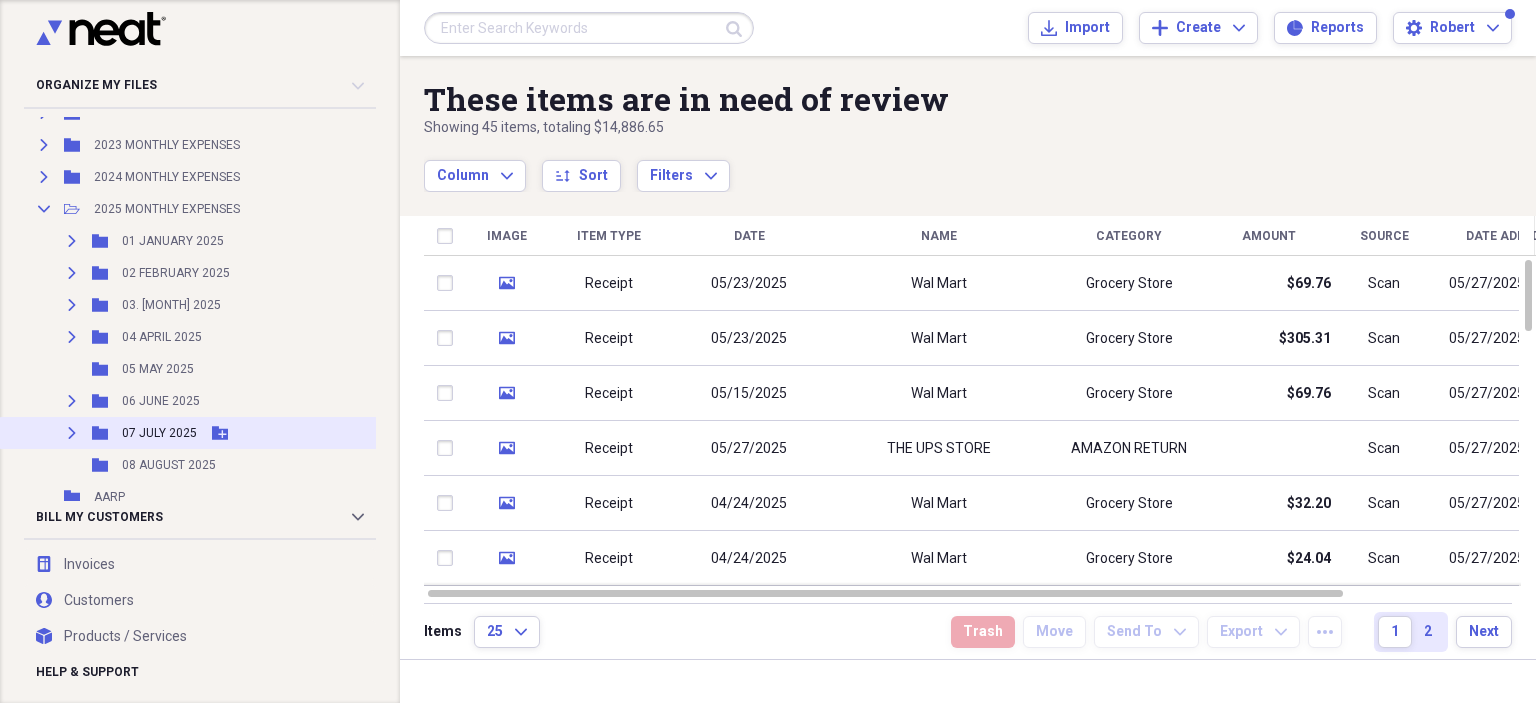 scroll, scrollTop: 700, scrollLeft: 0, axis: vertical 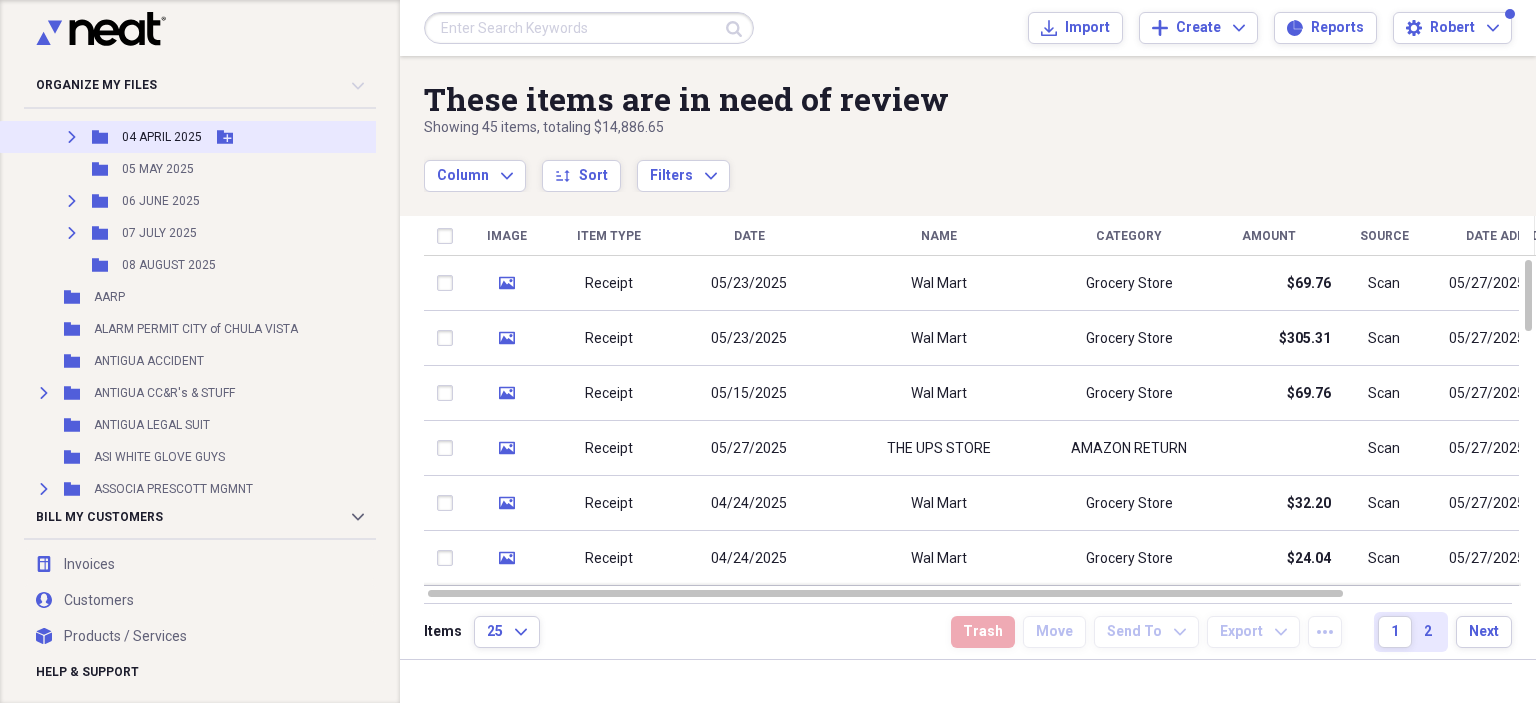 click on "Expand" at bounding box center (72, 137) 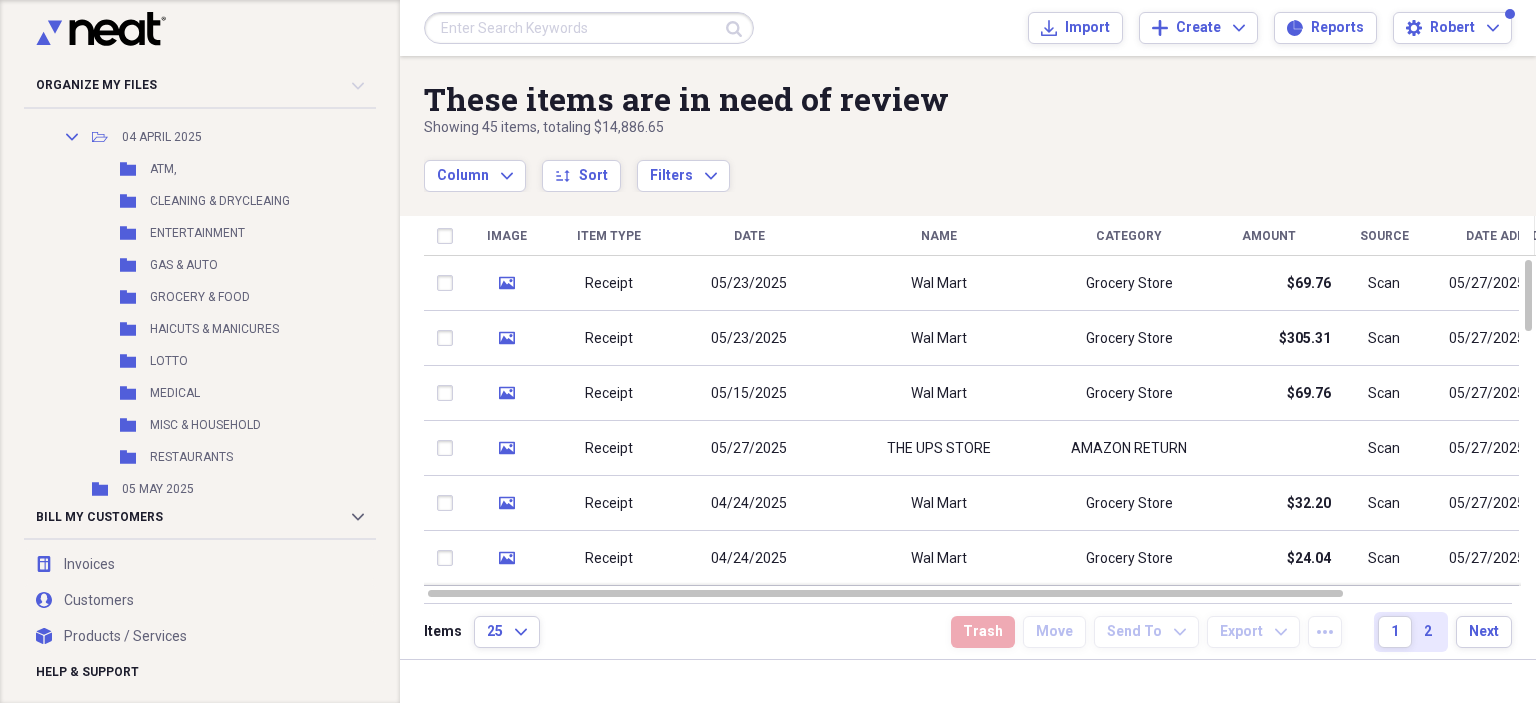 scroll, scrollTop: 800, scrollLeft: 0, axis: vertical 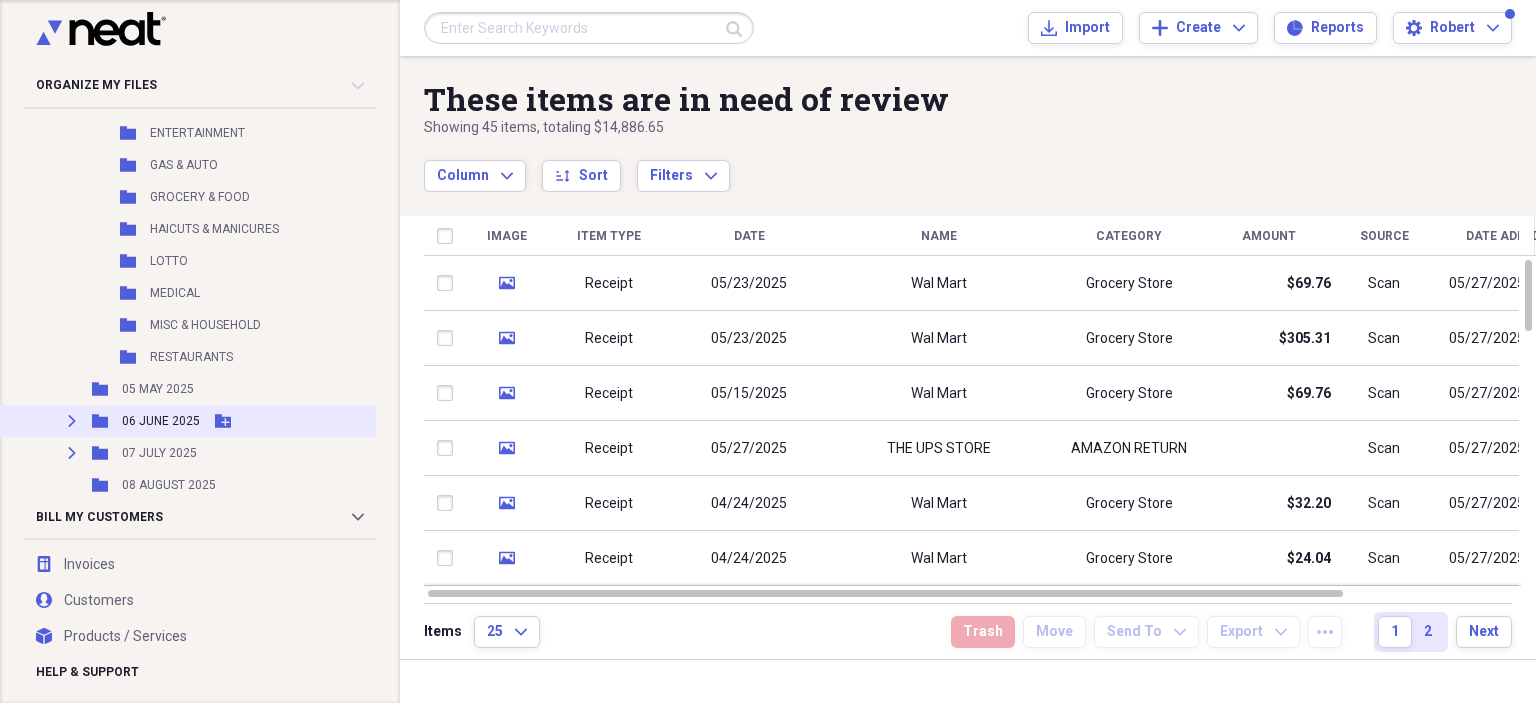 click on "Expand" 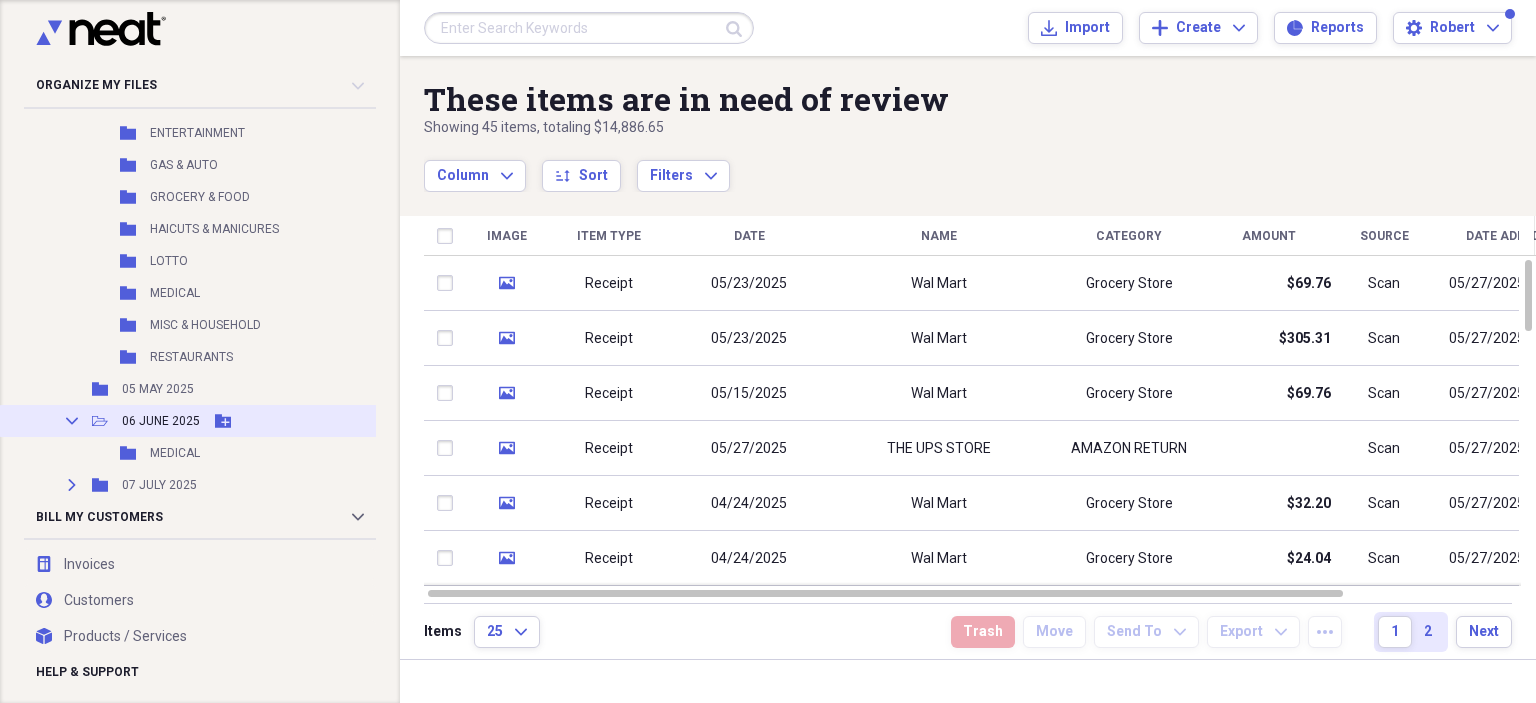 scroll, scrollTop: 1000, scrollLeft: 0, axis: vertical 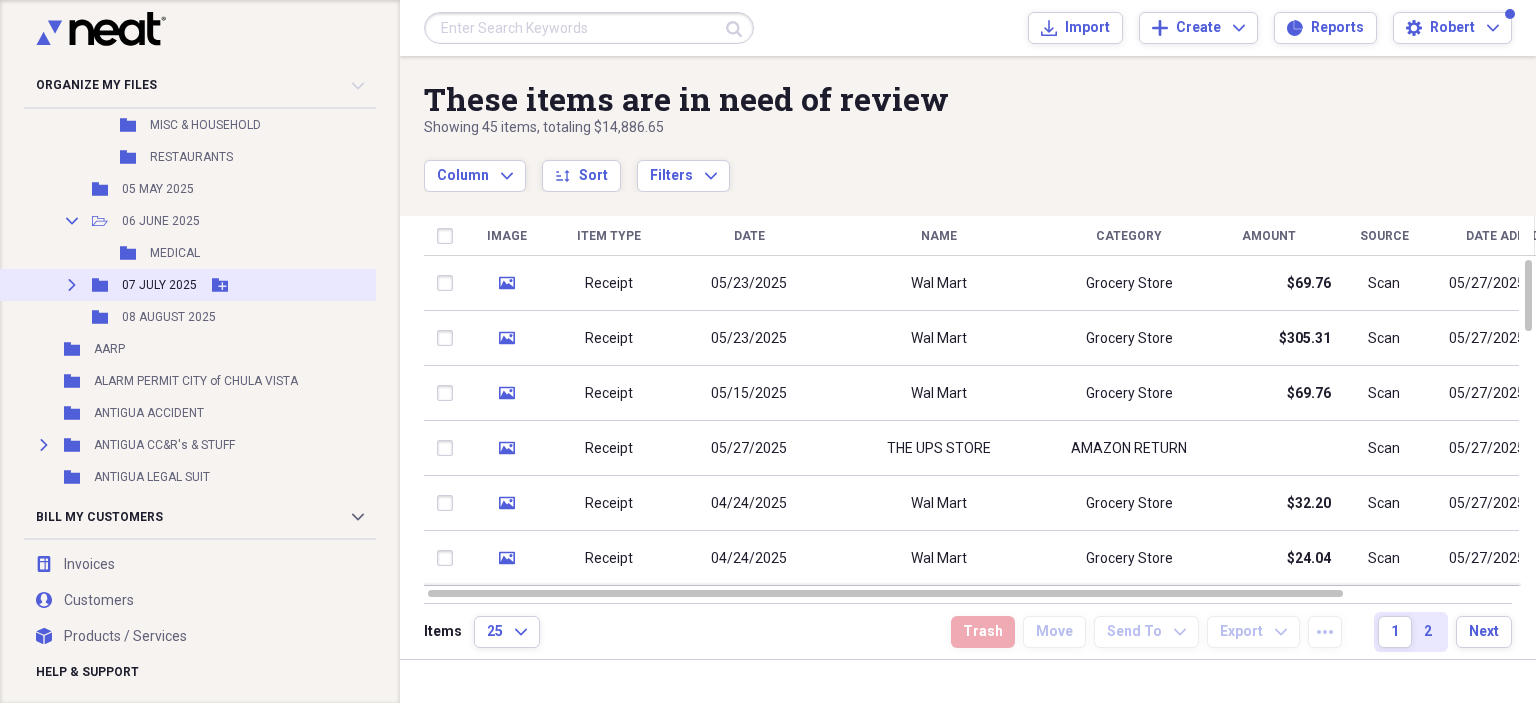 click 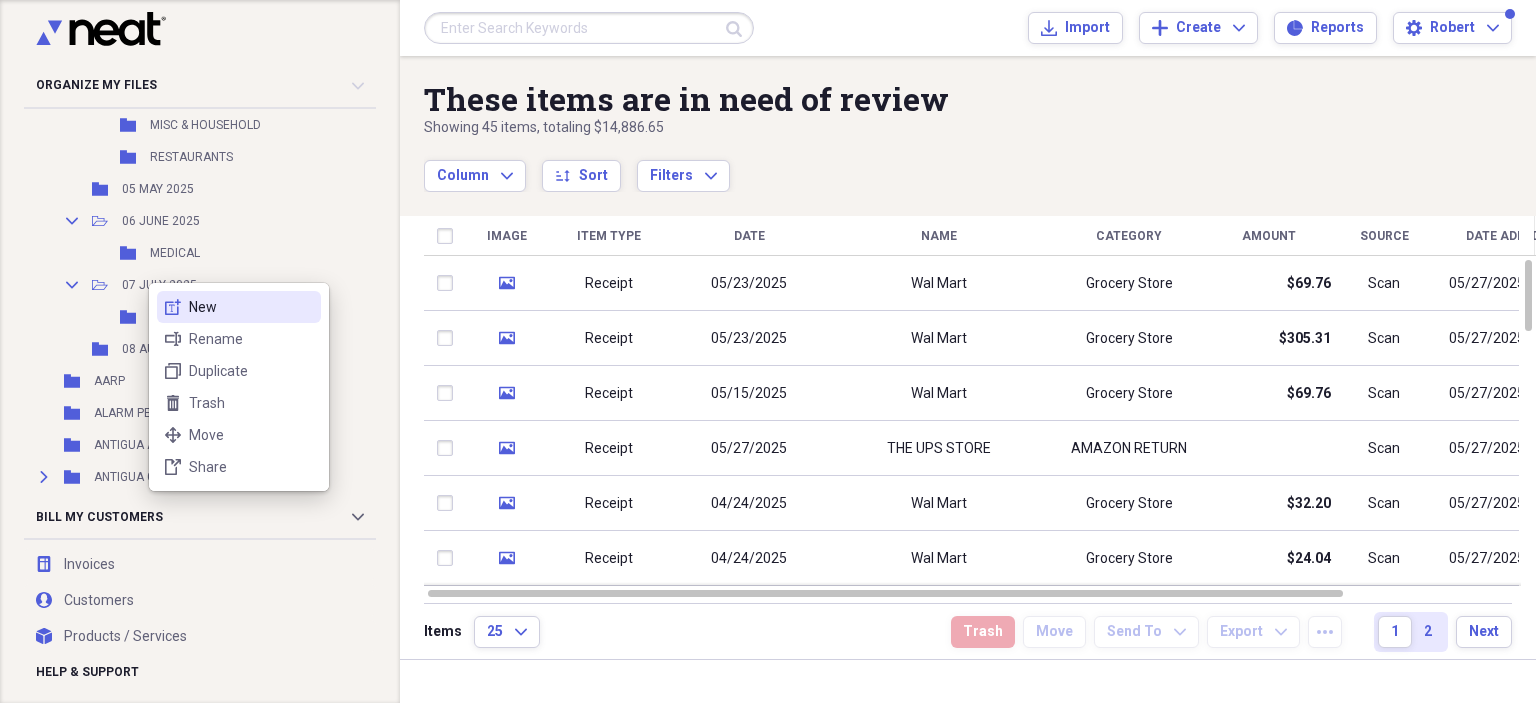 click on "New" at bounding box center [251, 307] 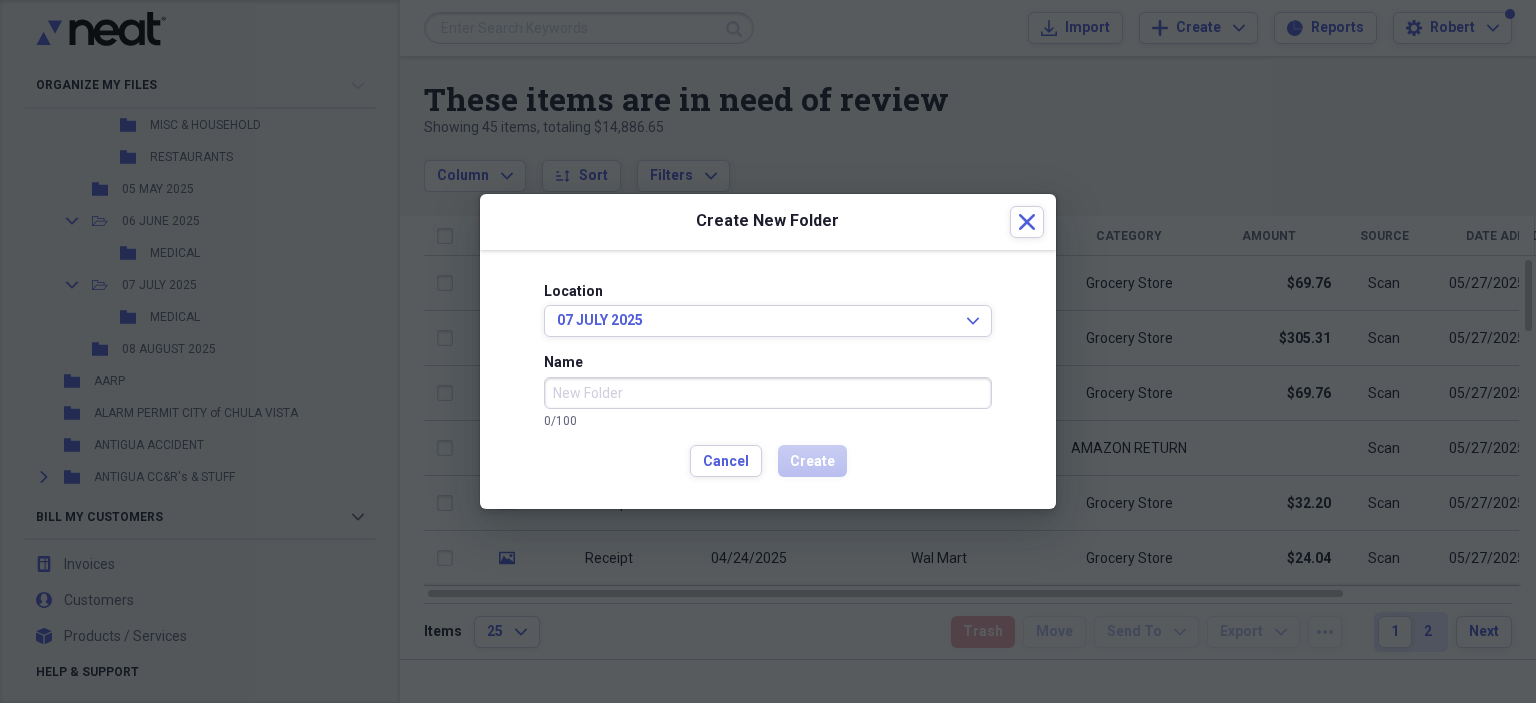 click on "Name" at bounding box center (768, 393) 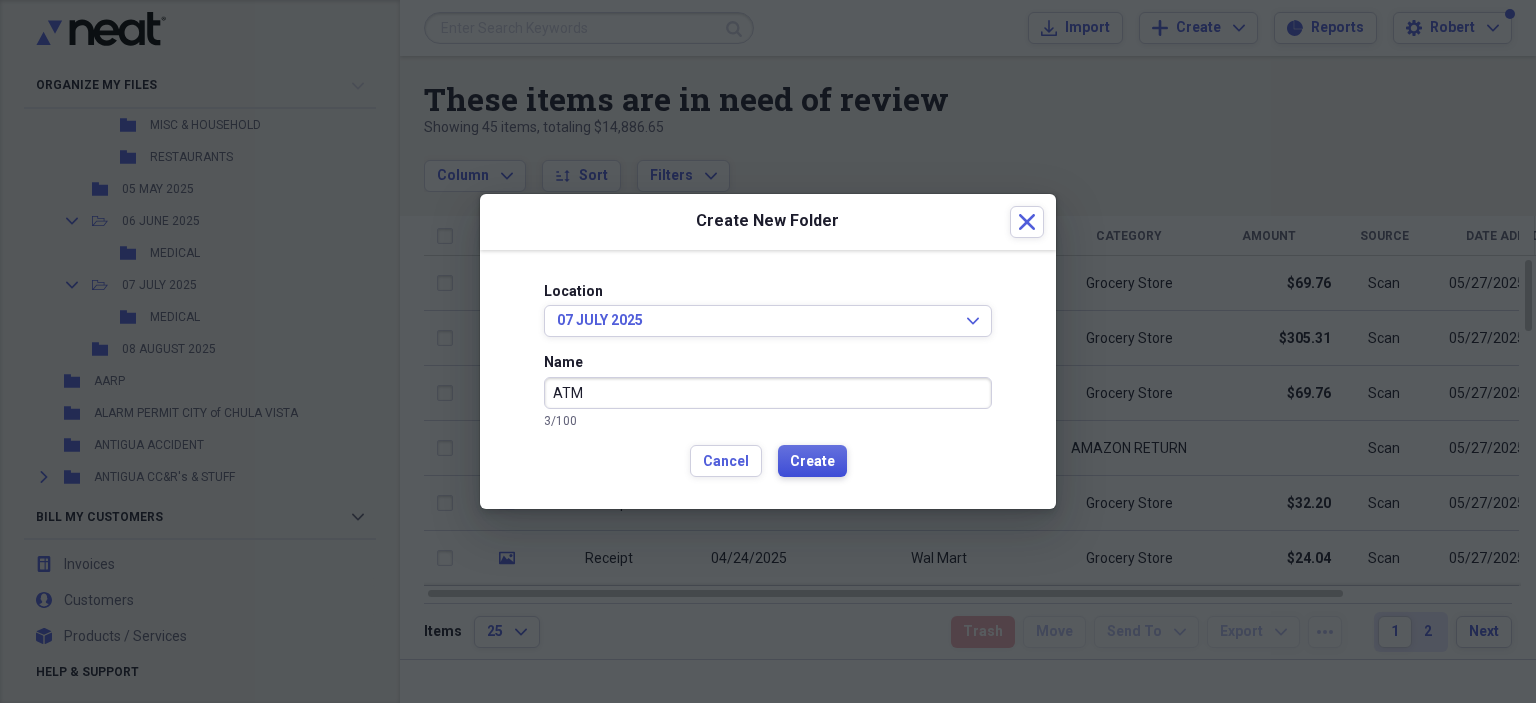 type on "ATM" 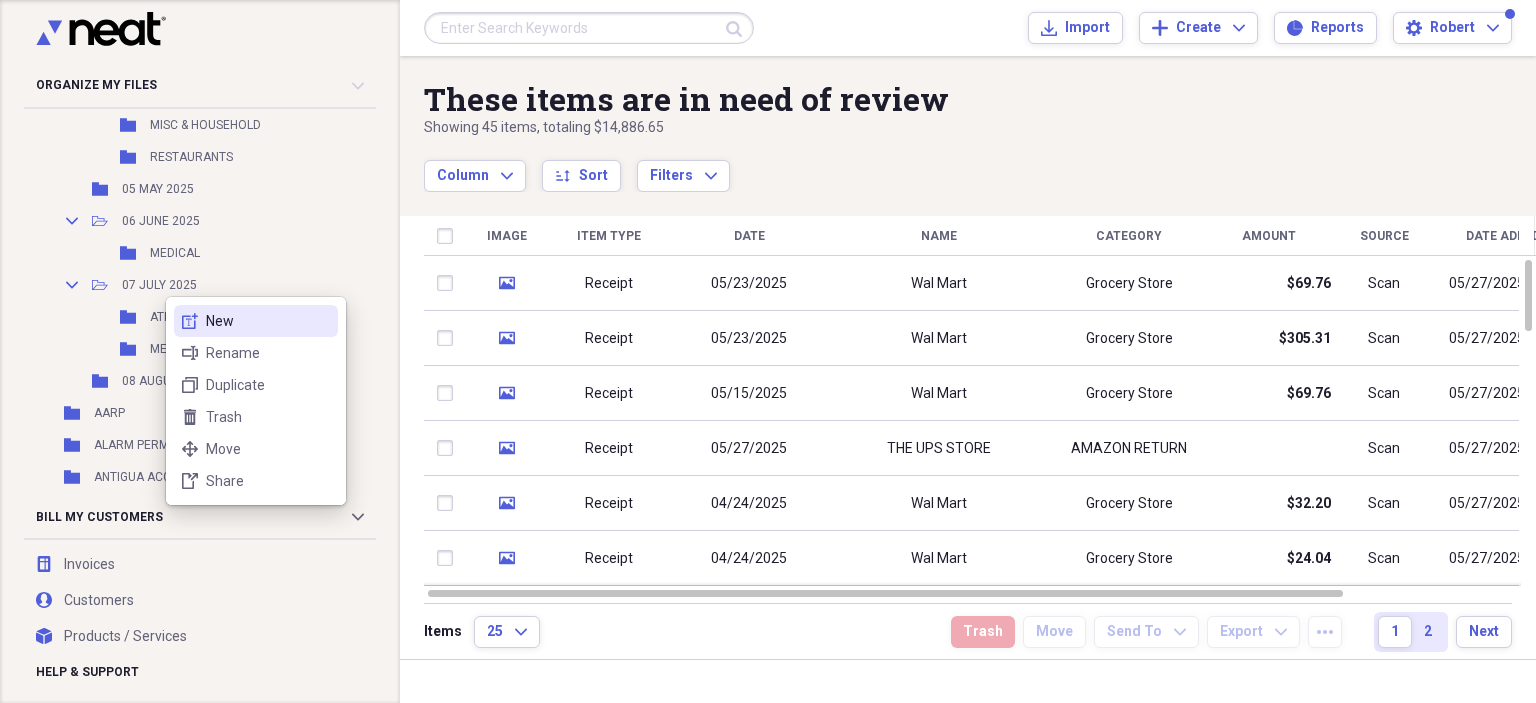 click on "New" at bounding box center (268, 321) 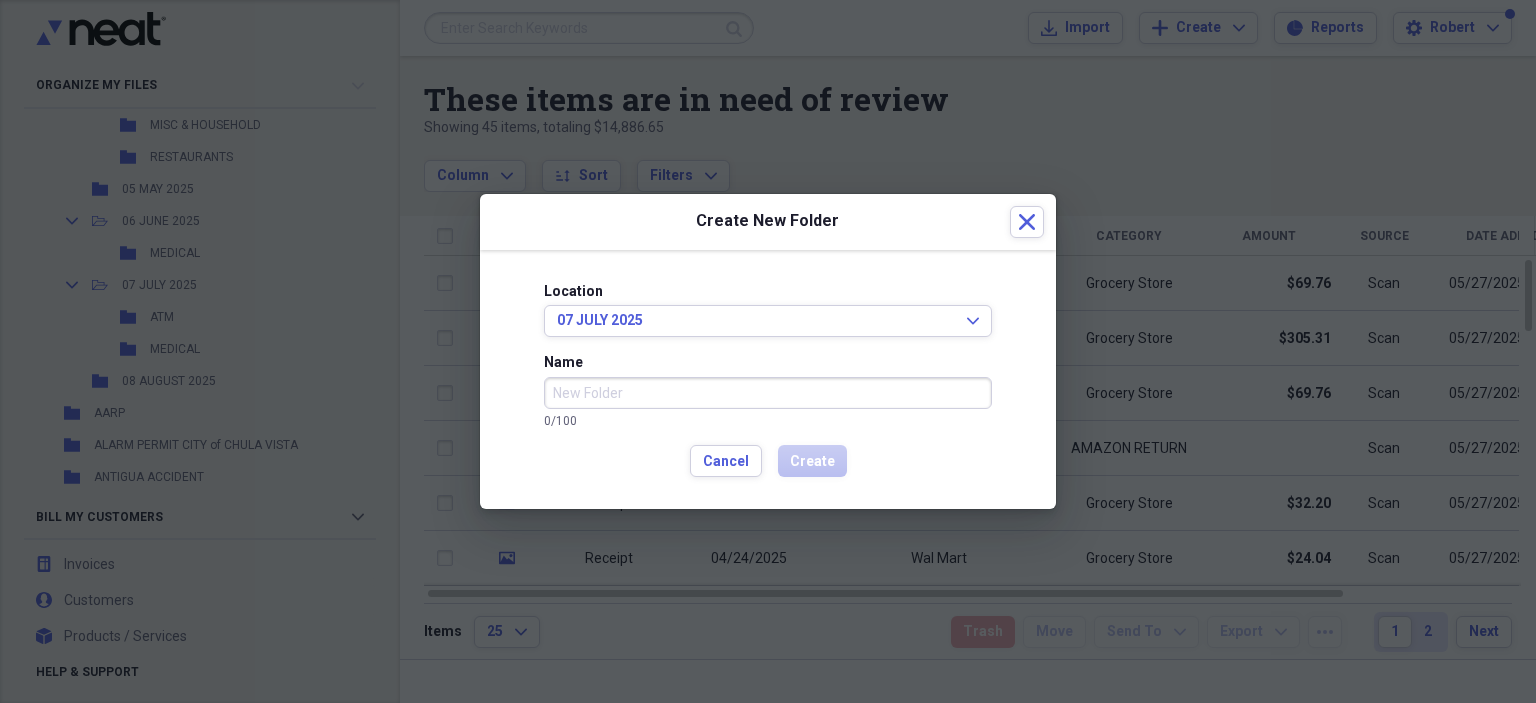 type on "E" 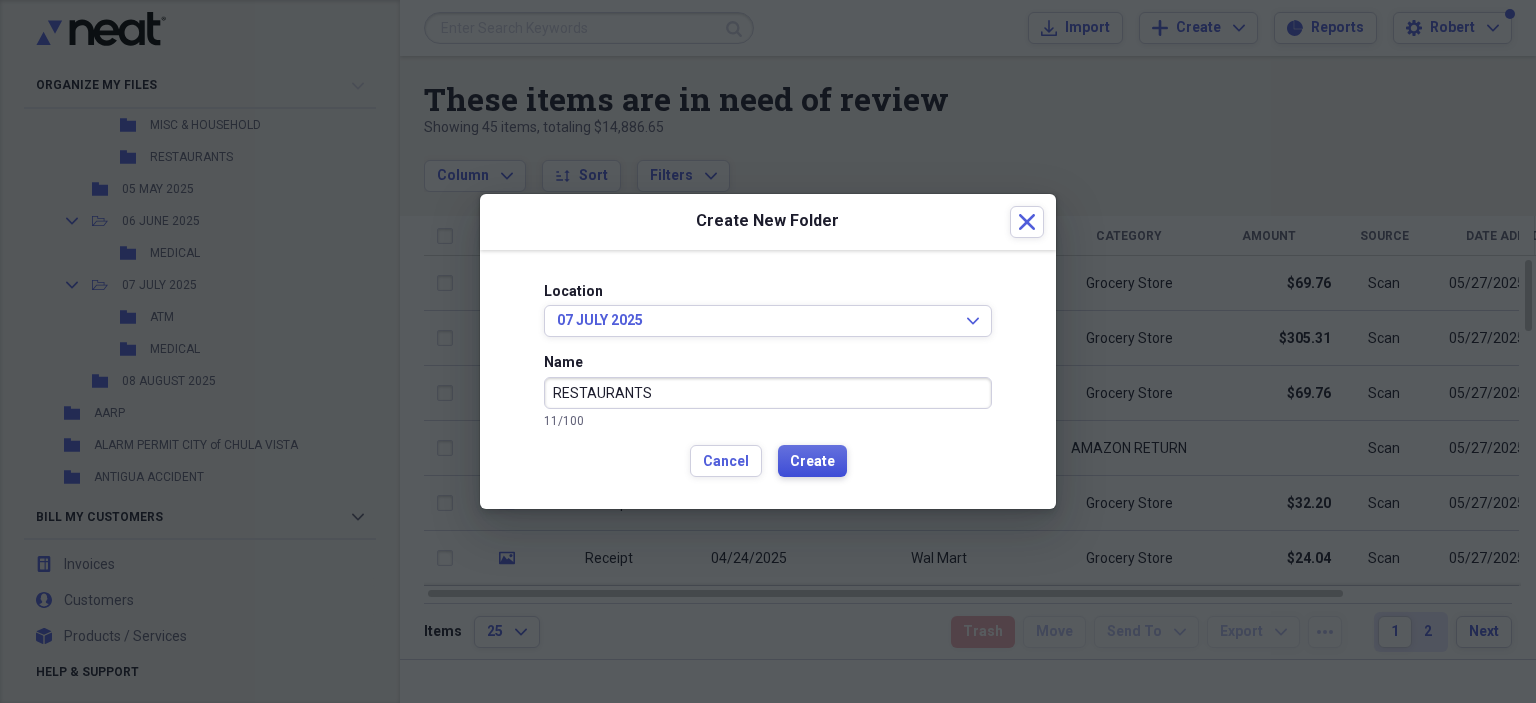 type on "RESTAURANTS" 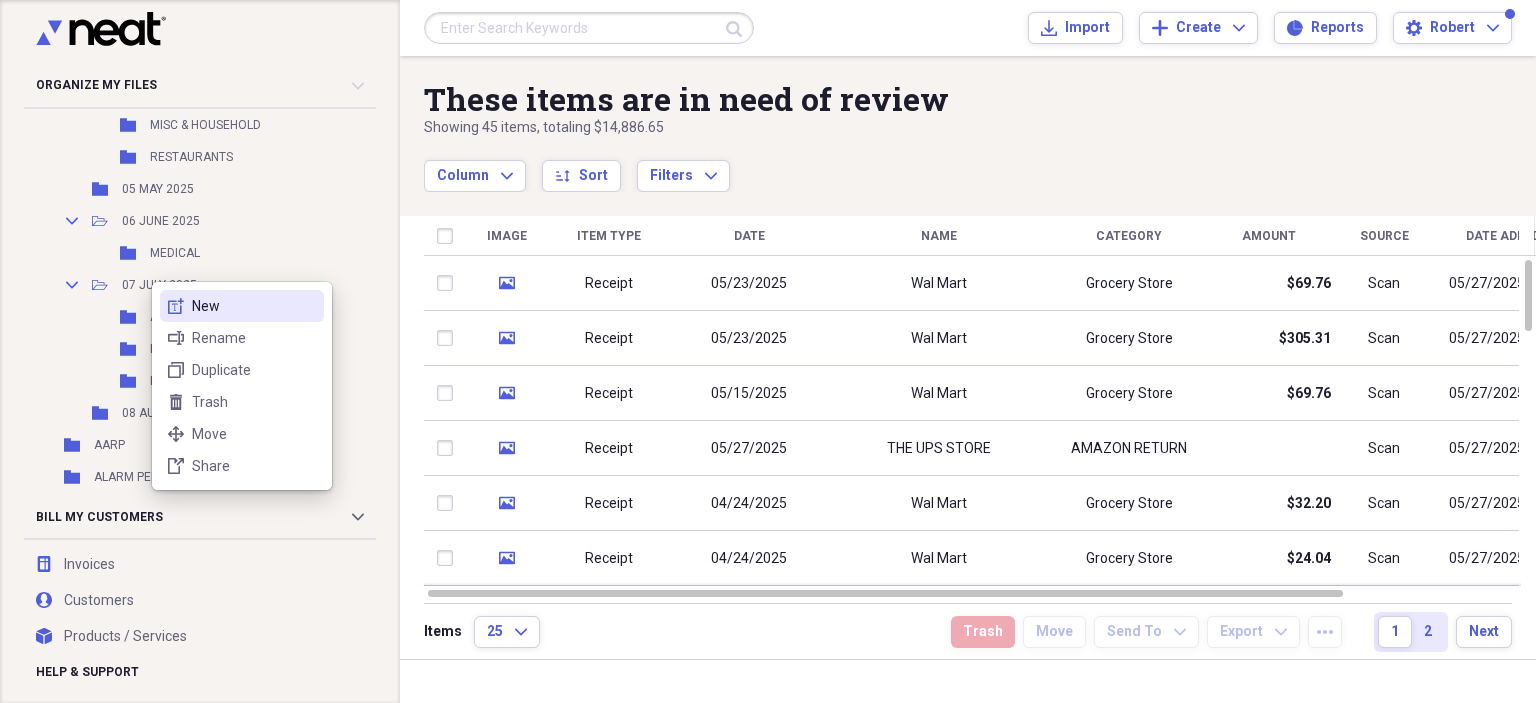 click on "New" at bounding box center [254, 306] 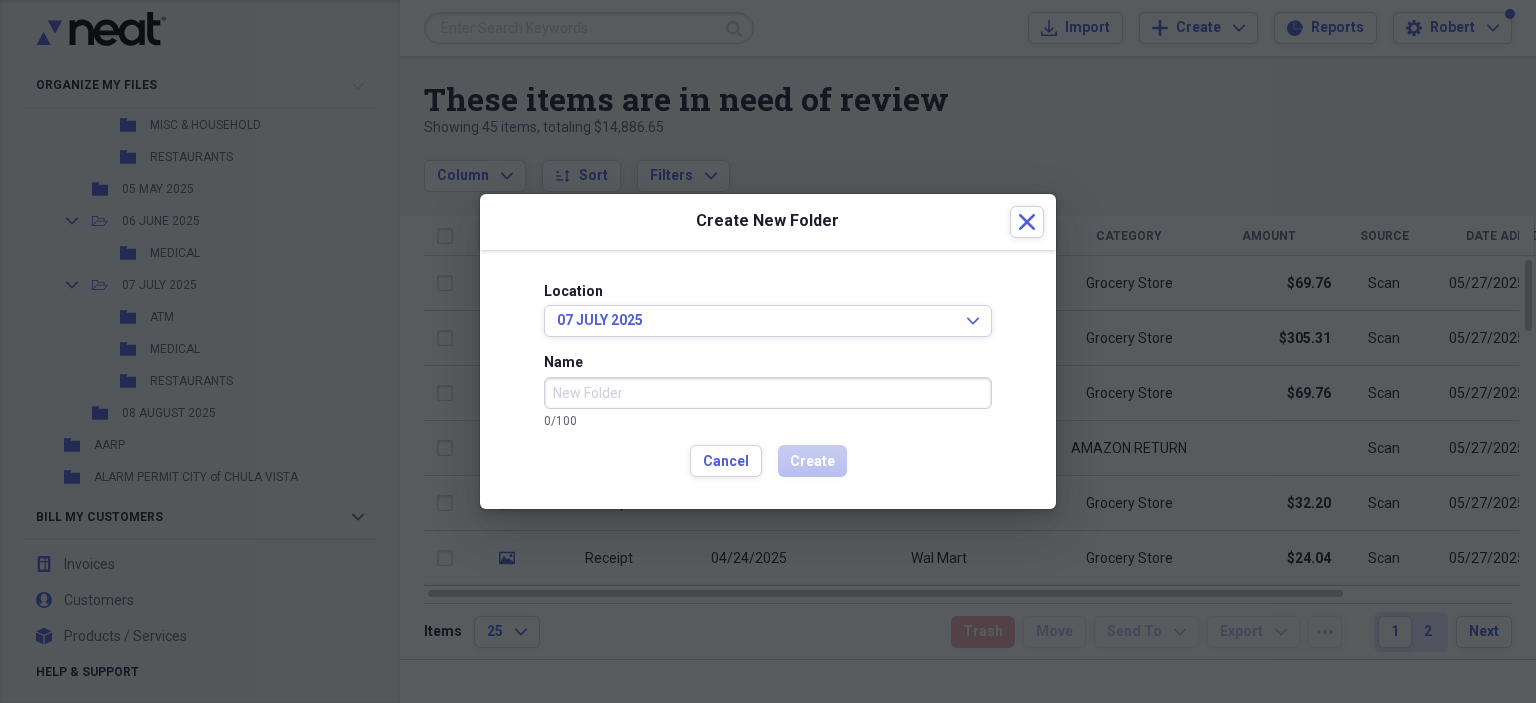 click on "Name" at bounding box center [768, 393] 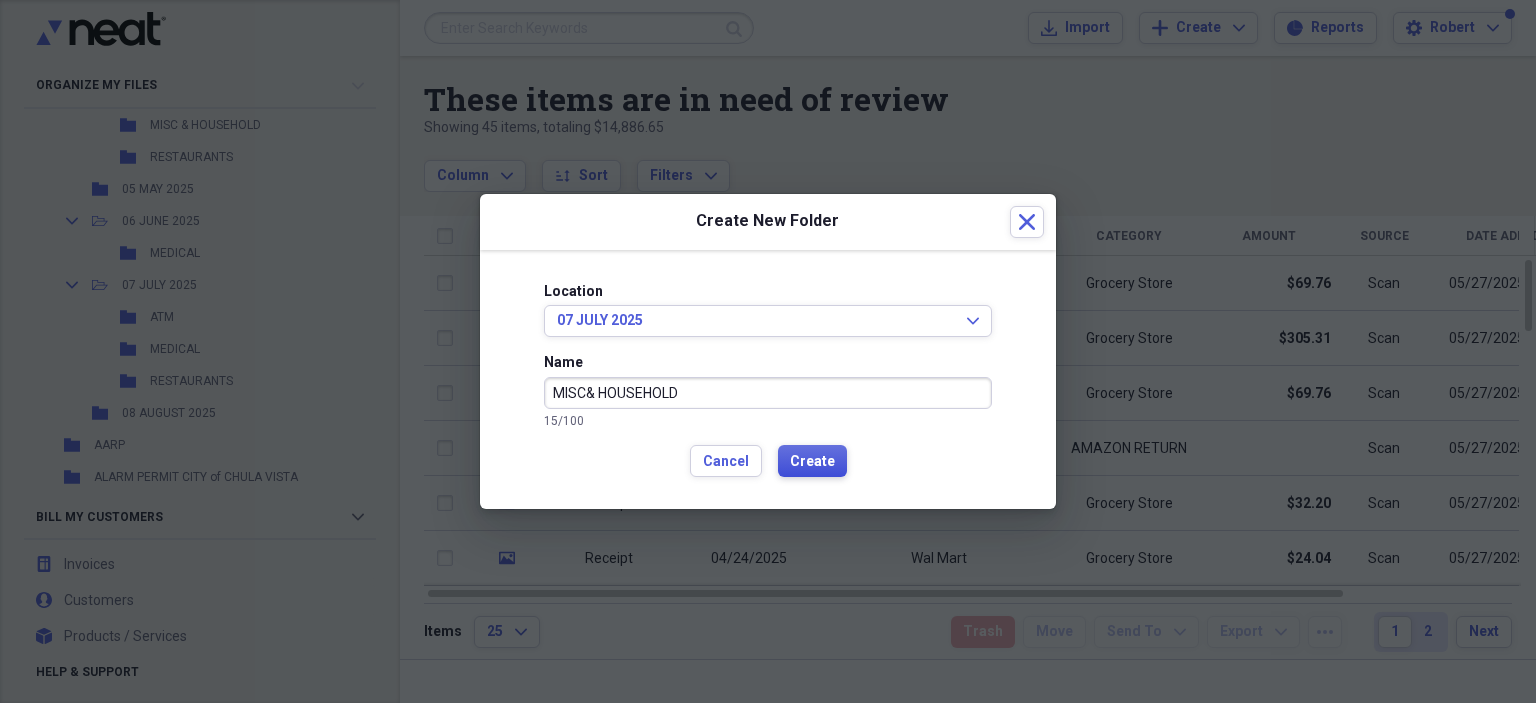 type on "MISC& HOUSEHOLD" 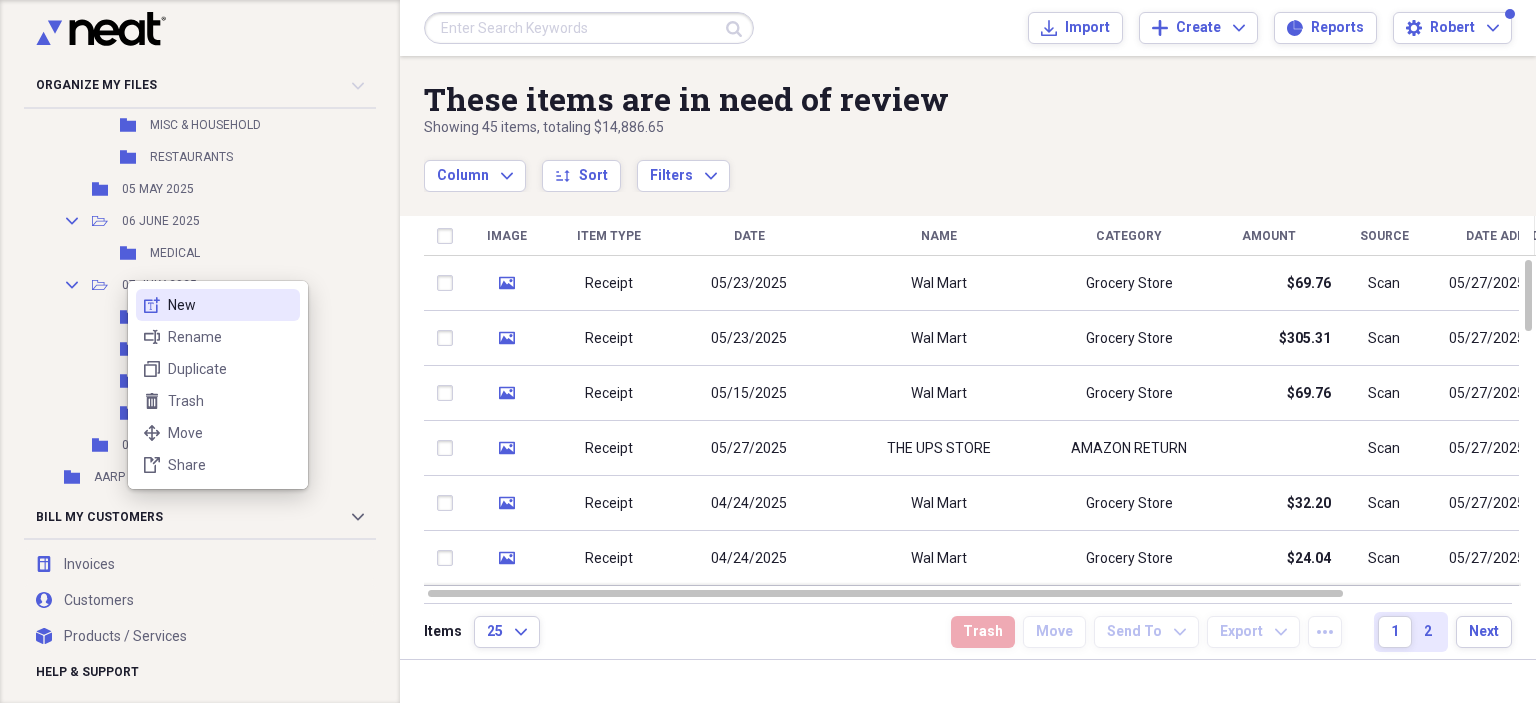 click on "New" at bounding box center (230, 305) 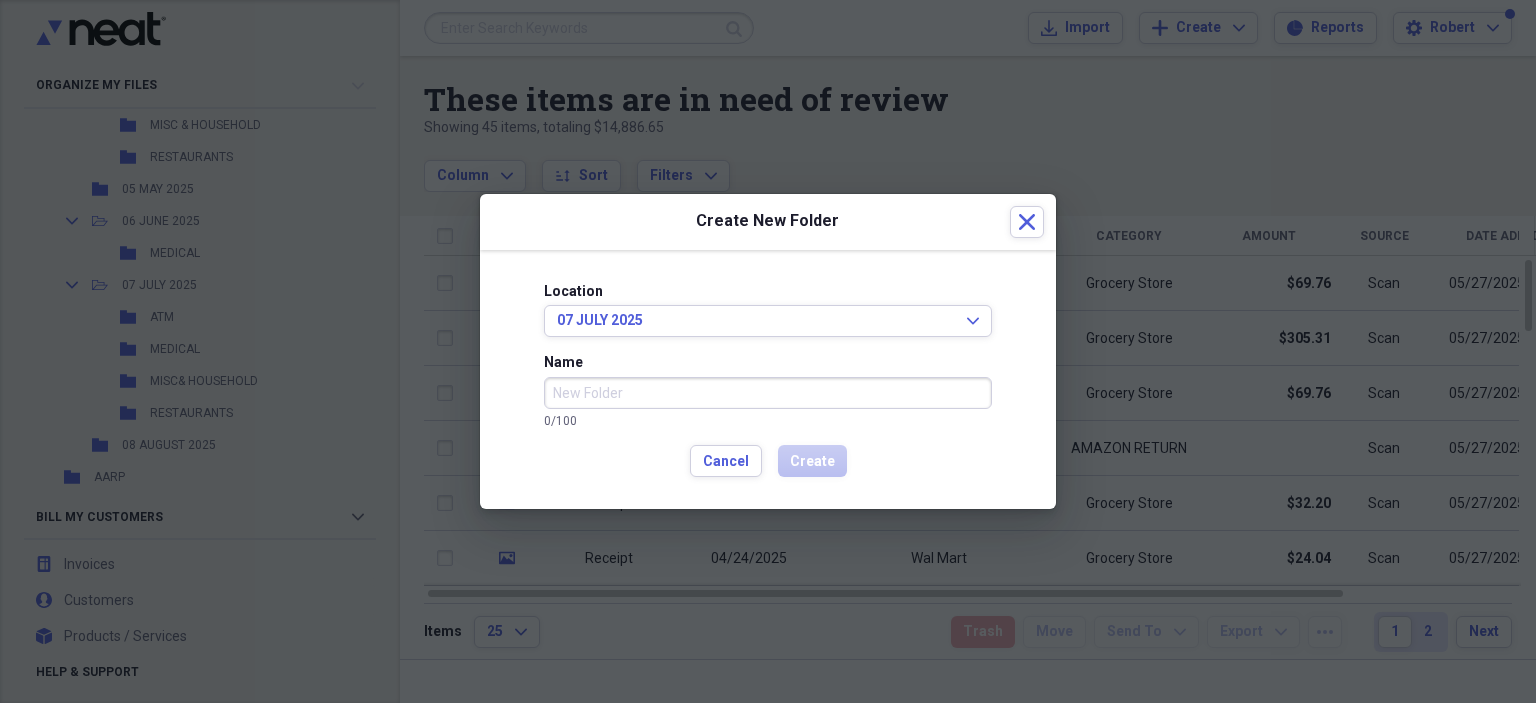 click on "Name" at bounding box center (768, 393) 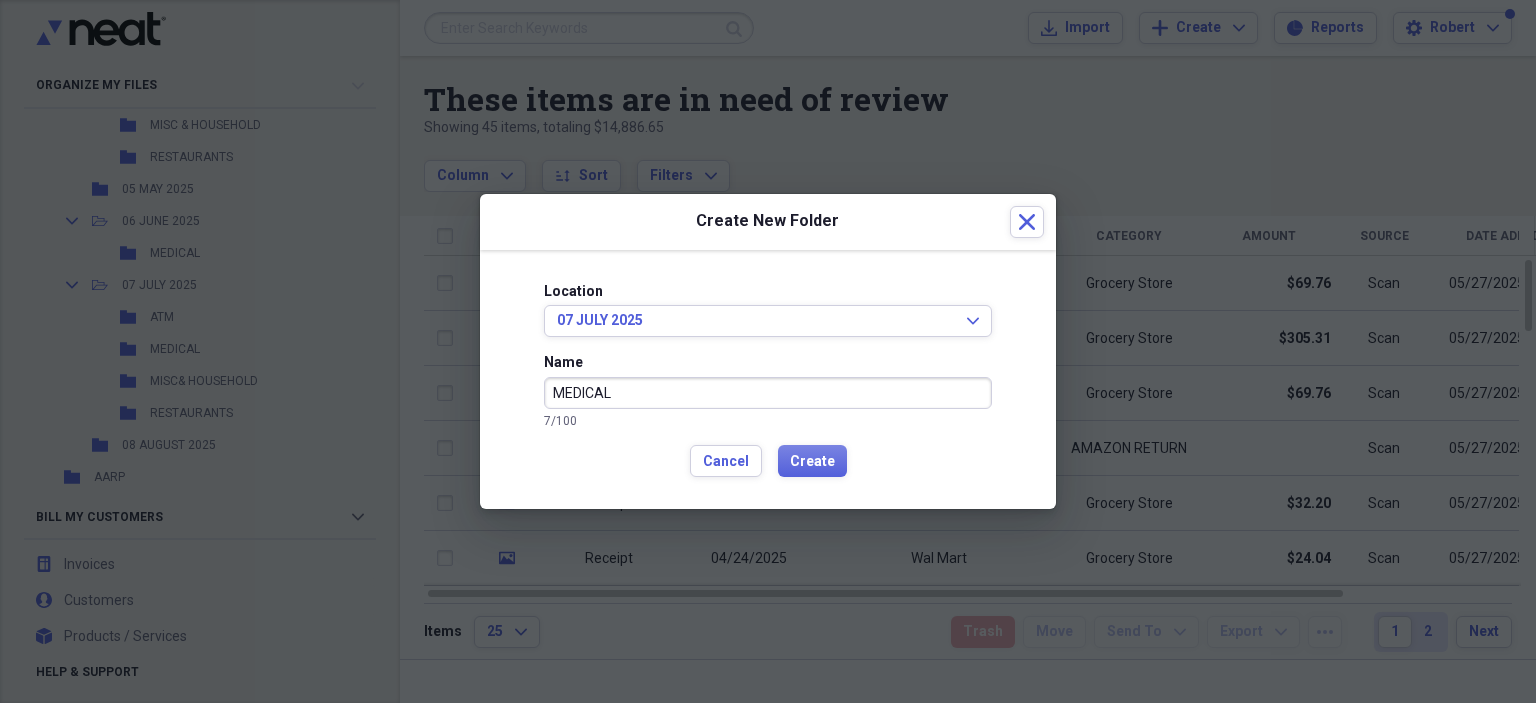 type on "MEDICAL" 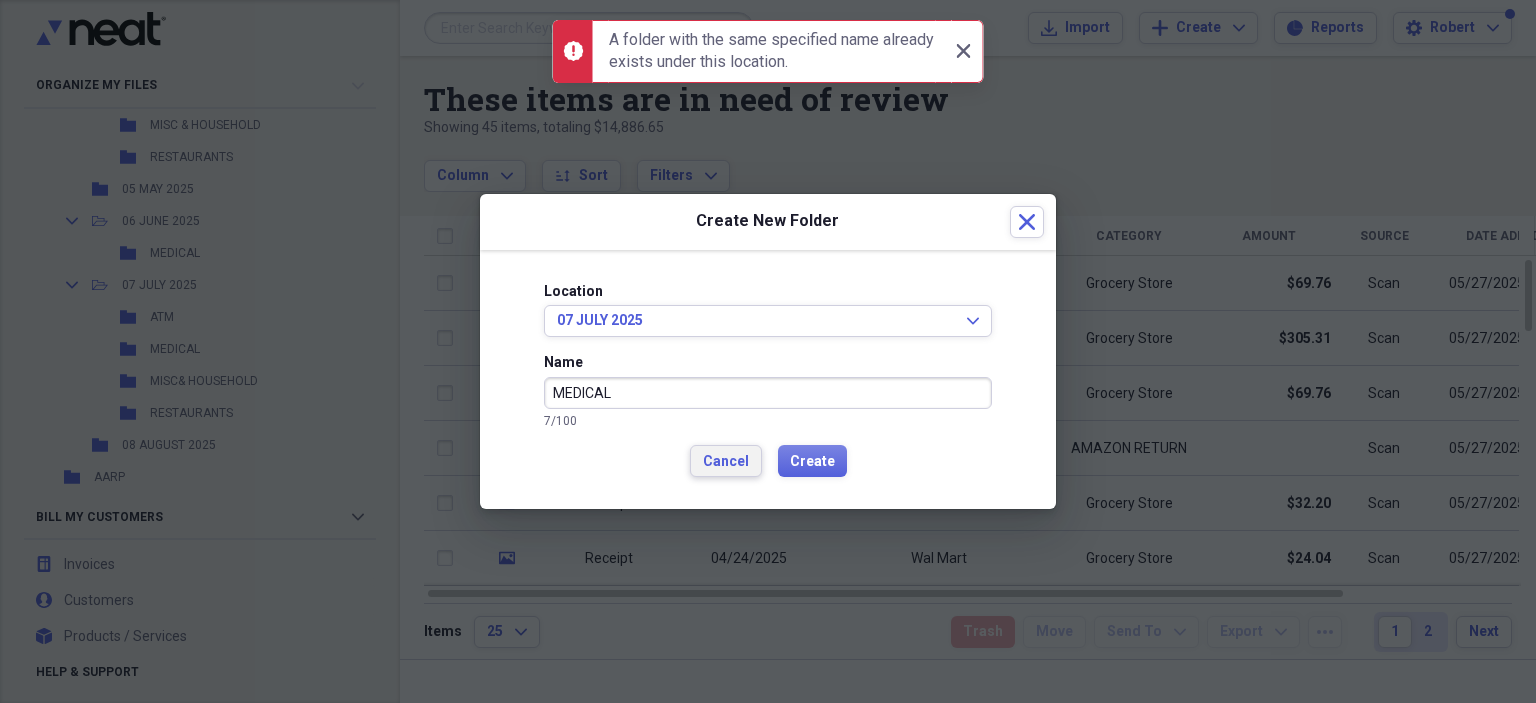 click on "Cancel" at bounding box center (726, 461) 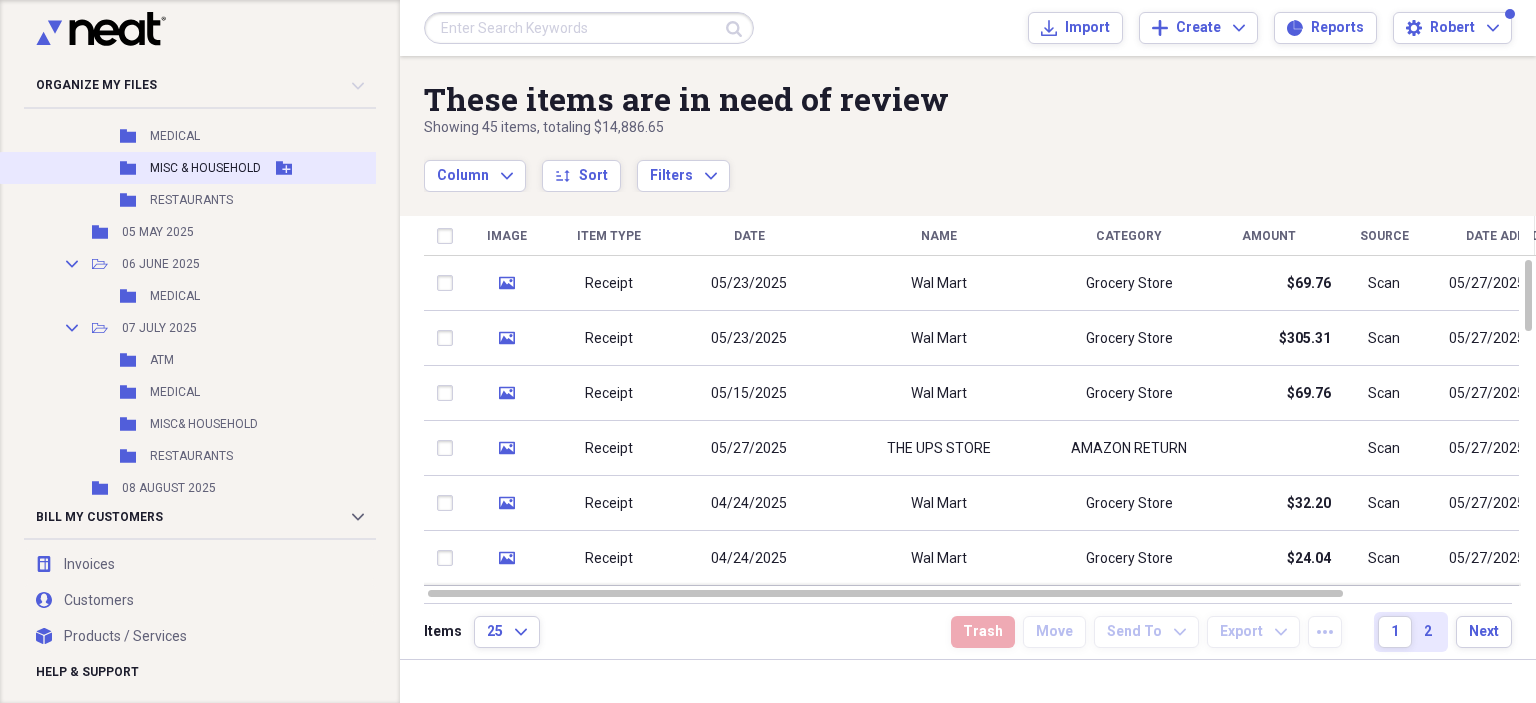 scroll, scrollTop: 1100, scrollLeft: 0, axis: vertical 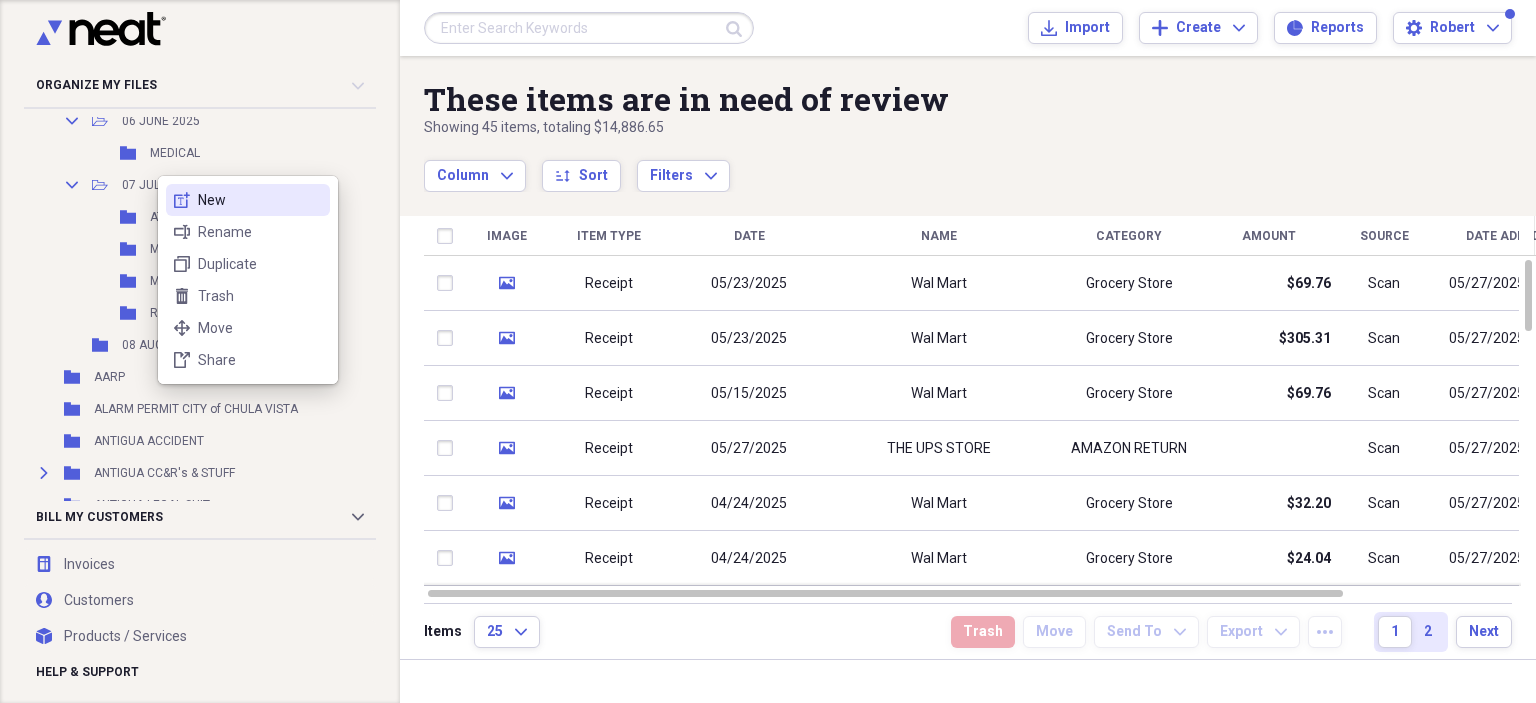 click on "New" at bounding box center [260, 200] 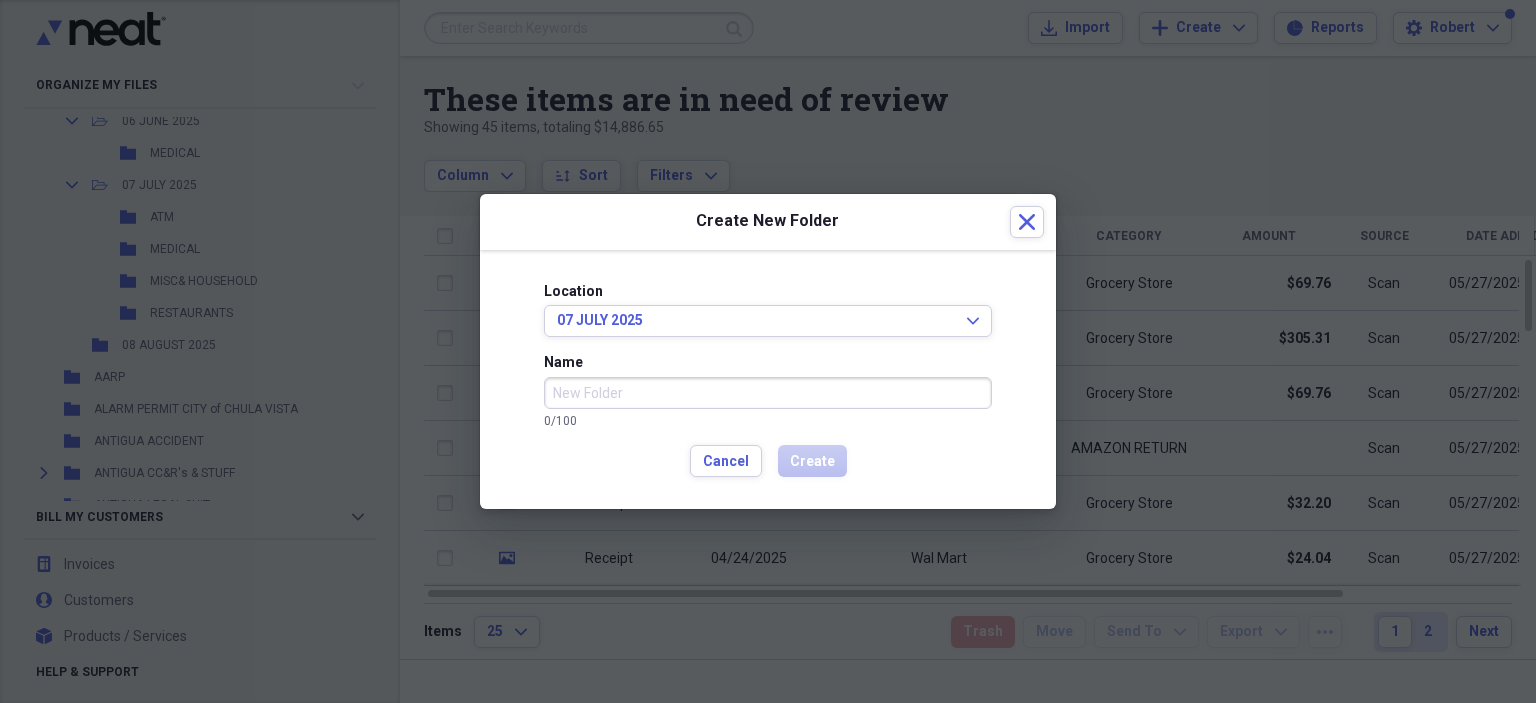 click on "Name" at bounding box center (768, 393) 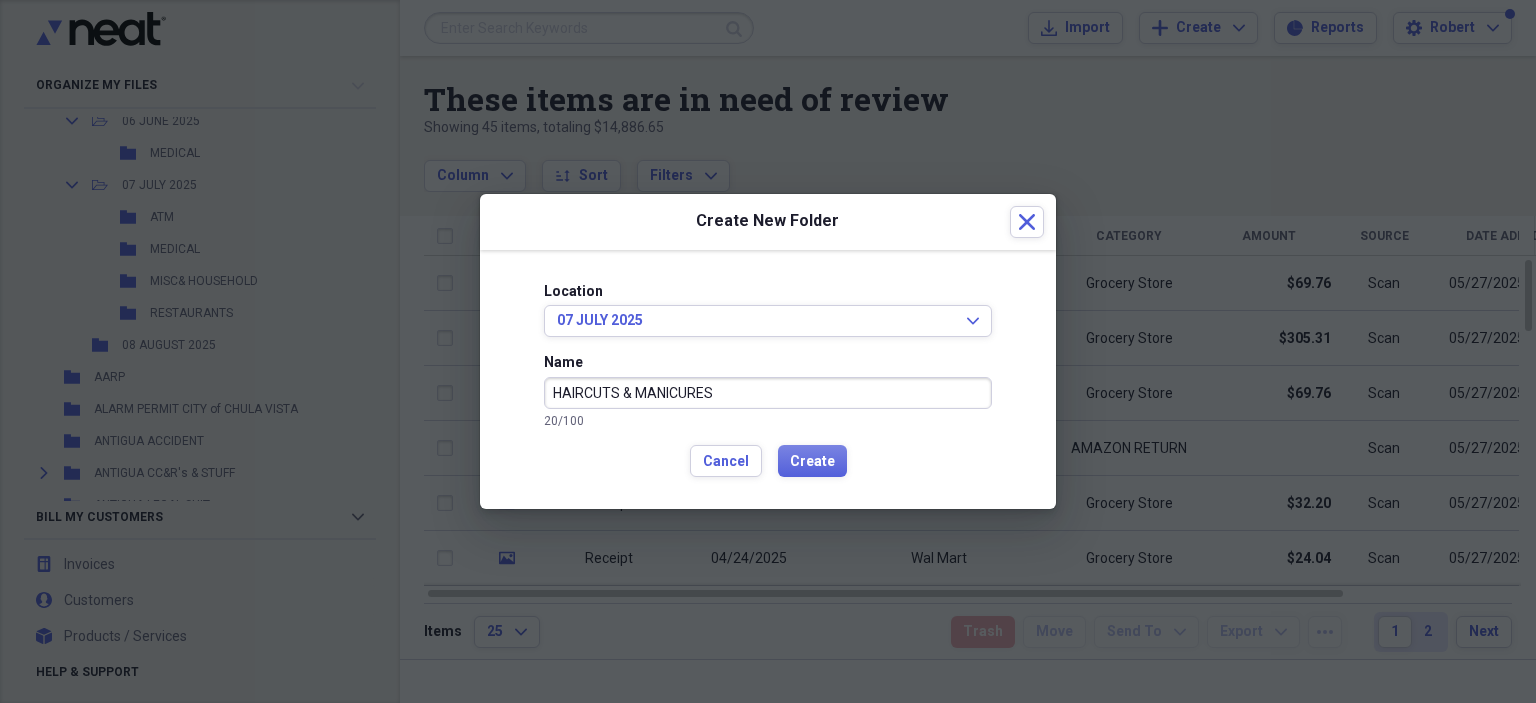 type on "HAIRCUTS & MANICURES" 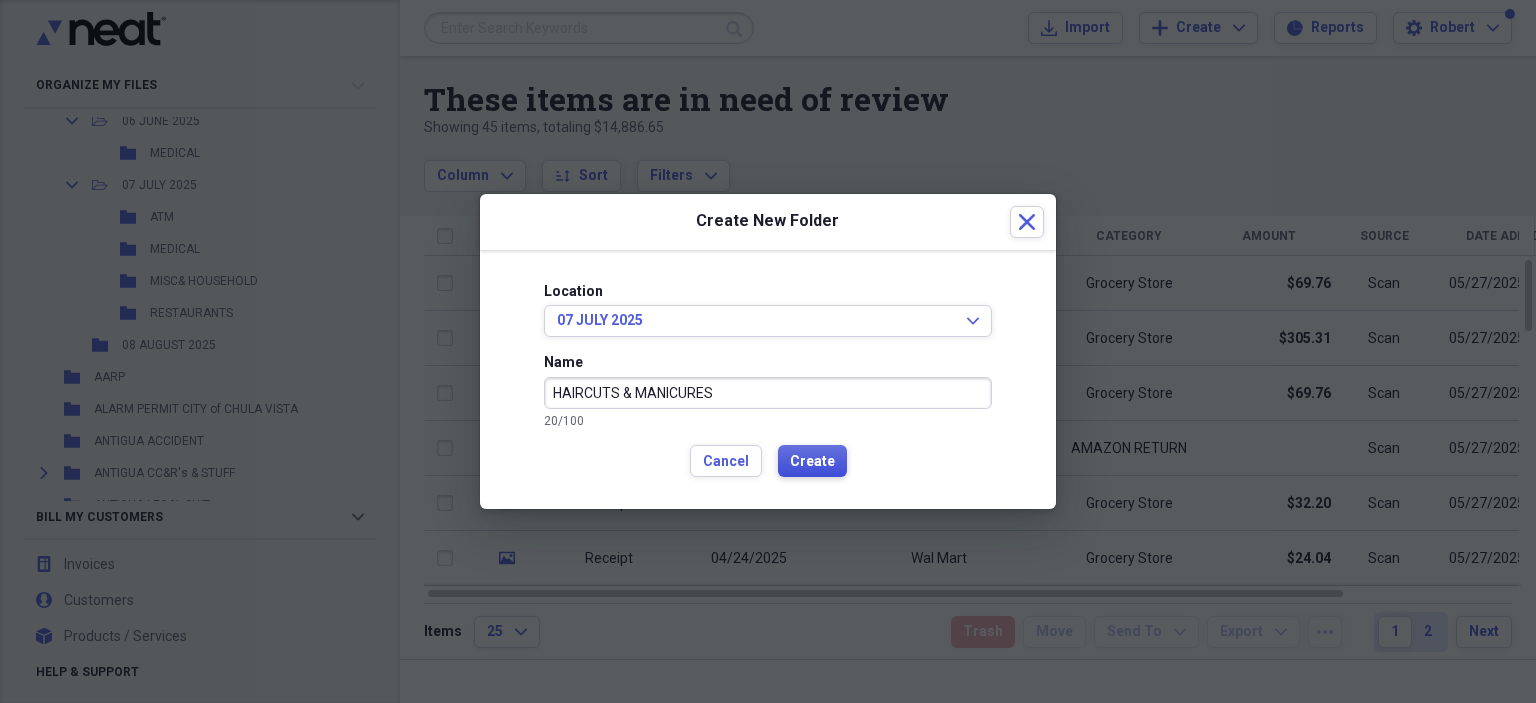 click on "Create" at bounding box center (812, 462) 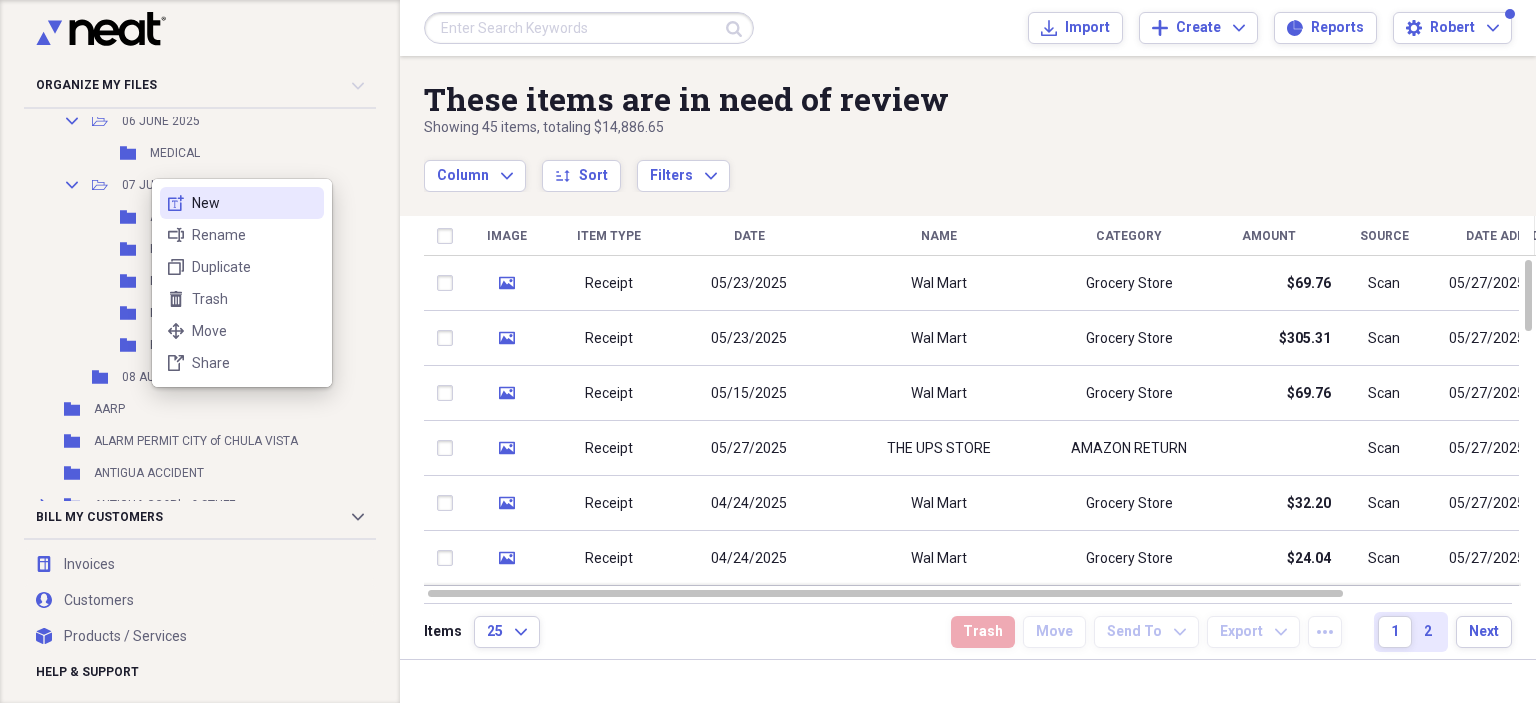 click on "New" at bounding box center [254, 203] 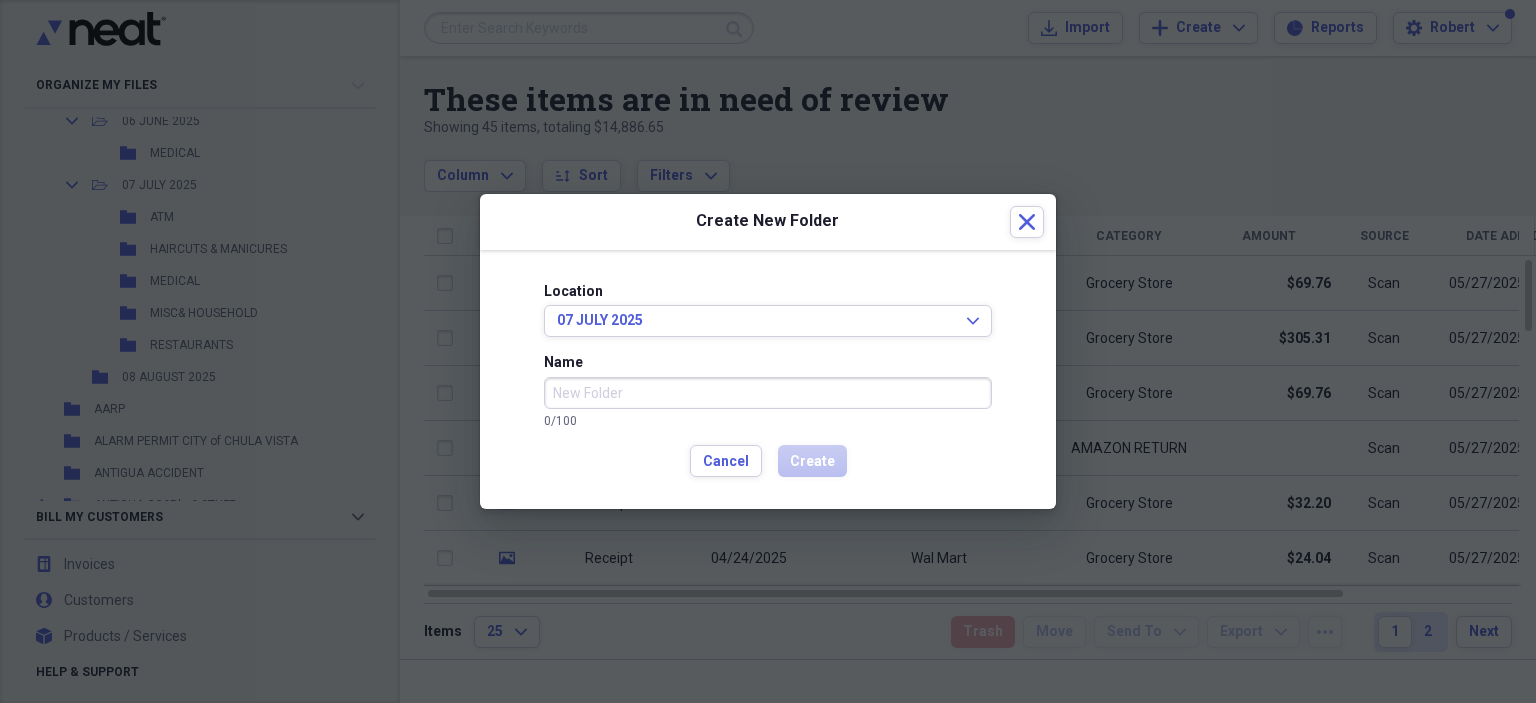 click on "Name" at bounding box center (768, 393) 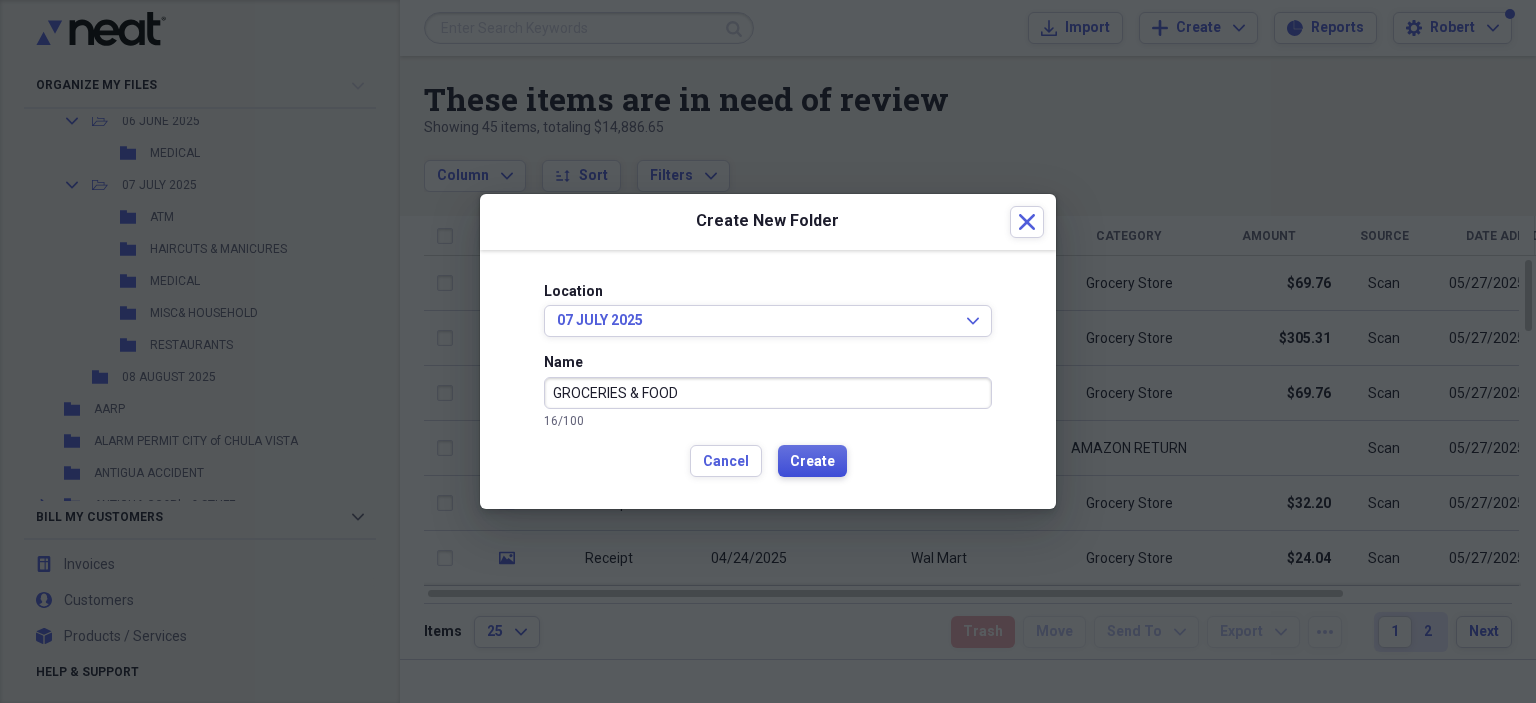 type on "GROCERIES & FOOD" 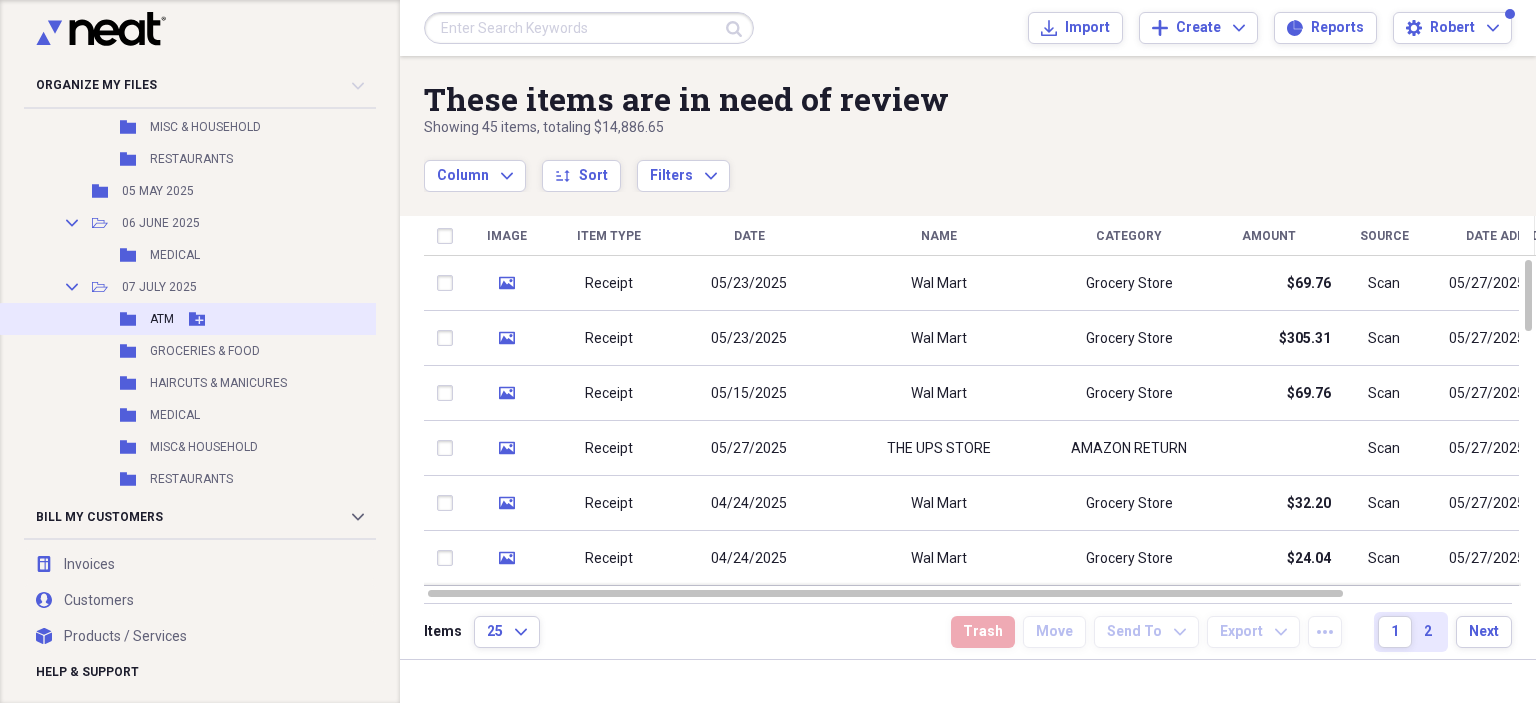 scroll, scrollTop: 1000, scrollLeft: 0, axis: vertical 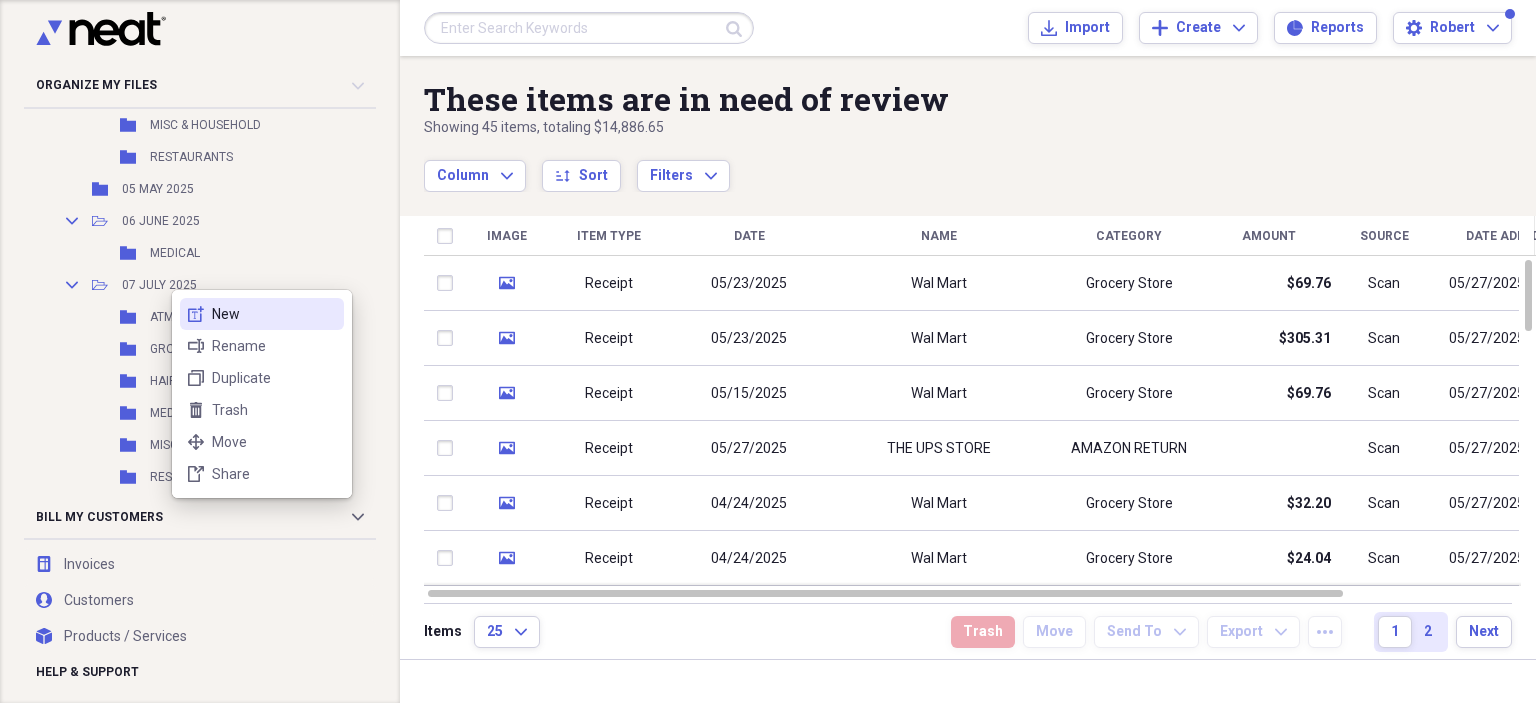 click on "new-textbox New" at bounding box center (262, 314) 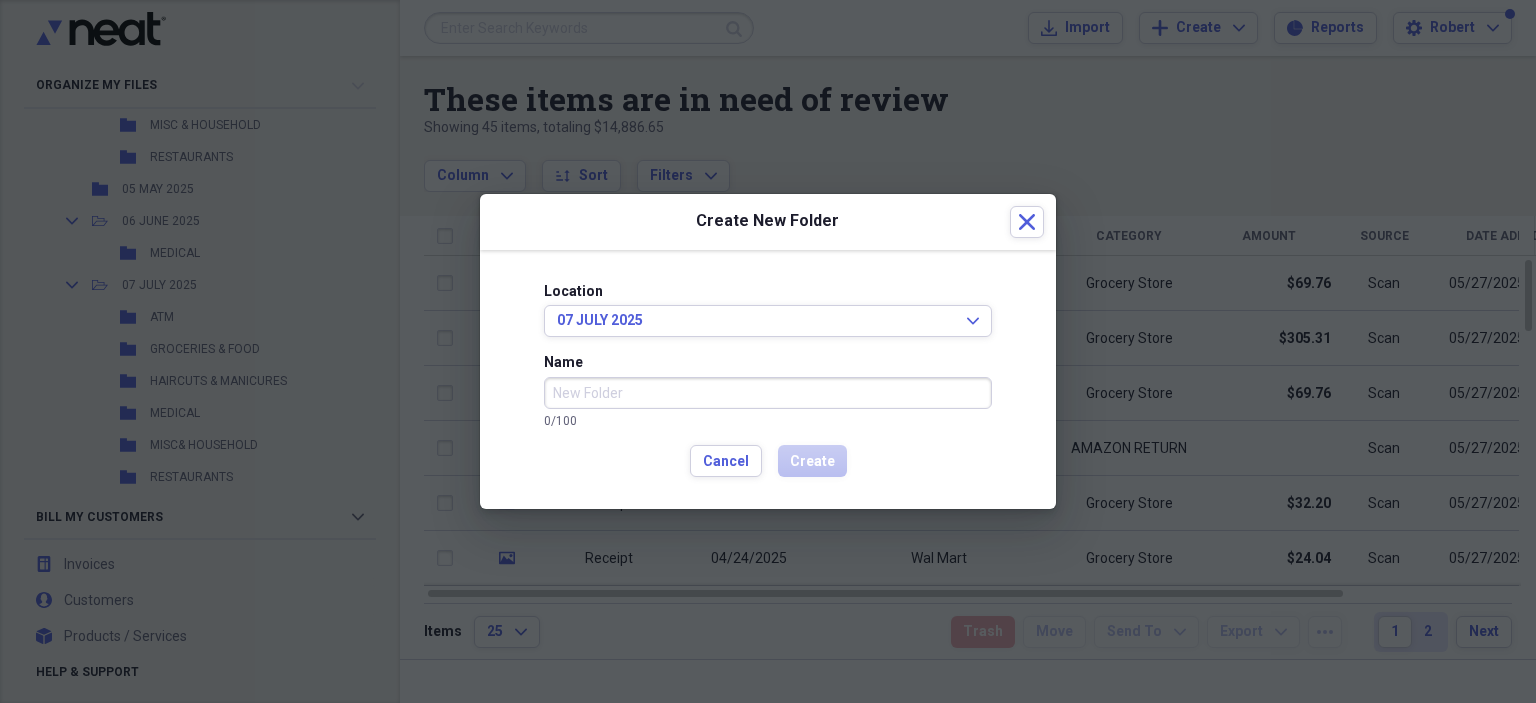 click on "Name" at bounding box center [768, 393] 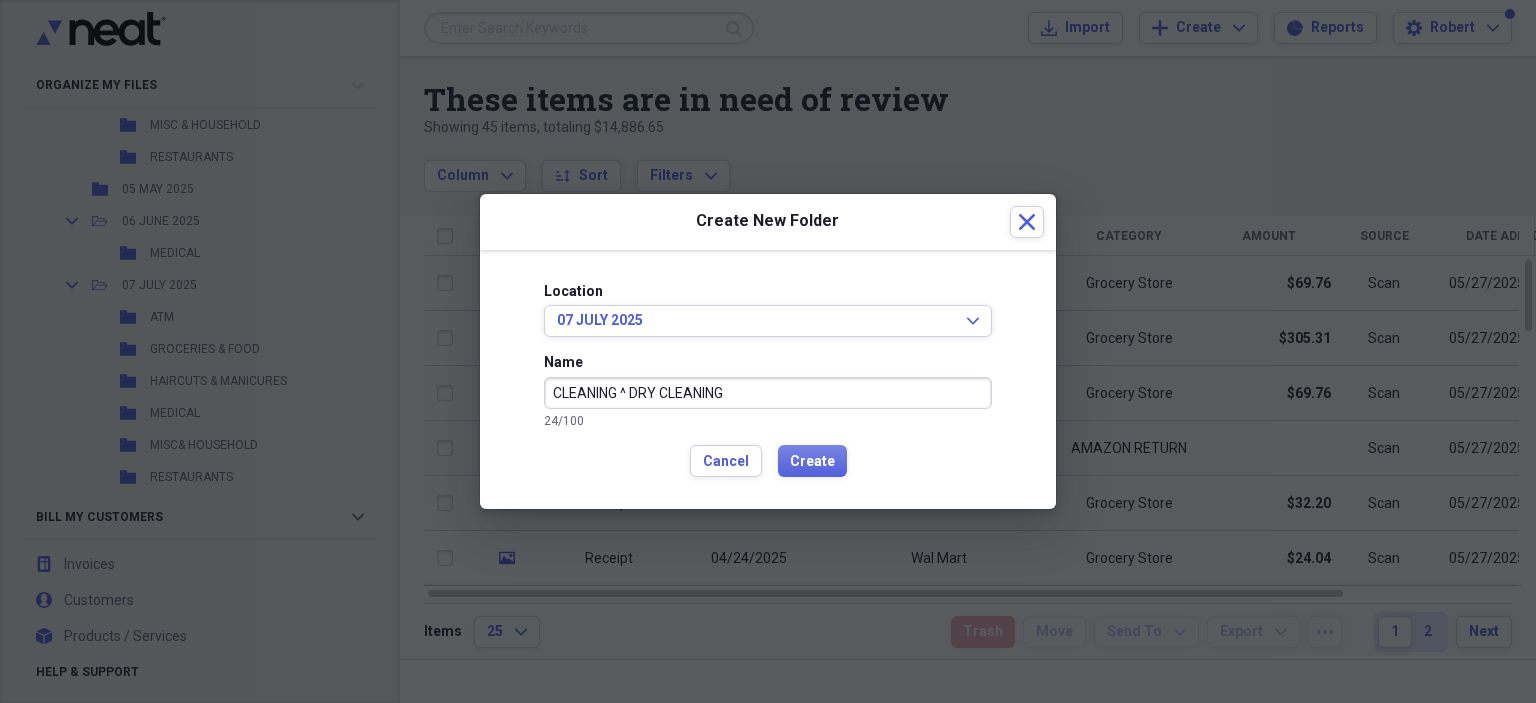 click on "CLEANING ^ DRY CLEANING" at bounding box center (768, 393) 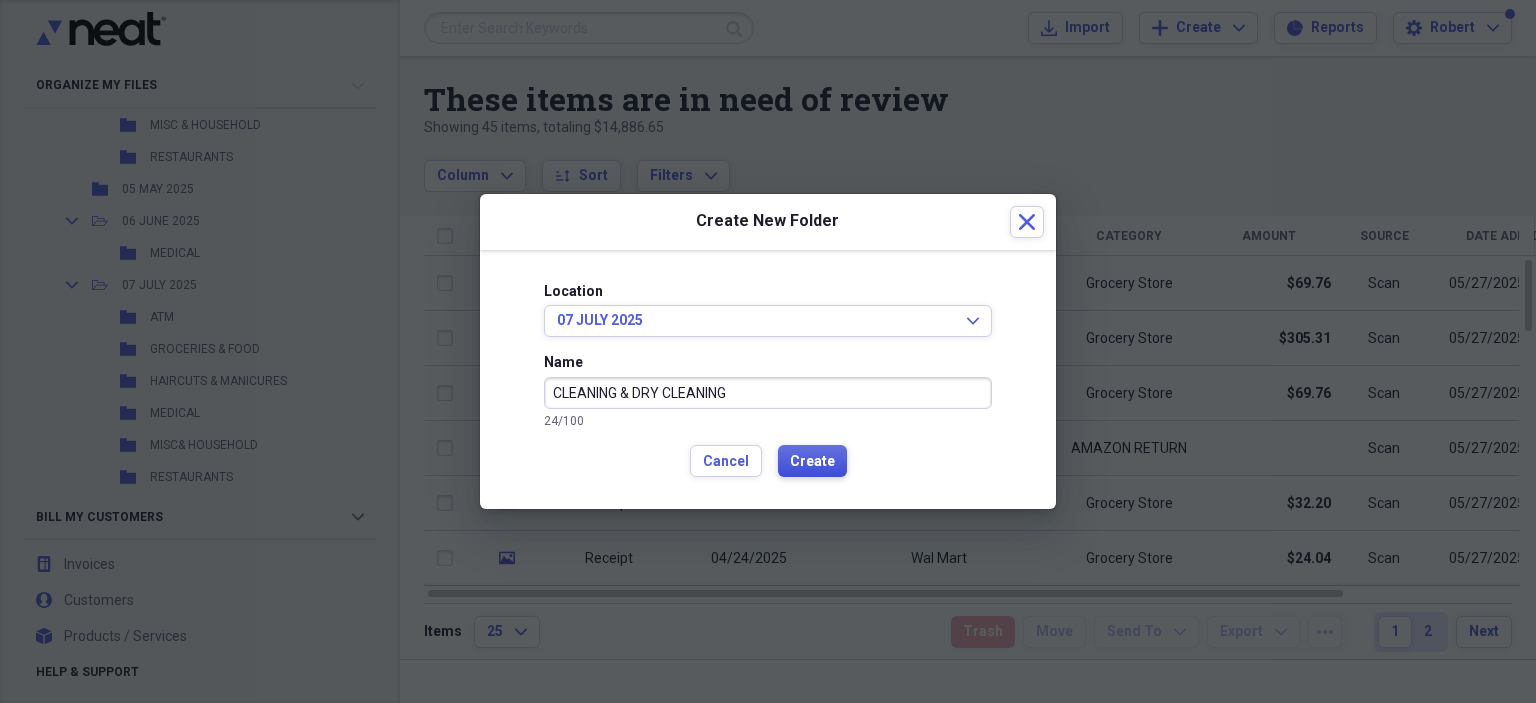 type on "CLEANING & DRY CLEANING" 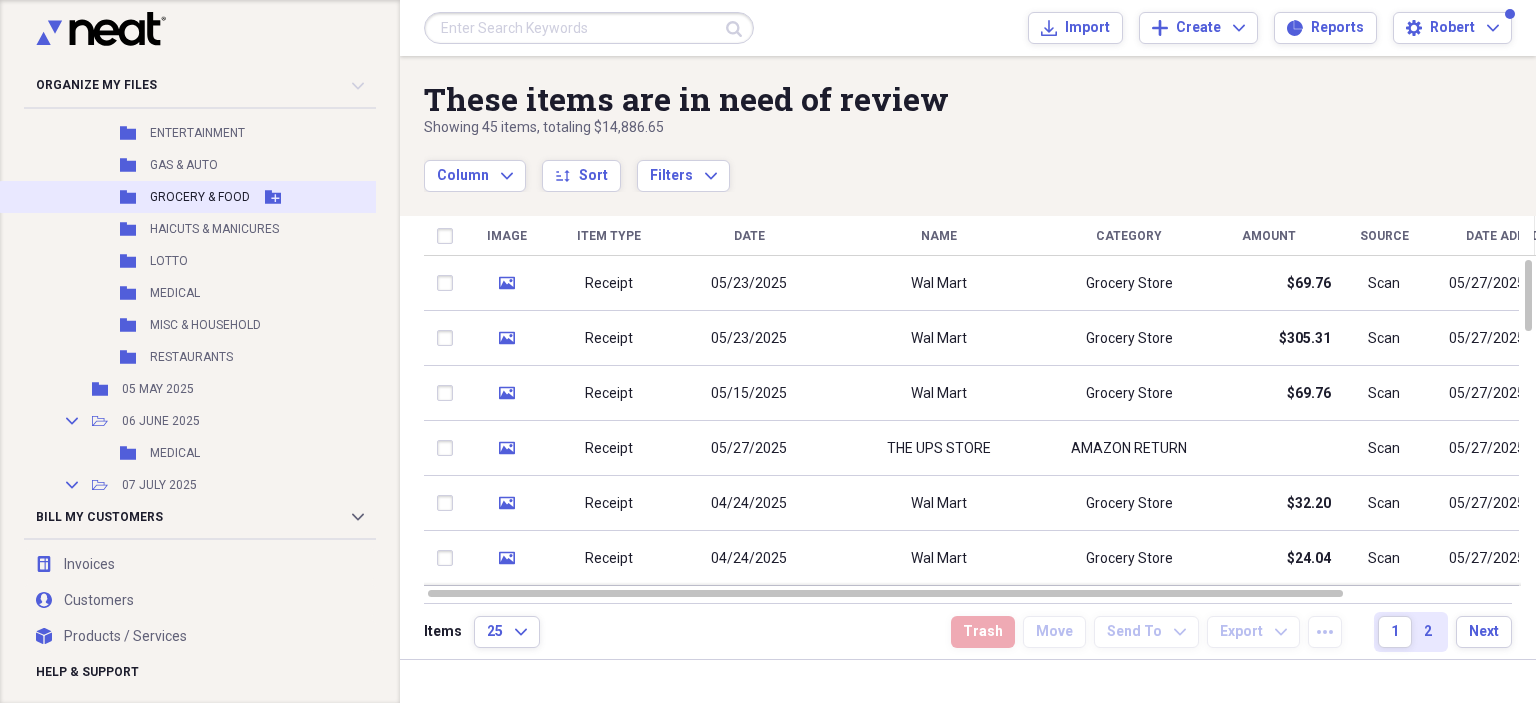 scroll, scrollTop: 1000, scrollLeft: 0, axis: vertical 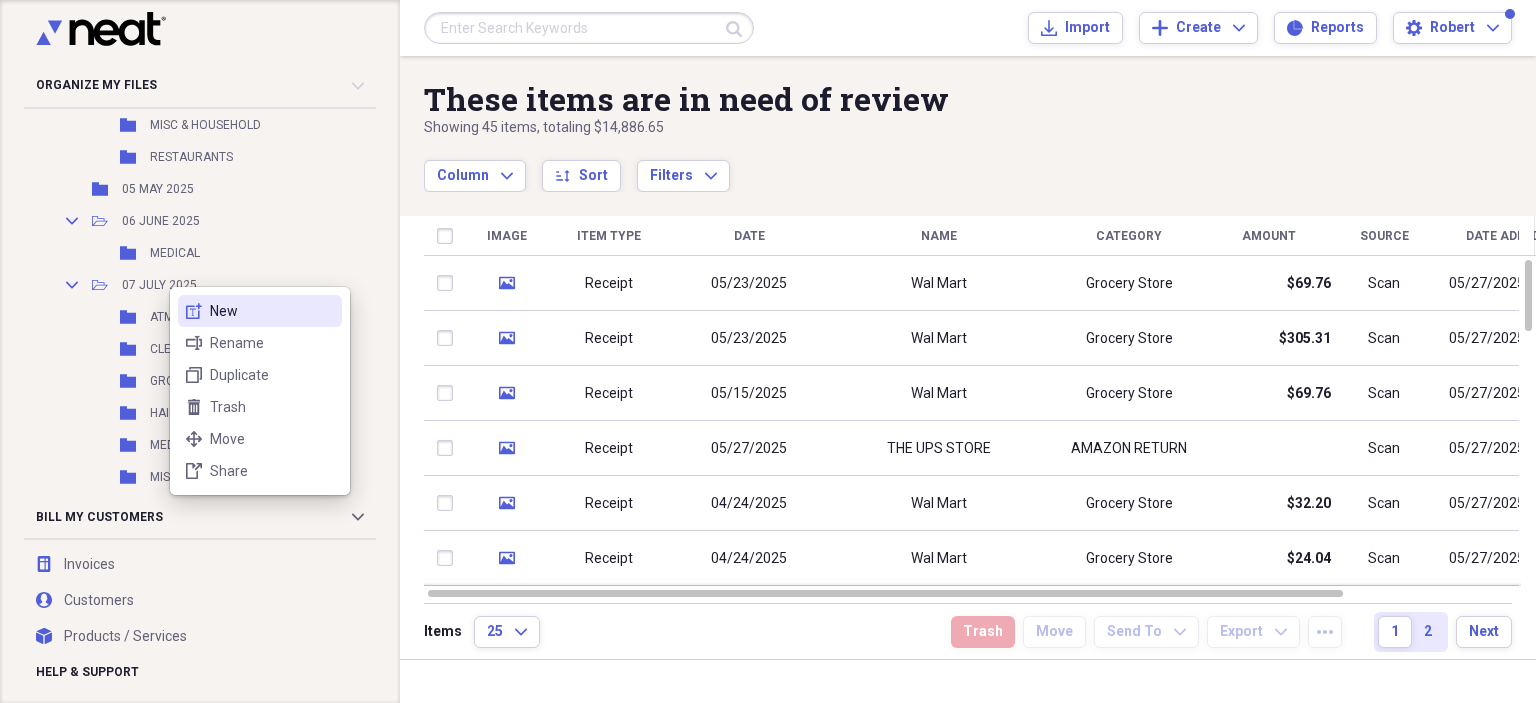 click on "New" at bounding box center (272, 311) 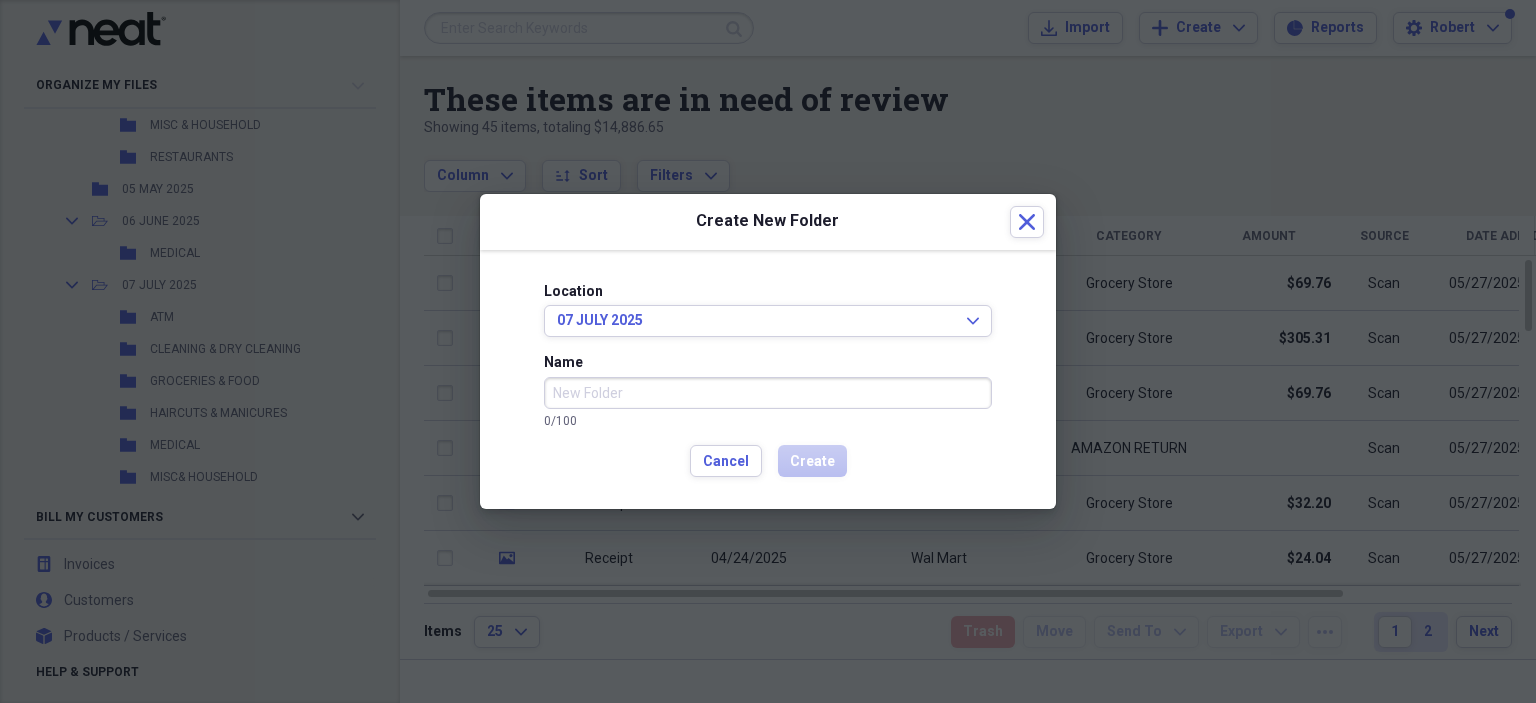 click on "Name" at bounding box center (768, 393) 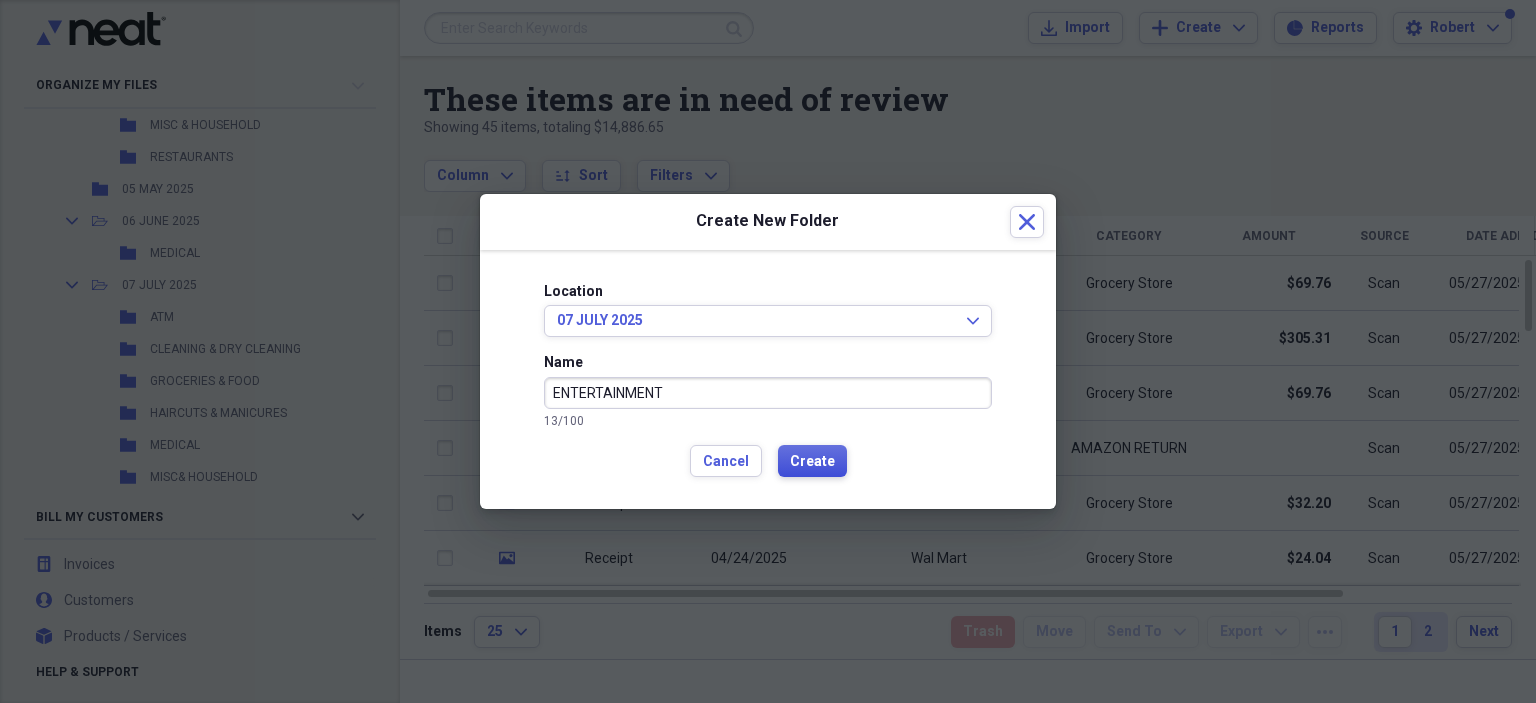 type on "ENTERTAINMENT" 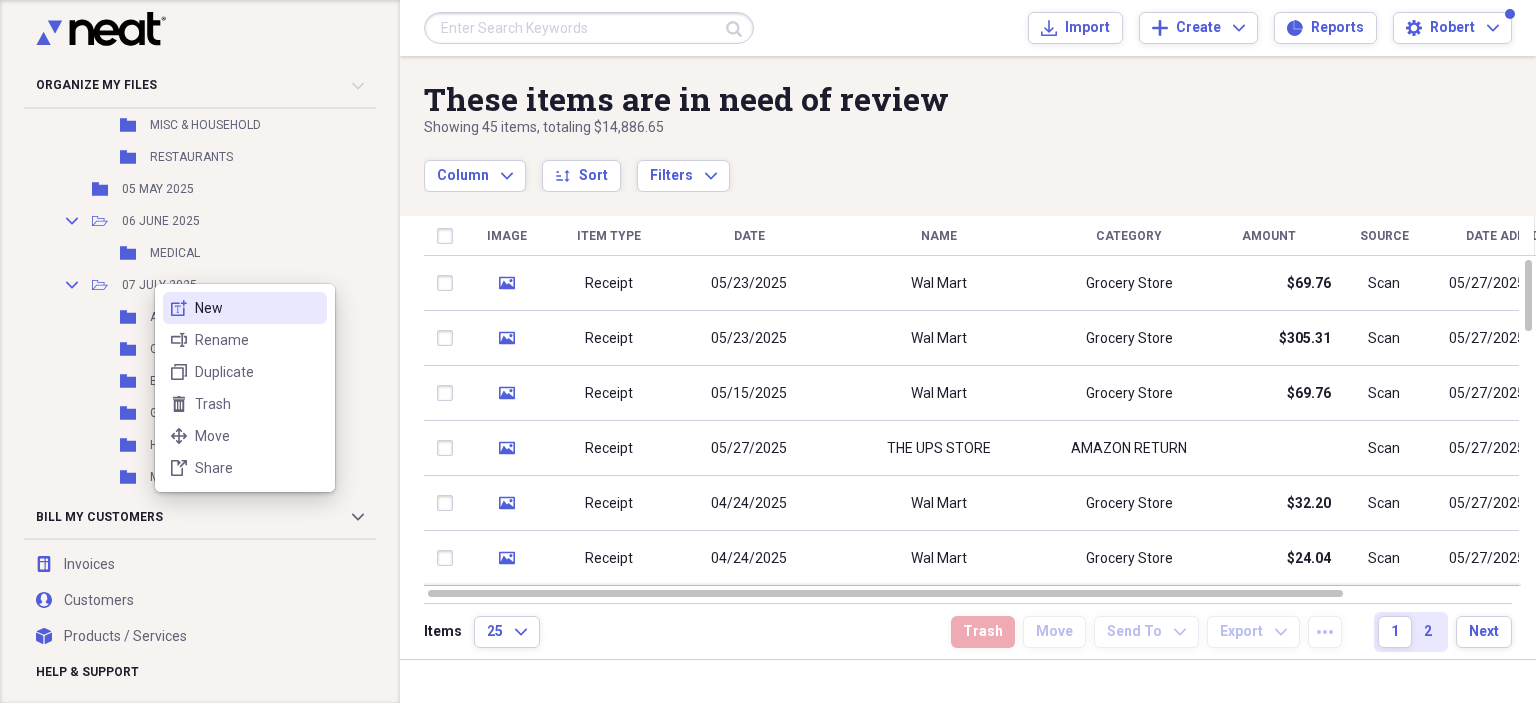 click on "New" at bounding box center (257, 308) 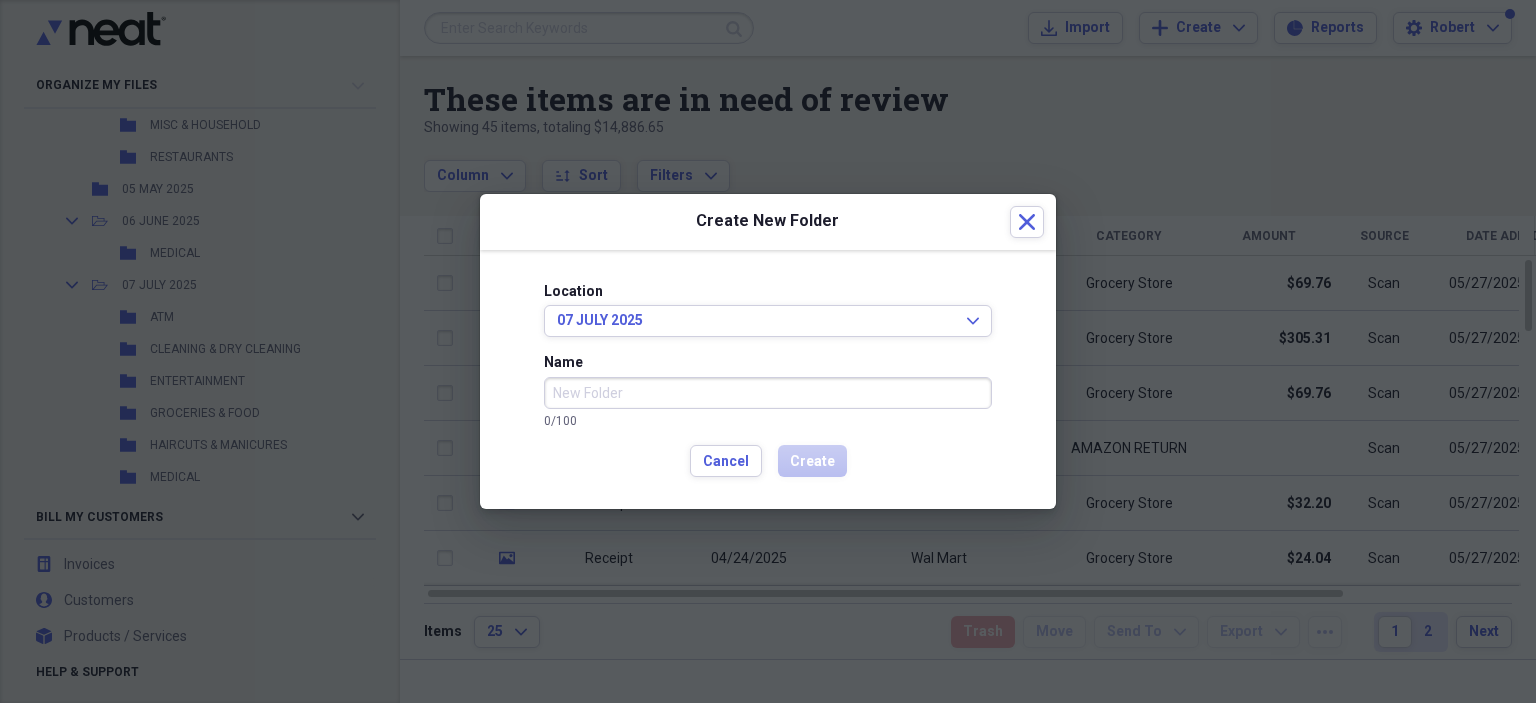 click on "Name" at bounding box center [768, 393] 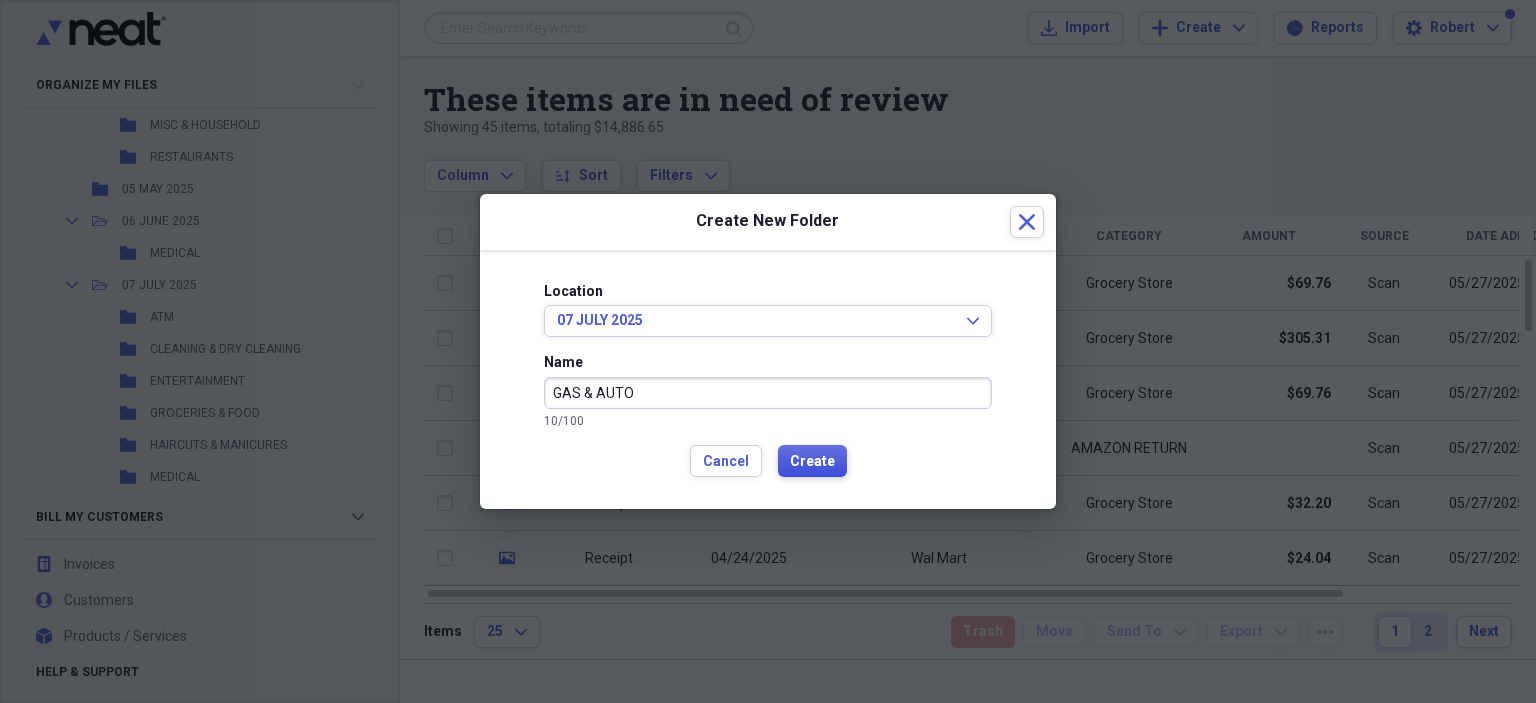 type on "GAS & AUTO" 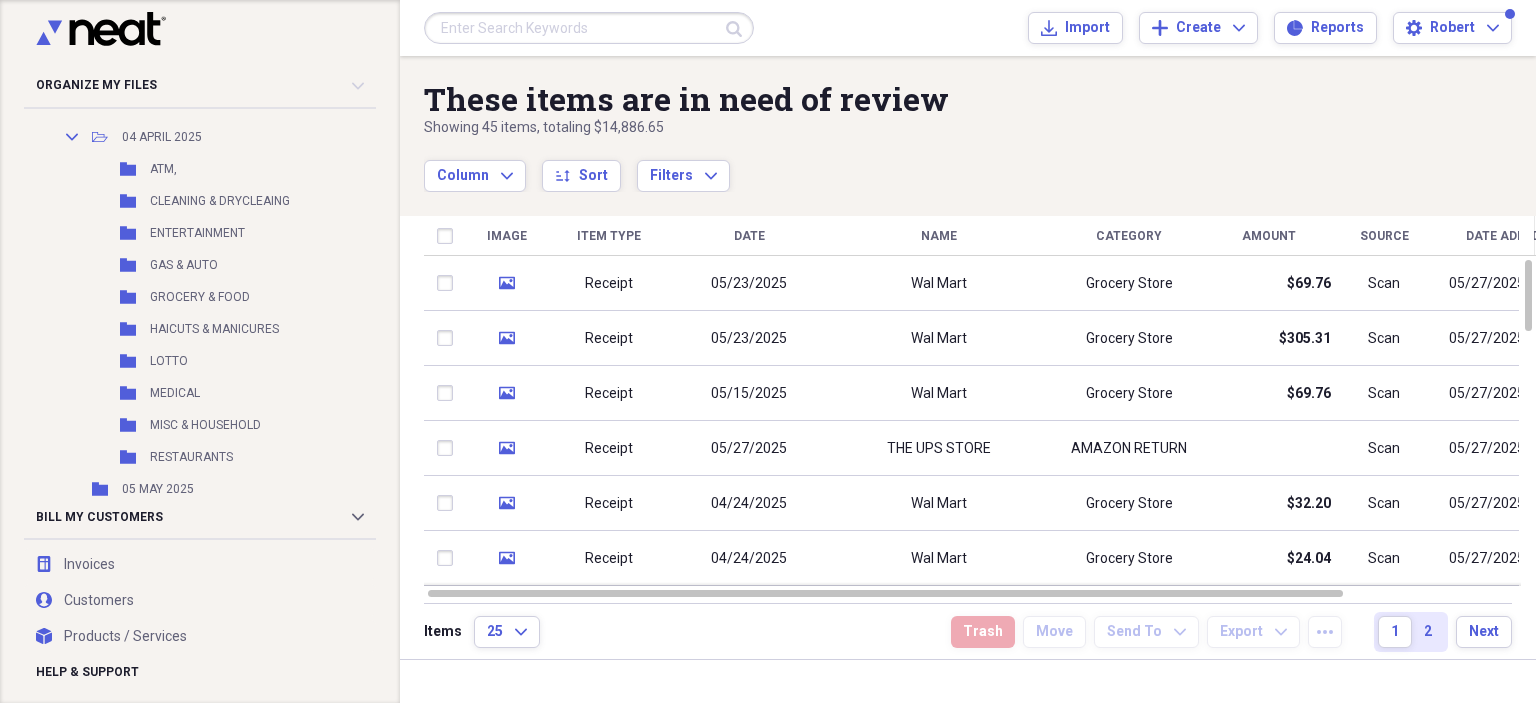 scroll, scrollTop: 900, scrollLeft: 0, axis: vertical 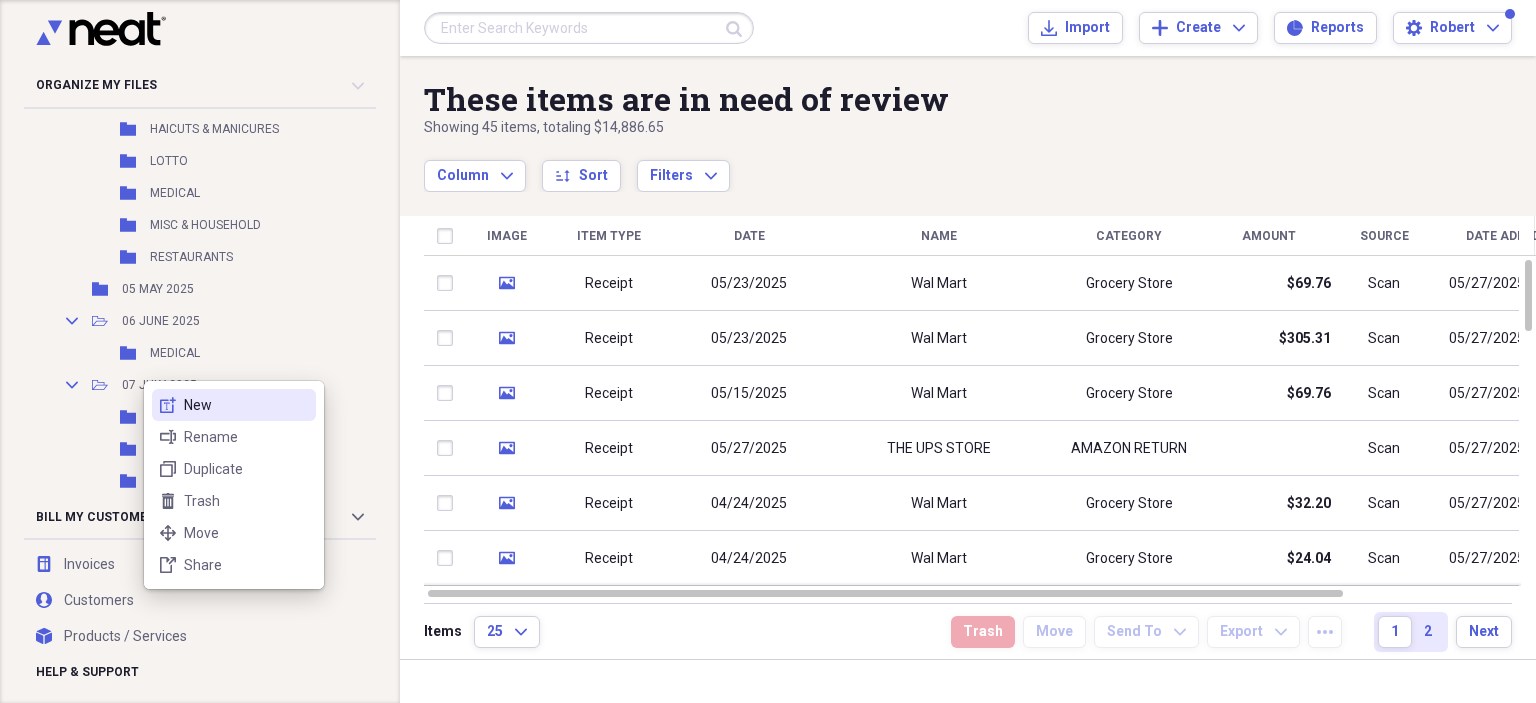 click on "new-textbox New" at bounding box center [234, 405] 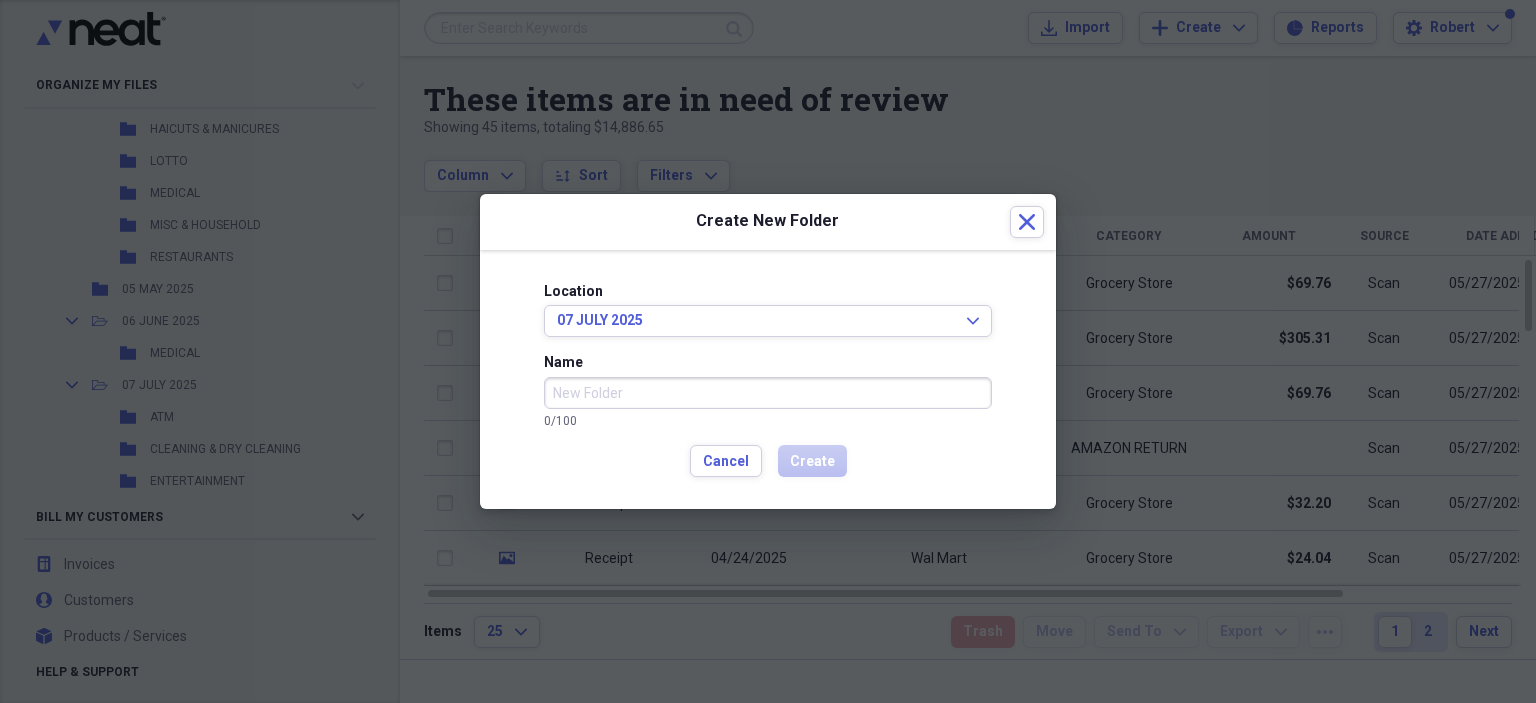 click on "Name" at bounding box center [768, 393] 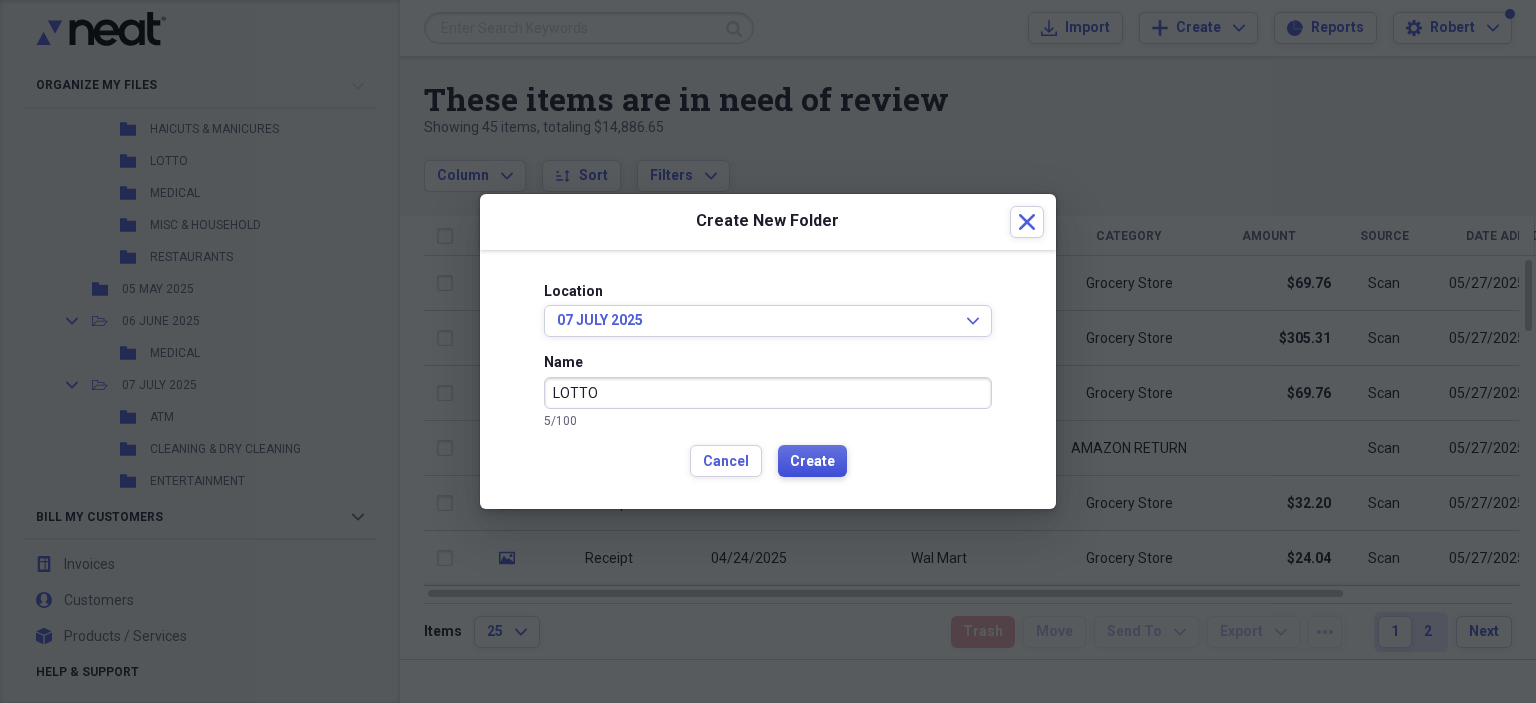 type on "LOTTO" 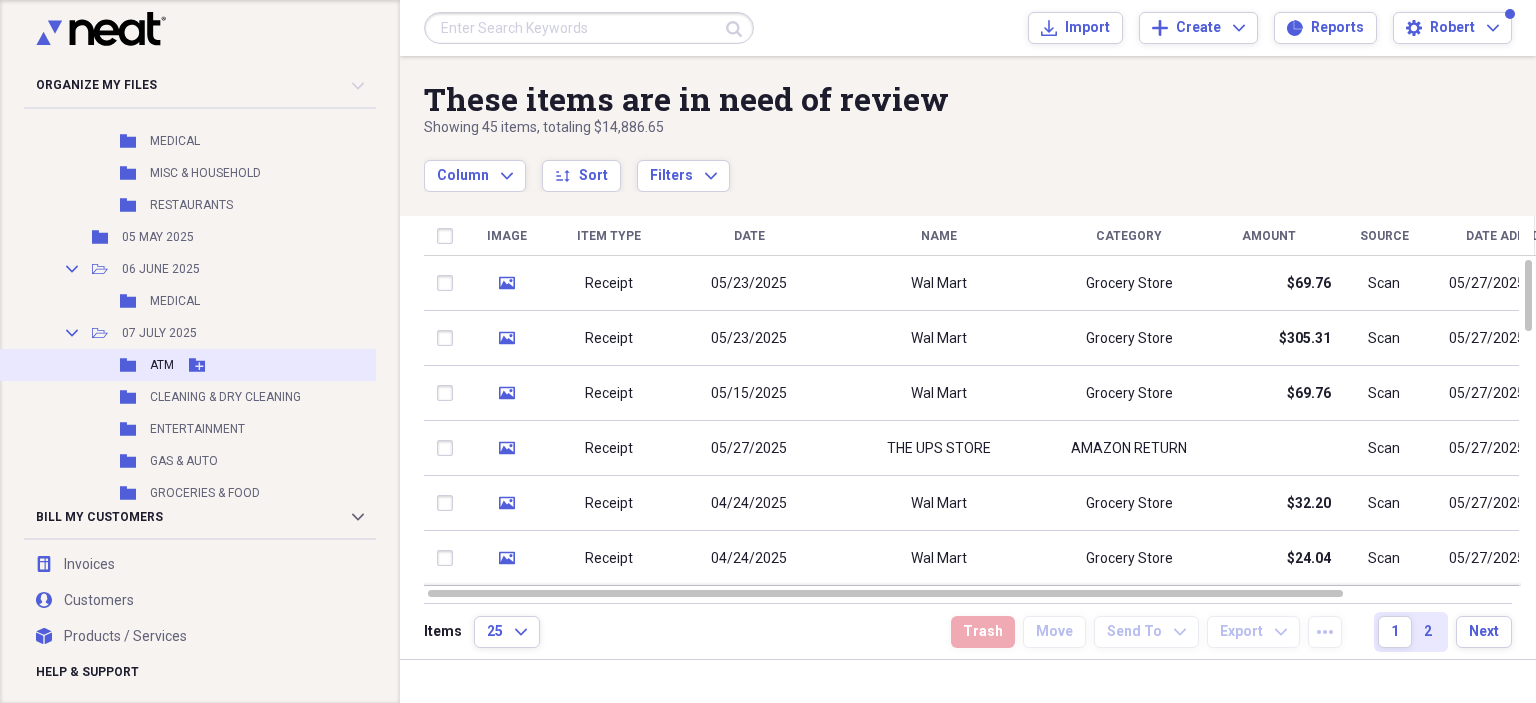 scroll, scrollTop: 1000, scrollLeft: 0, axis: vertical 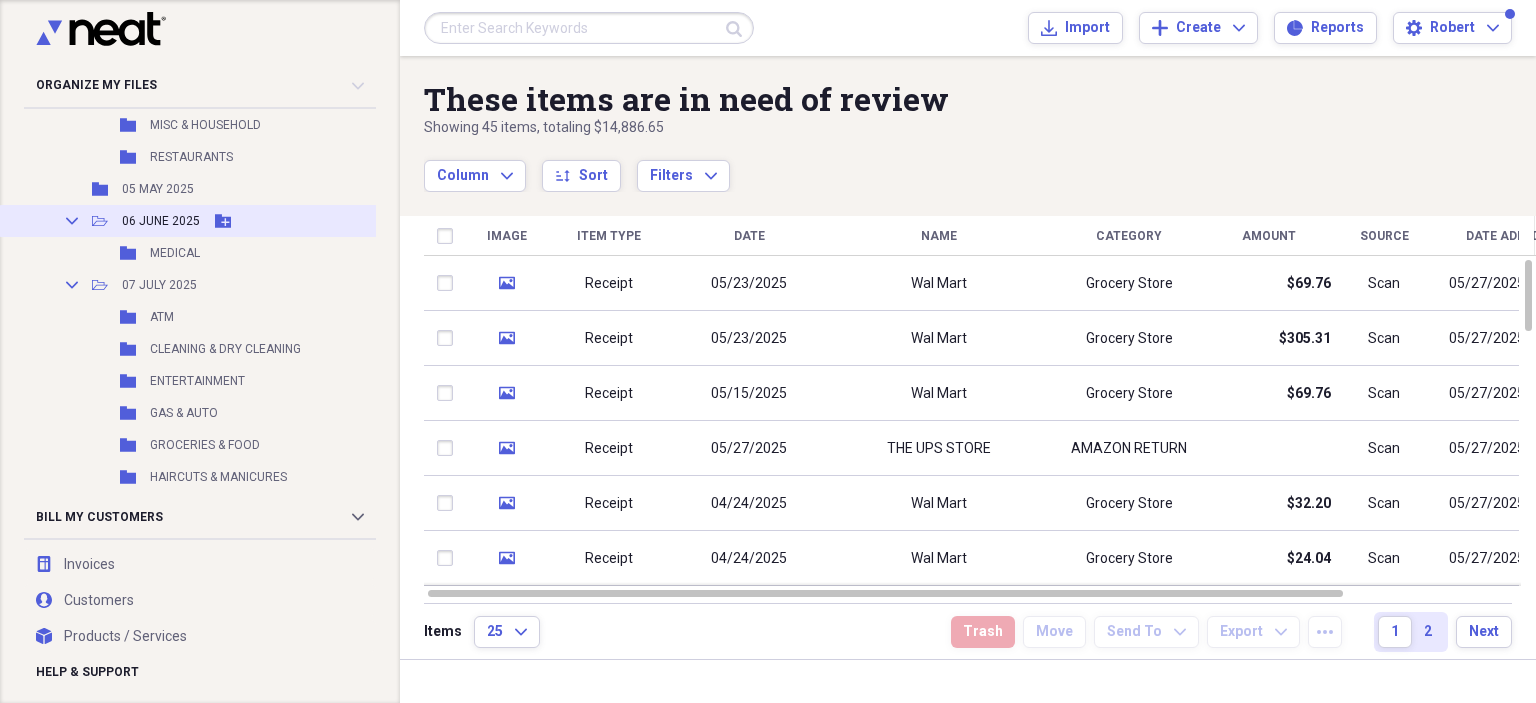 click on "06 JUNE 2025" at bounding box center (161, 221) 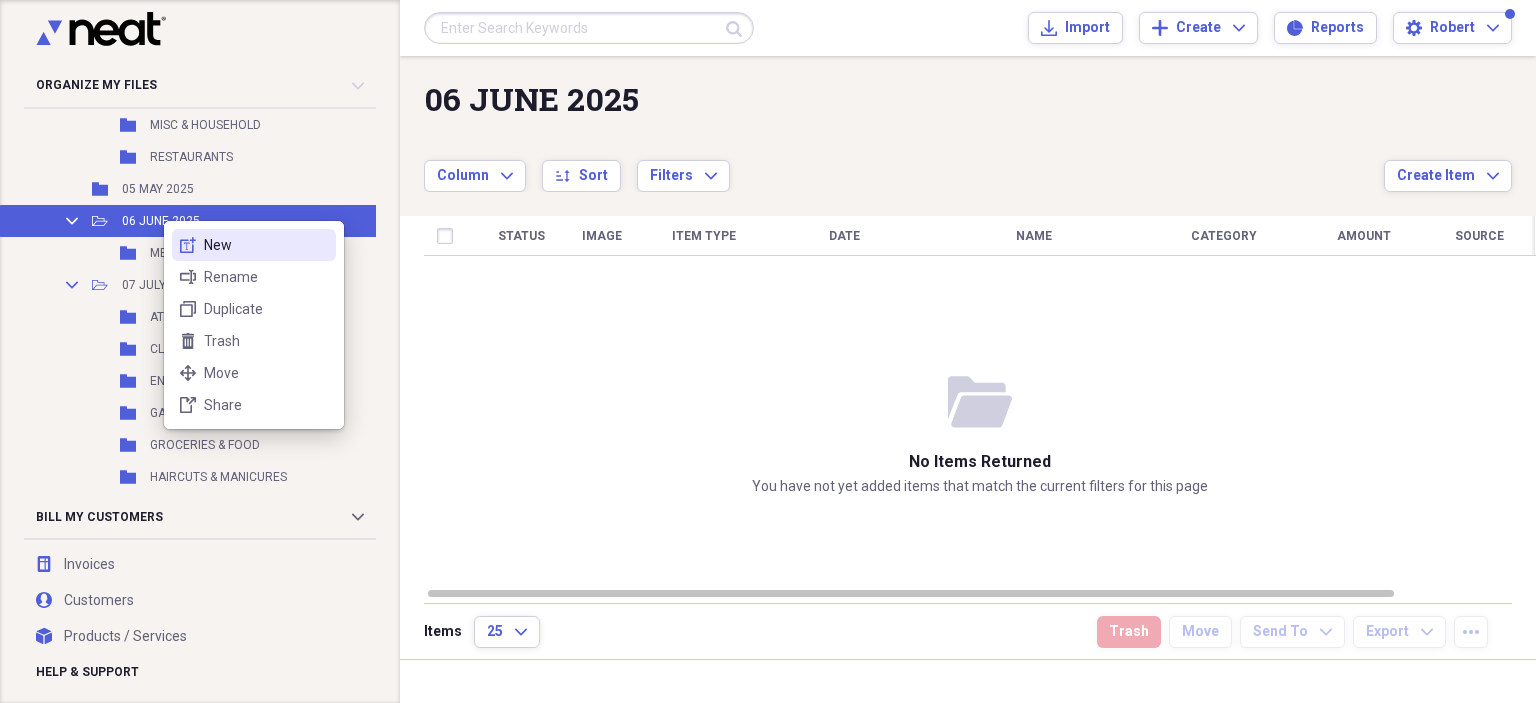 click on "new-textbox New" at bounding box center [254, 245] 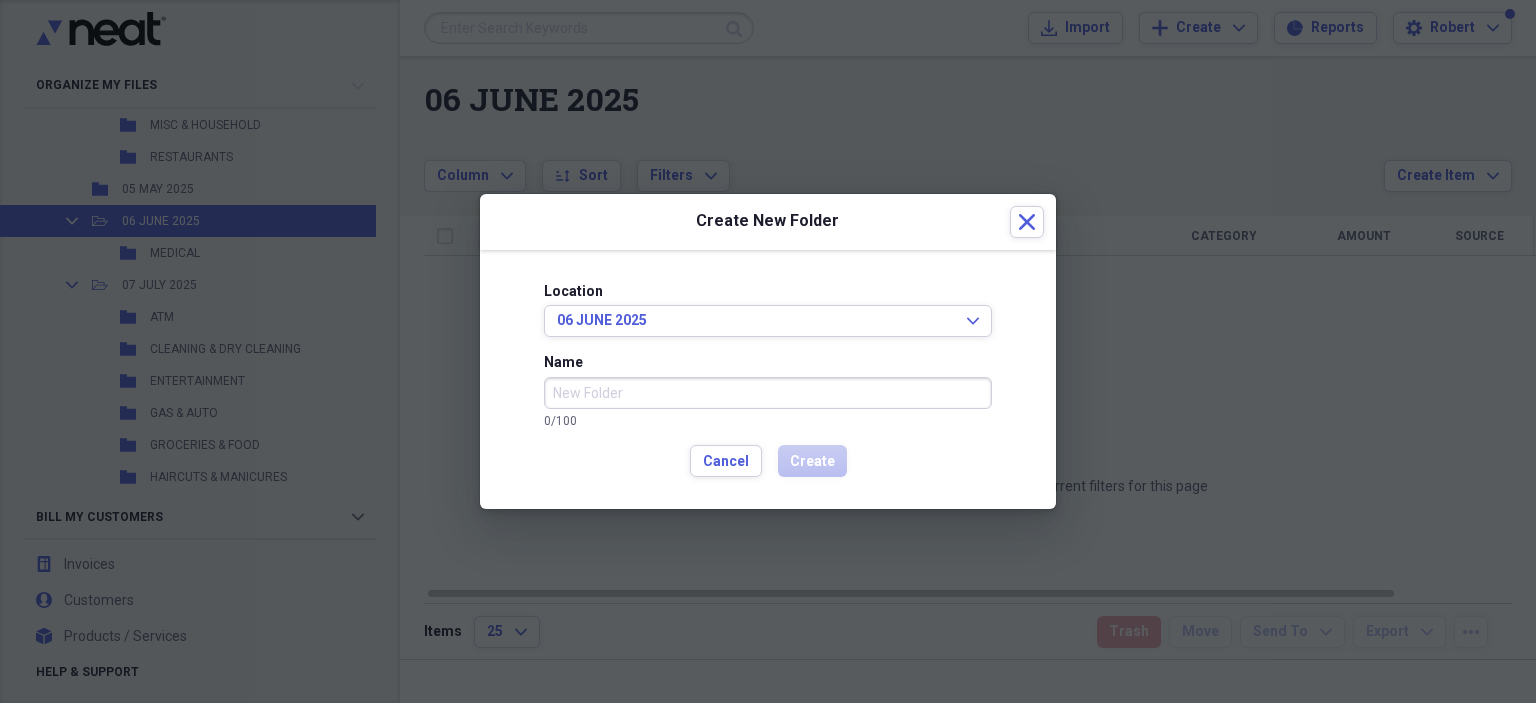 click on "Name" at bounding box center [768, 393] 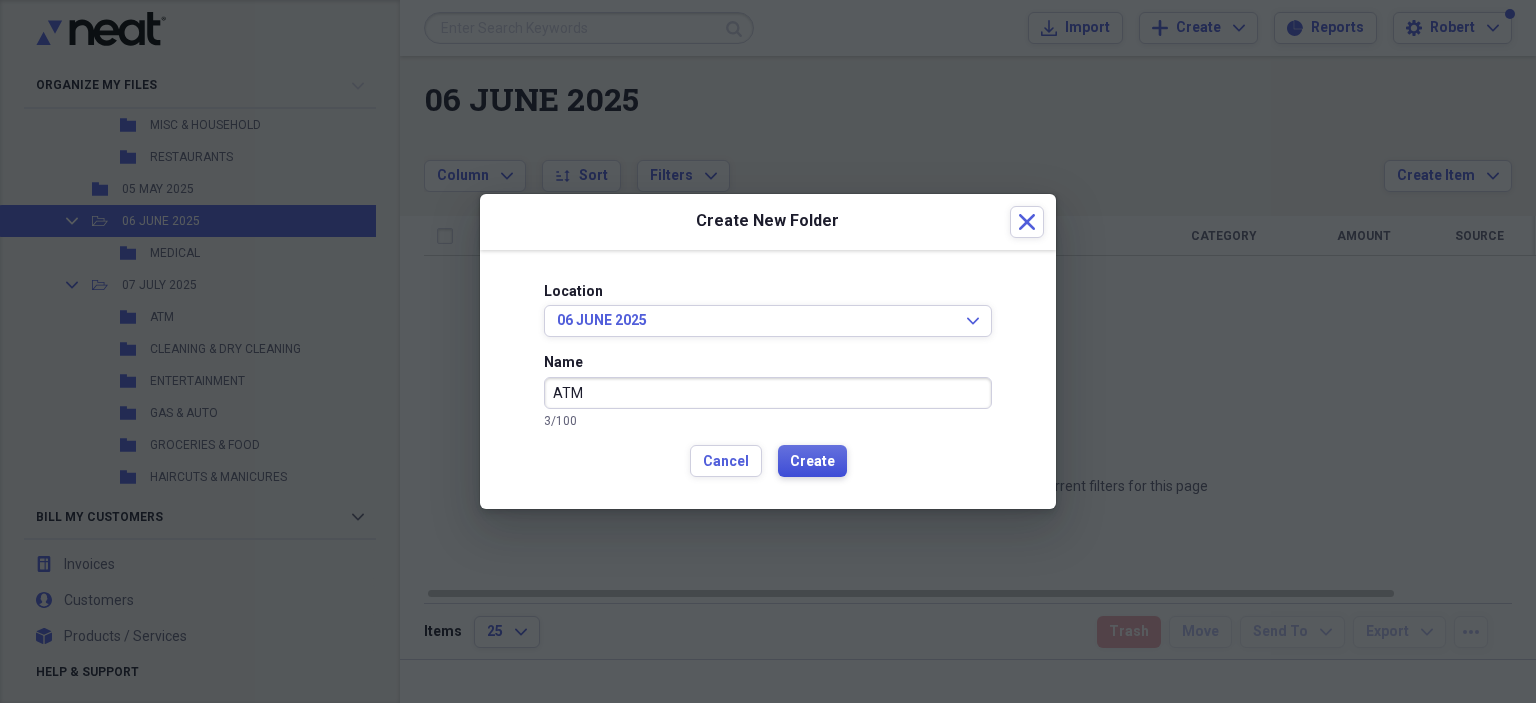 type on "ATM" 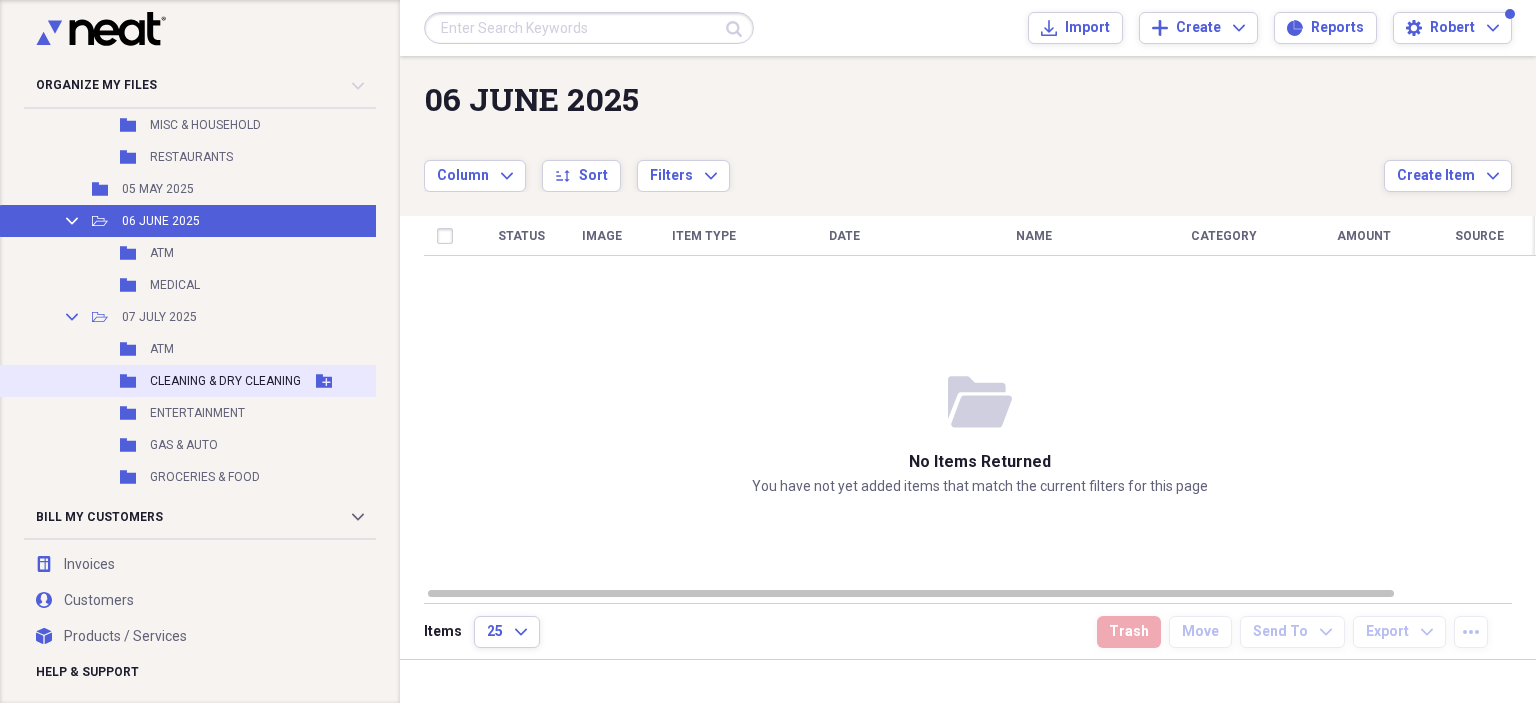 click on "CLEANING & DRY CLEANING" at bounding box center [225, 381] 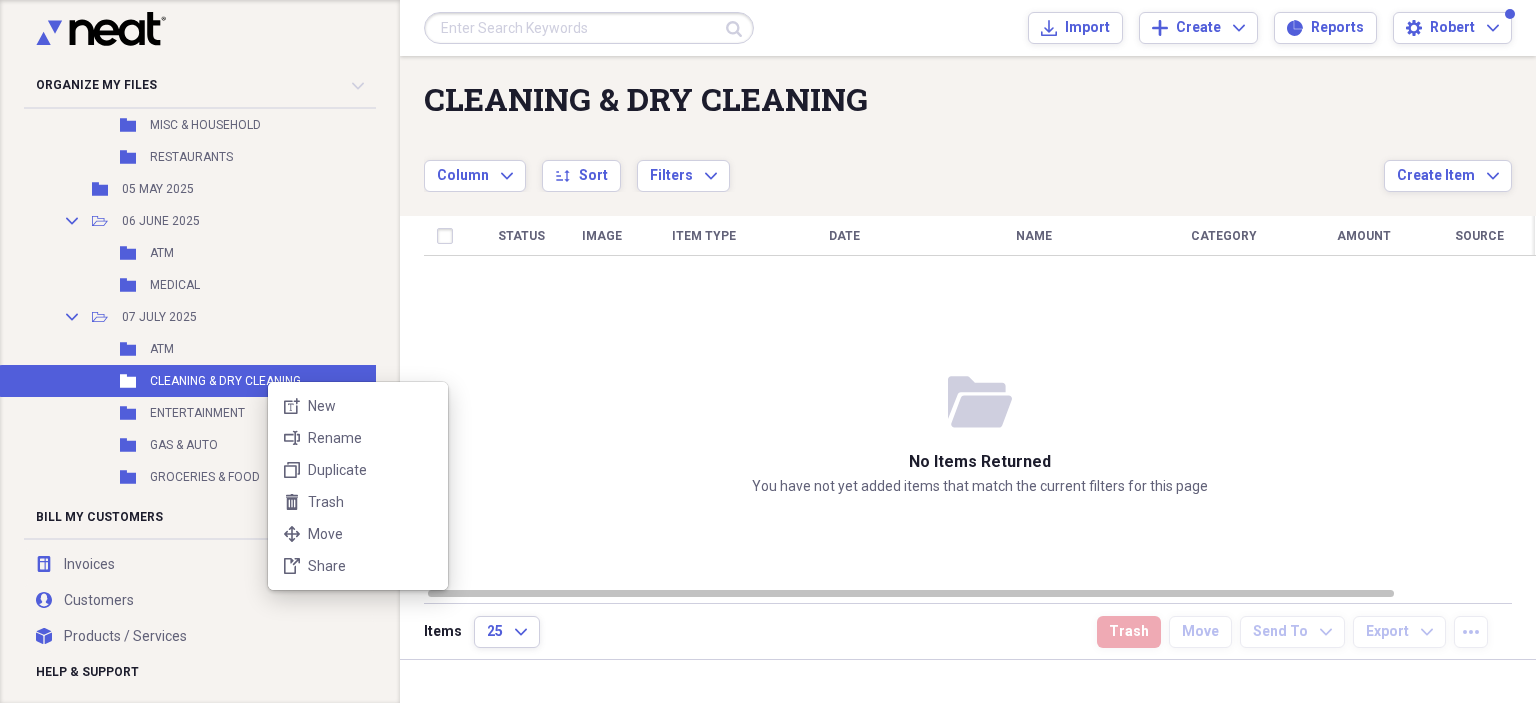 click on "Organize My Files 45 Collapse Unfiled Needs Review 45 Unfiled All Files Unfiled Unfiled Unfiled Saved Reports Collapse My Cabinet My NEATReceipts Cabinet Add Folder Expand Folder 2013 MONTHLY EXPENSES Add Folder Expand Folder 2014 MONTHLY EXPENSES Add Folder Expand Folder 2015 MONTHLY EXPENSES Add Folder Expand Folder 2016 MONTHLY EXPENSES Add Folder Expand Folder 2017 MONTHLY EXPENSES Add Folder Expand Folder 2018 MONTHLY EXPENSES Add Folder Folder 2018 WATER HEATER 2018 TNT WATER HEATERS Add Folder Expand Folder 2019 MONTHLY EXPENSES Add Folder Expand Folder 2020 MONTHLY EXPENSES Add Folder Expand Folder 2021 MONTHLY EXPENSES Add Folder Expand Folder 2022 MONTHLY EXPENSES Add Folder Expand Folder 2023 MONTHLY EXPENSES Add Folder Expand Folder 2024 MONTHLY EXPENSES Add Folder Collapse Open Folder 2025 MONTHLY EXPENSES Add Folder Expand Folder 01[MONTH] 2025 Add Folder Expand Folder 02[MONTH] 2025 Add Folder Expand Folder 03. [MONTH] 2025 Add Folder Collapse Open Folder 04 [MONTH] 2025 Add Folder Folder ATM," at bounding box center [768, 351] 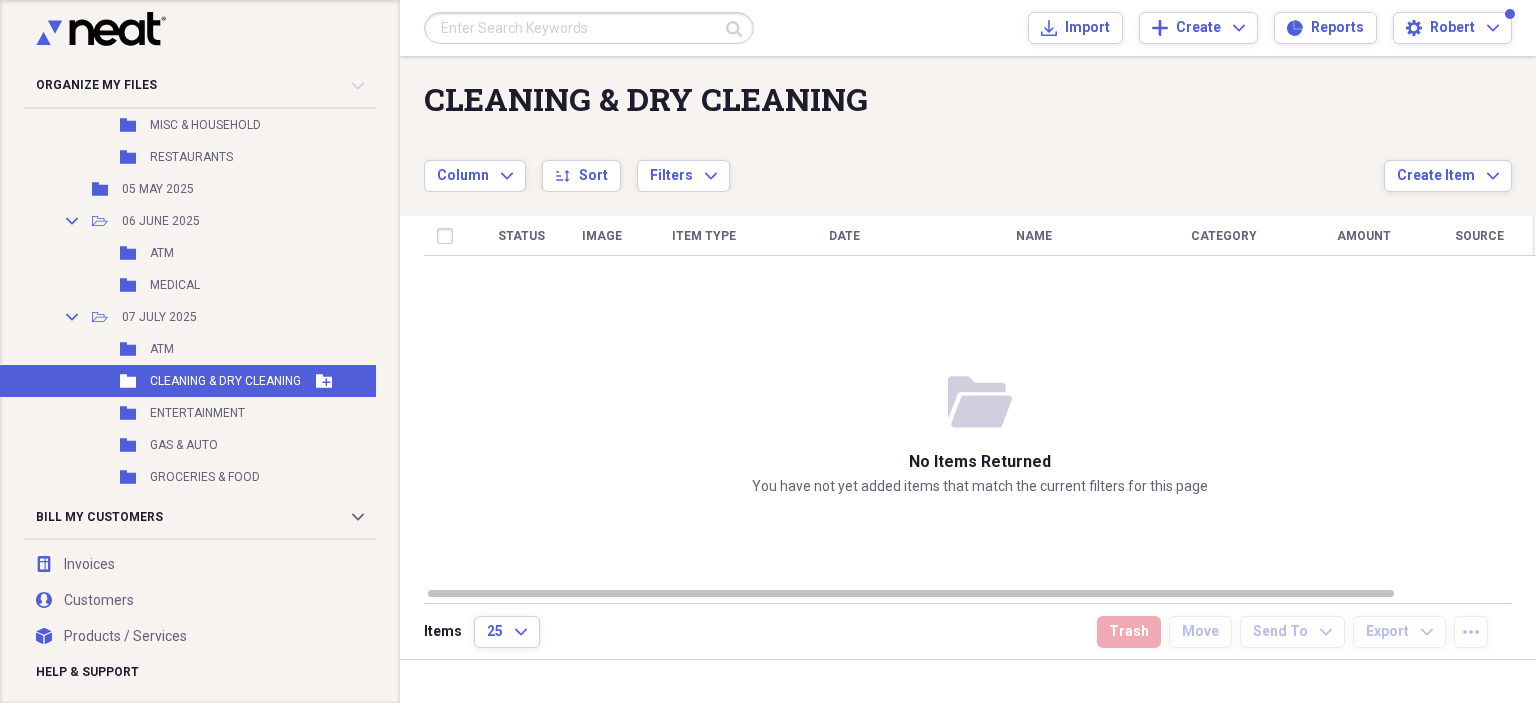 click on "Folder CLEANING & DRY CLEANING Add Folder" at bounding box center (238, 381) 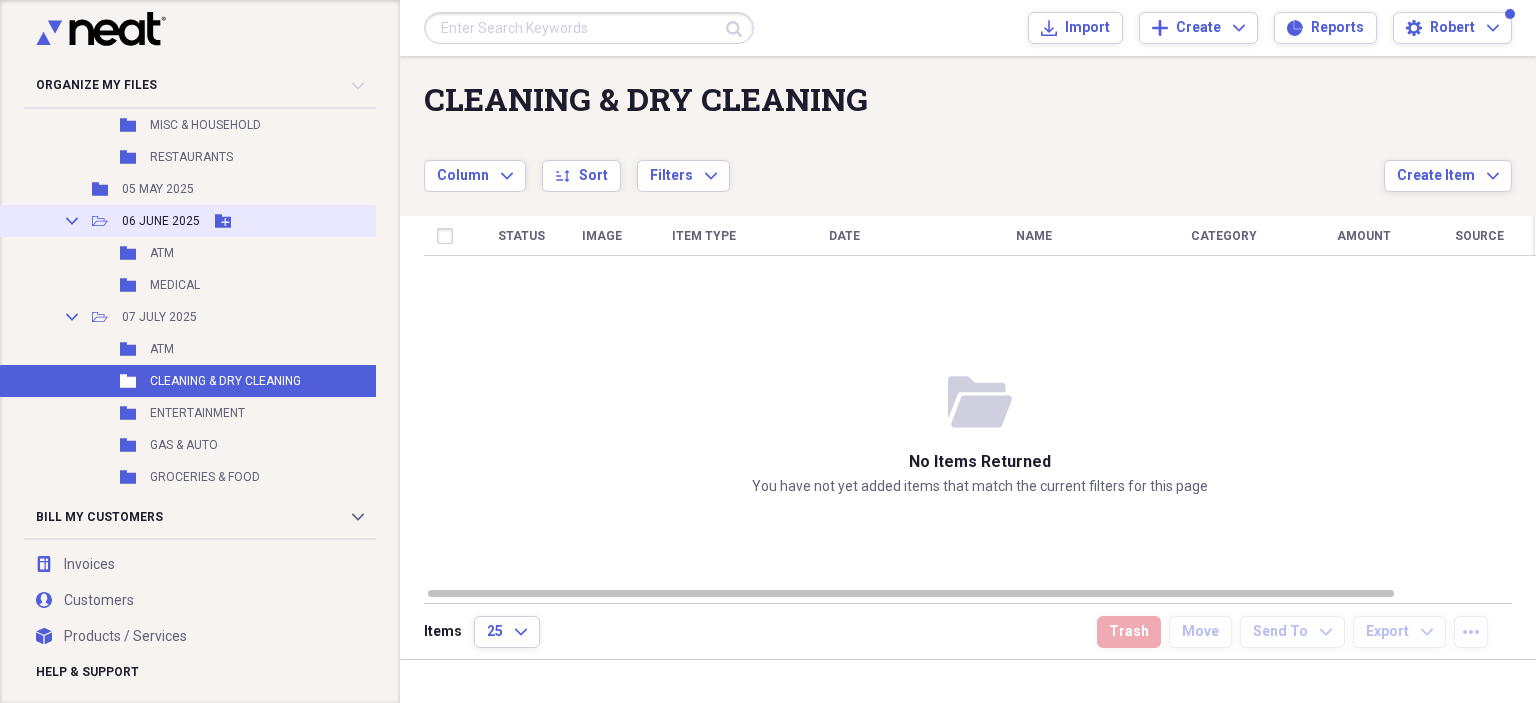 click on "Collapse Open Folder 06 [MONTH] 2025 Add Folder" at bounding box center (238, 221) 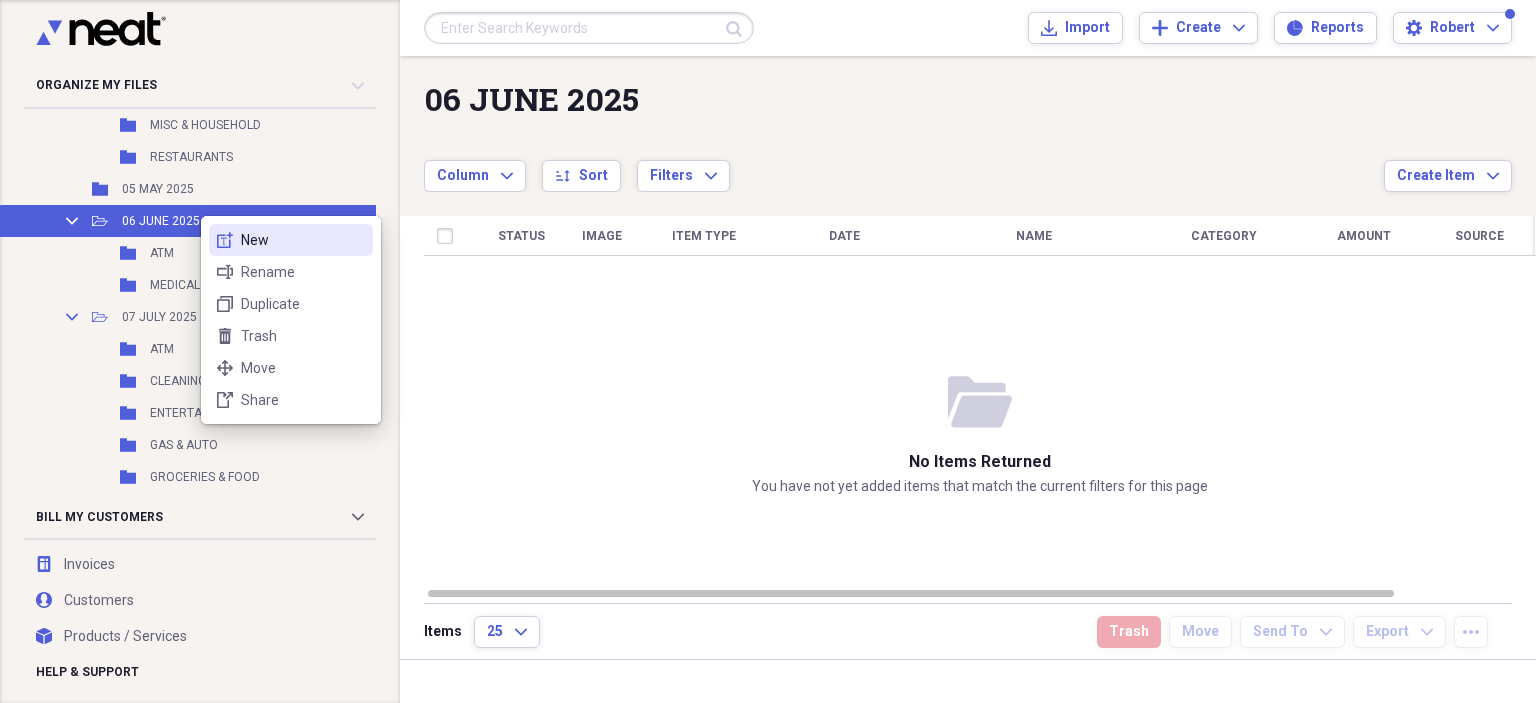 click on "New" at bounding box center (303, 240) 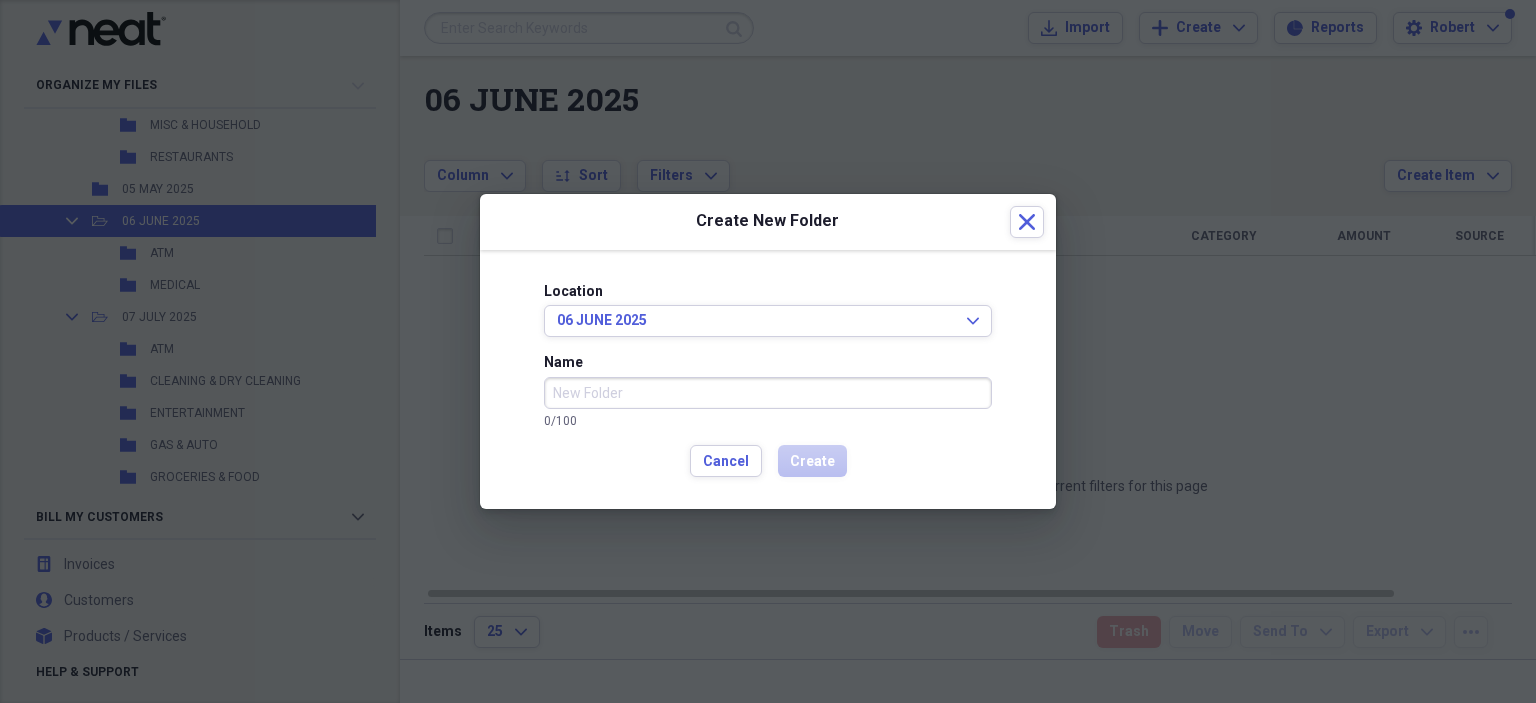 click on "Name" at bounding box center (768, 393) 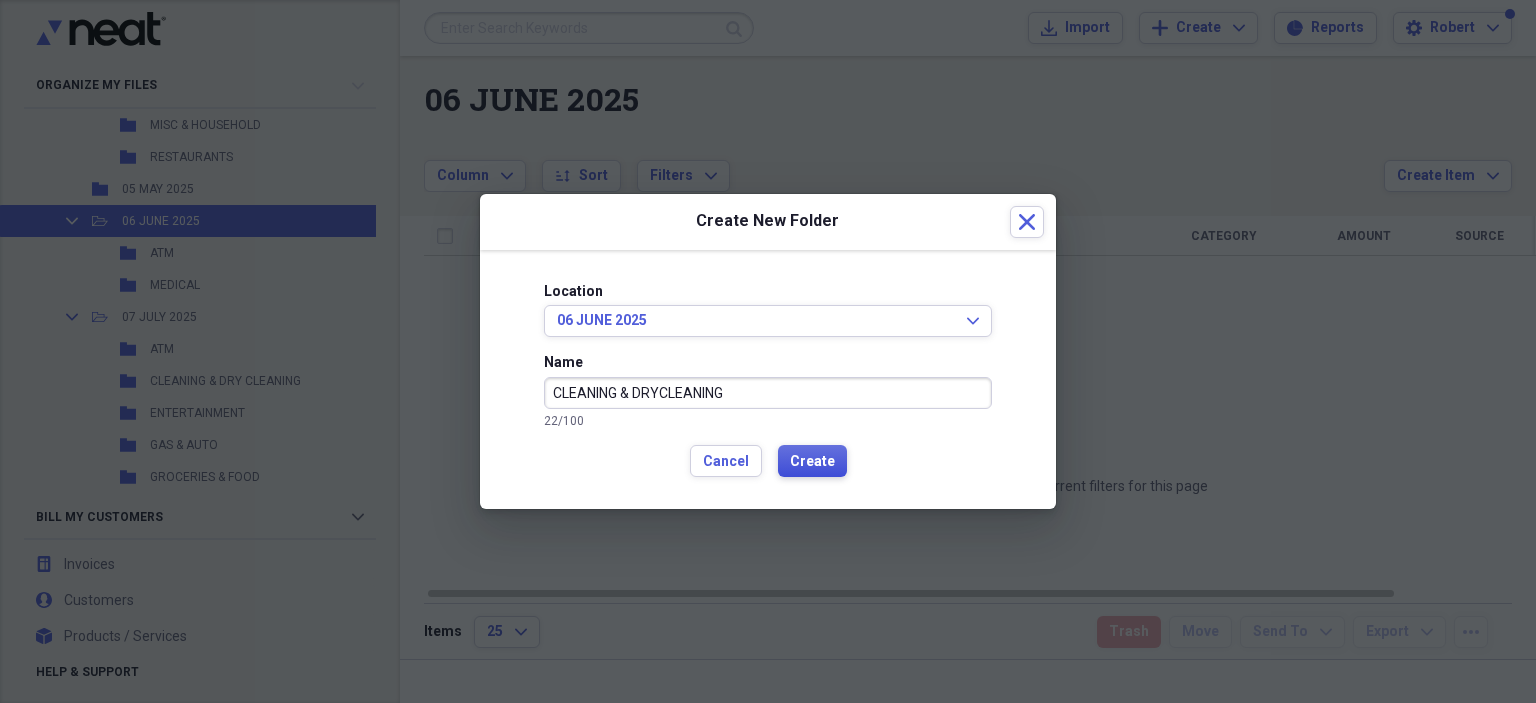 type on "CLEANING & DRYCLEANING" 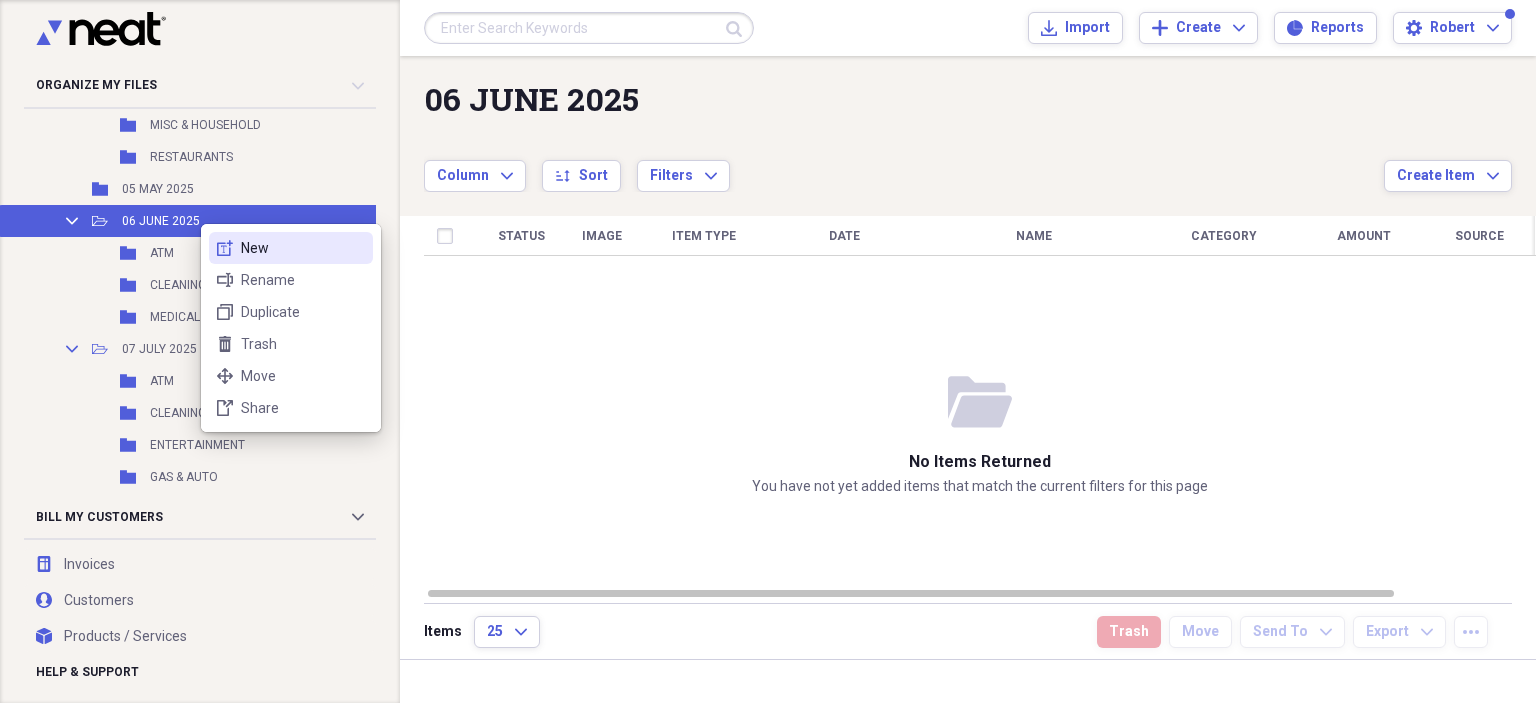 click on "New" at bounding box center [303, 248] 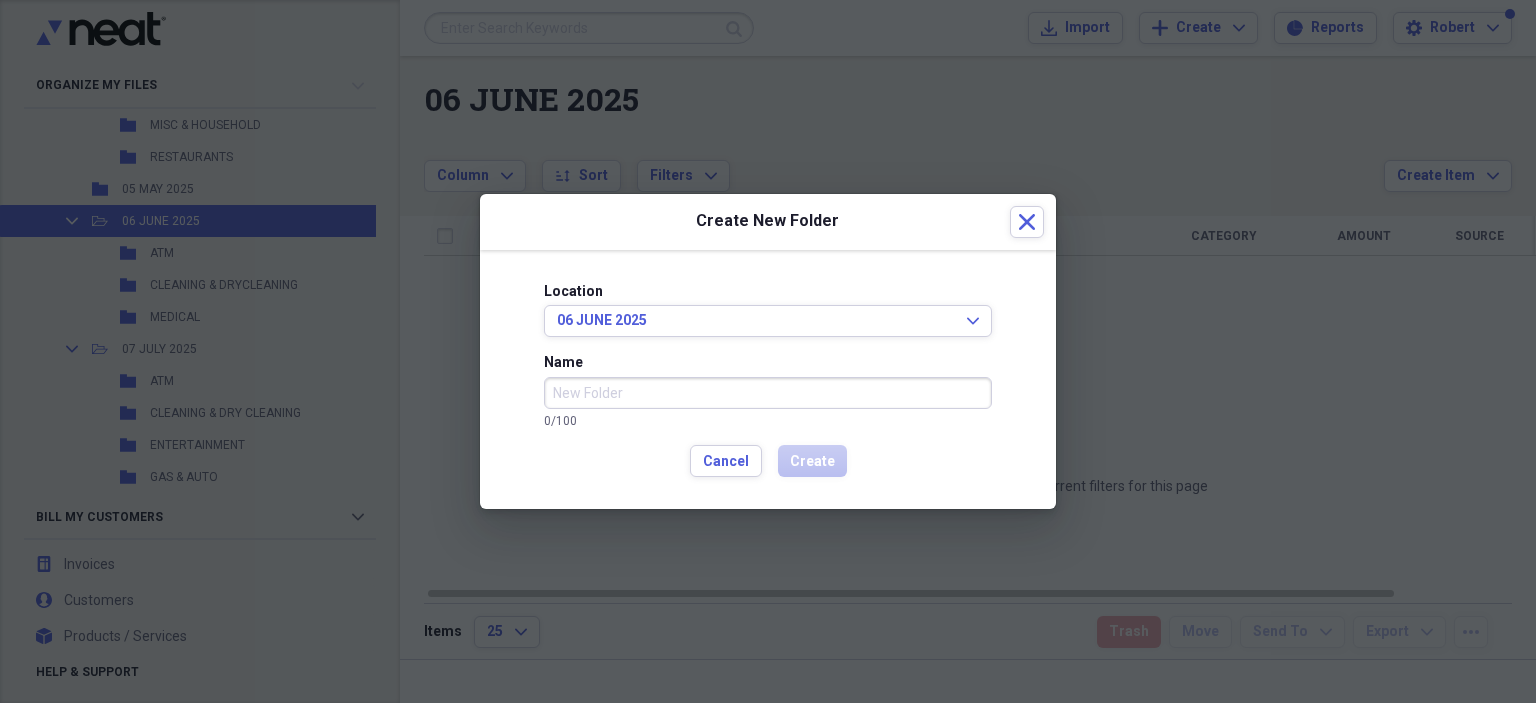 click on "Name" at bounding box center (768, 393) 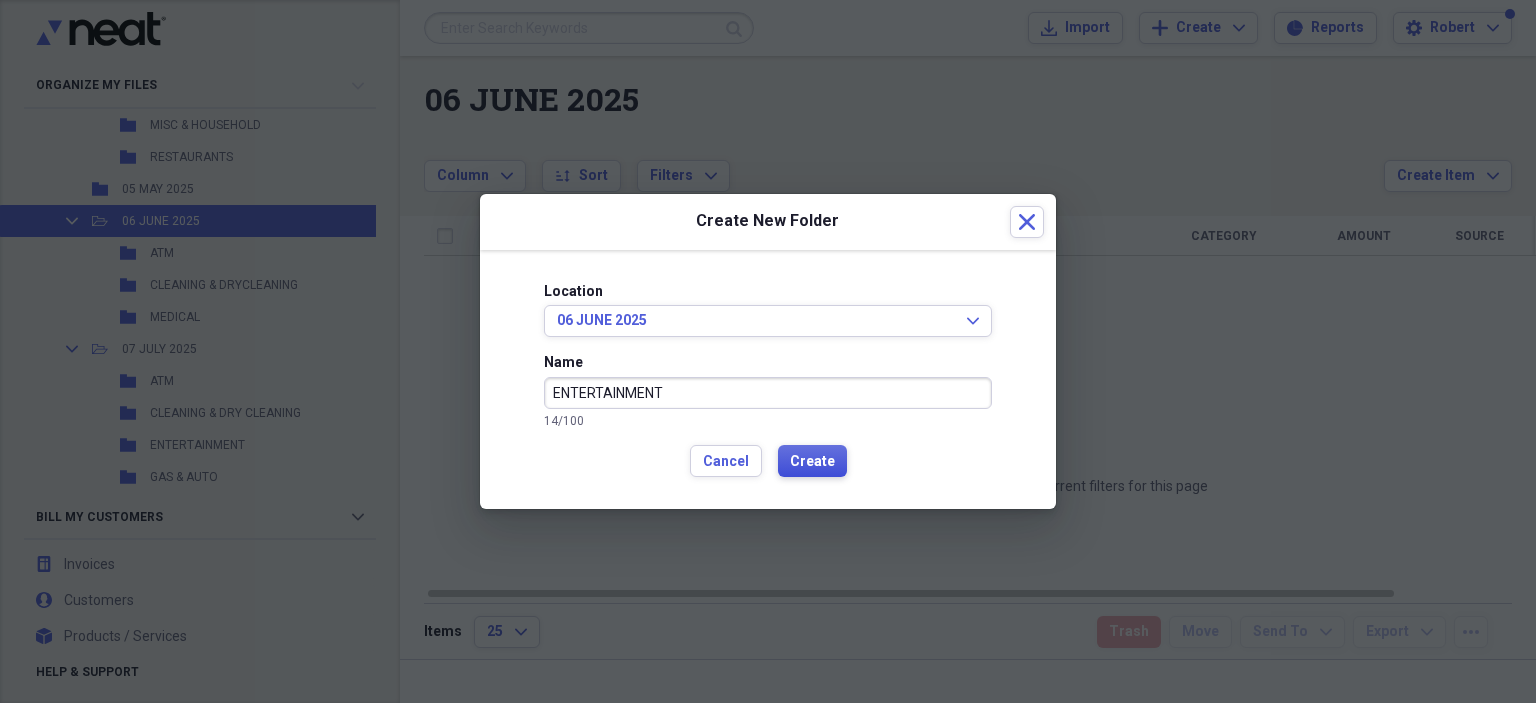 type on "ENTERTAINMENT" 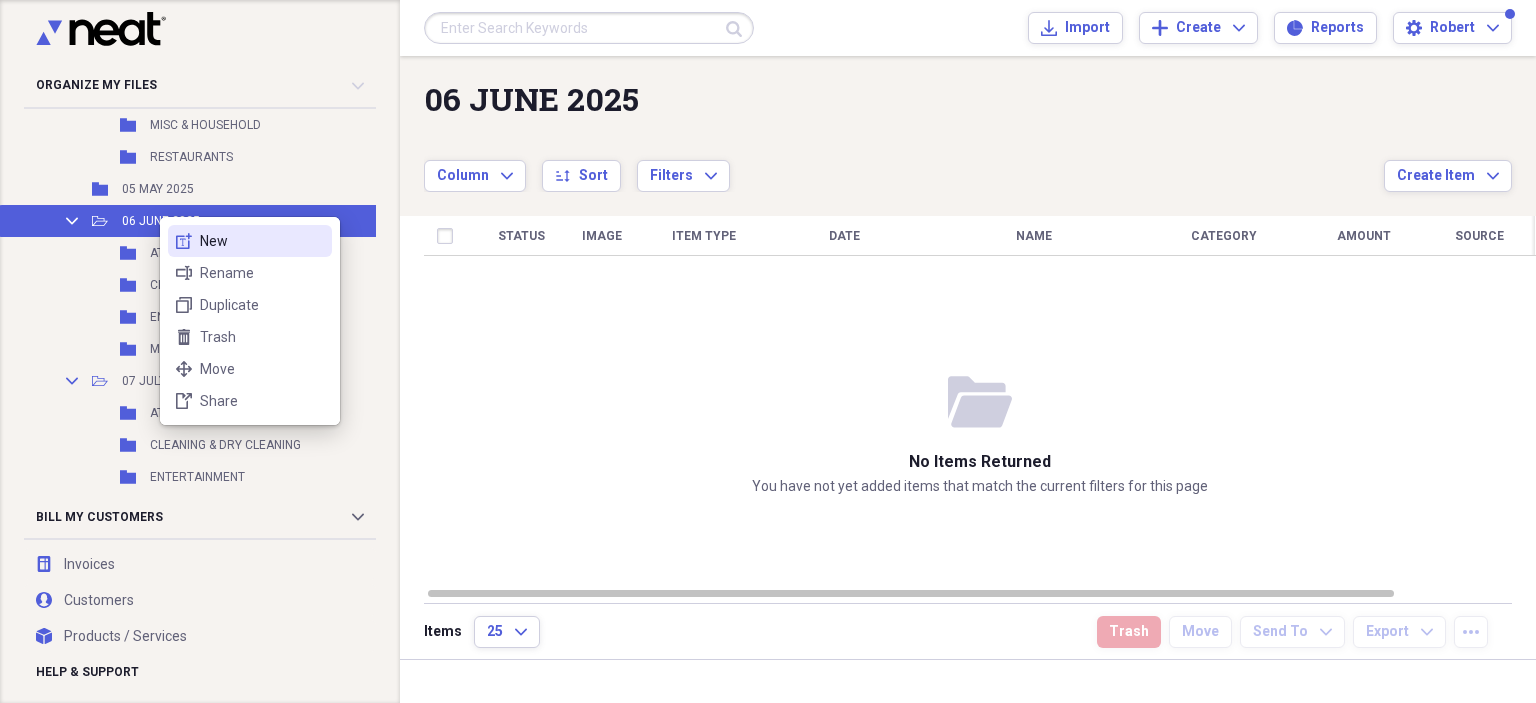 click on "New" at bounding box center [262, 241] 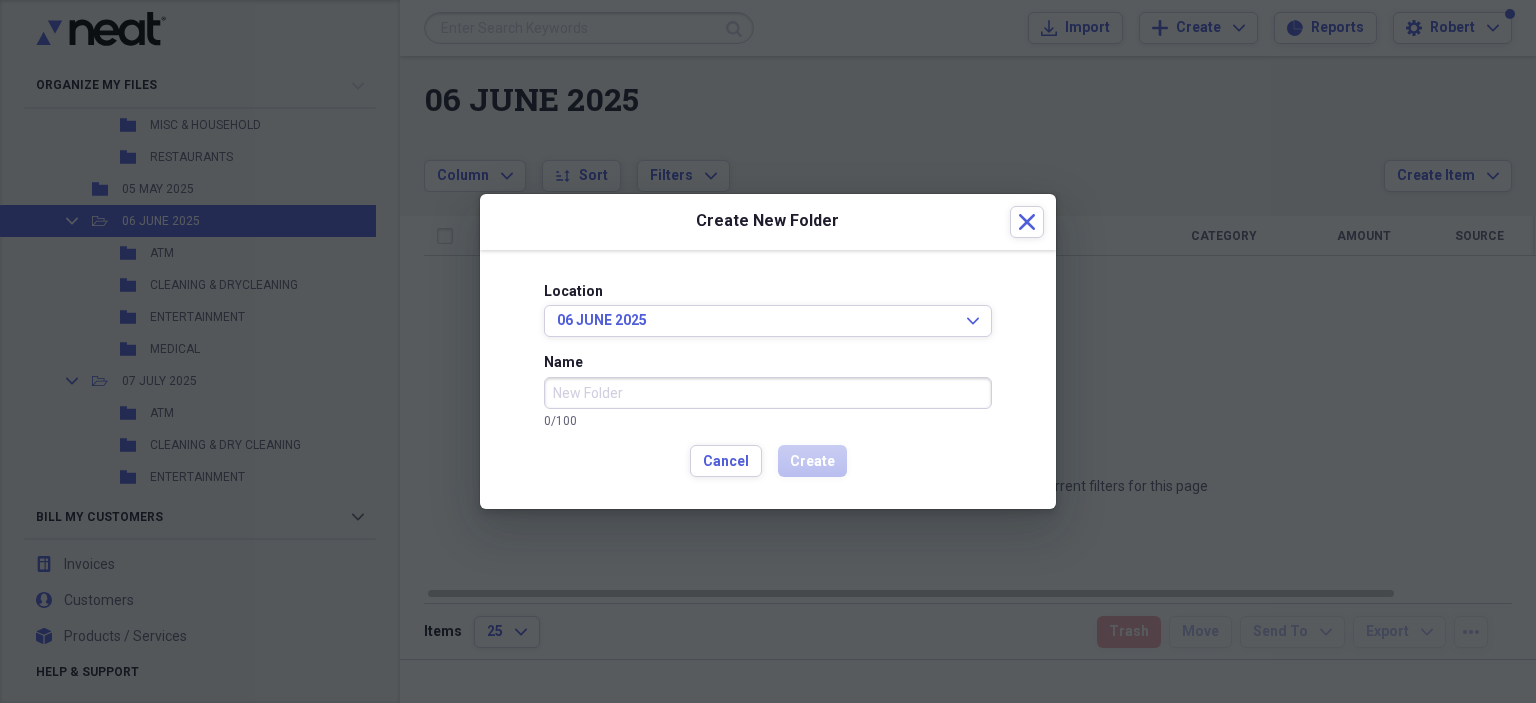 click on "Name" at bounding box center [768, 393] 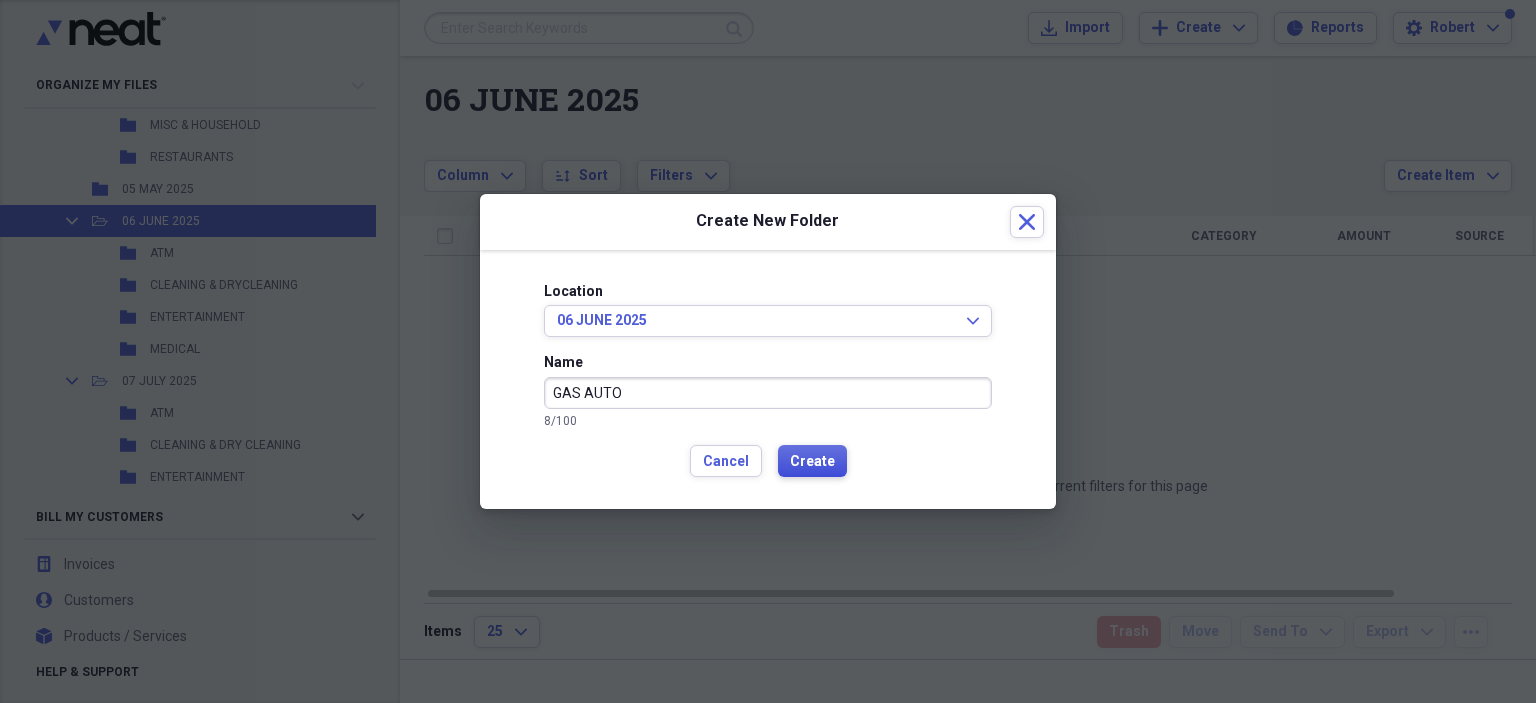 type on "GAS AUTO" 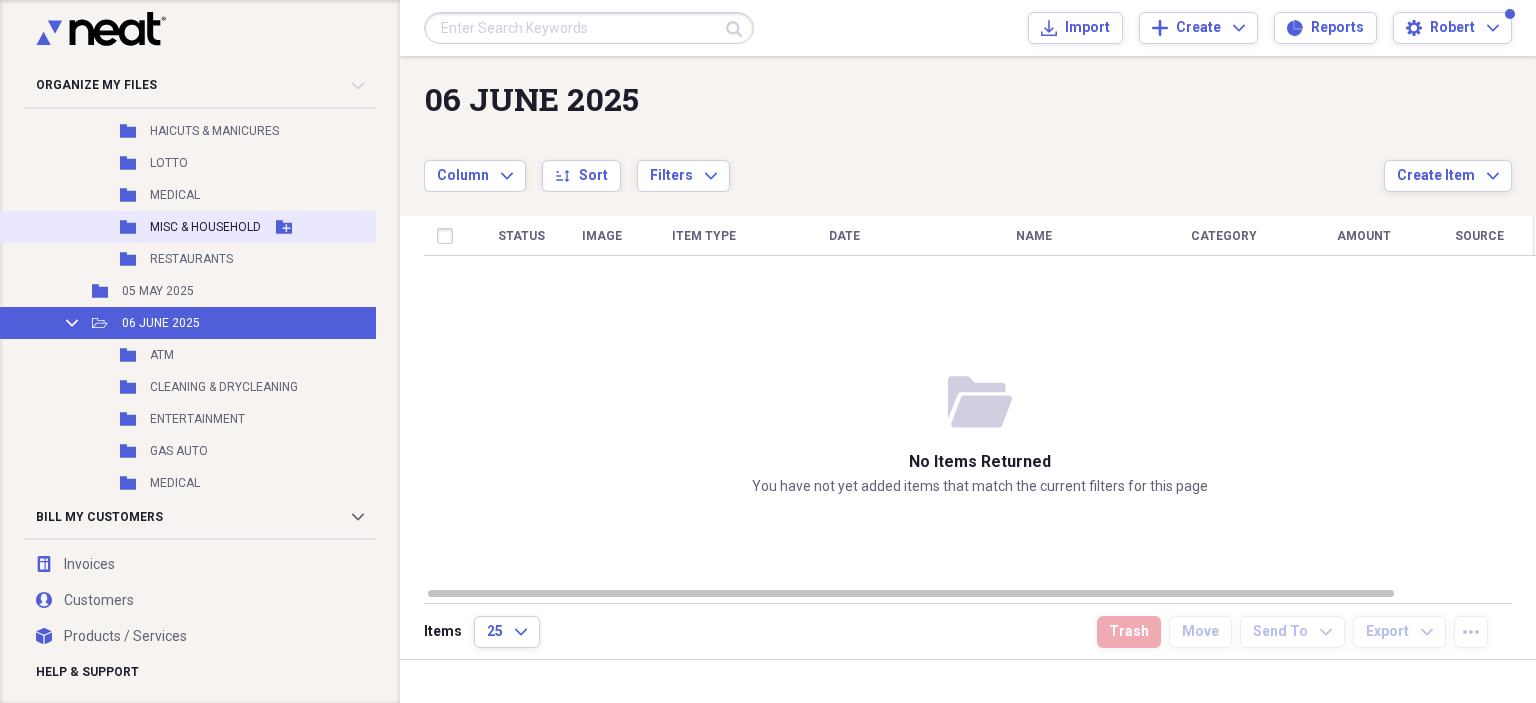scroll, scrollTop: 1000, scrollLeft: 0, axis: vertical 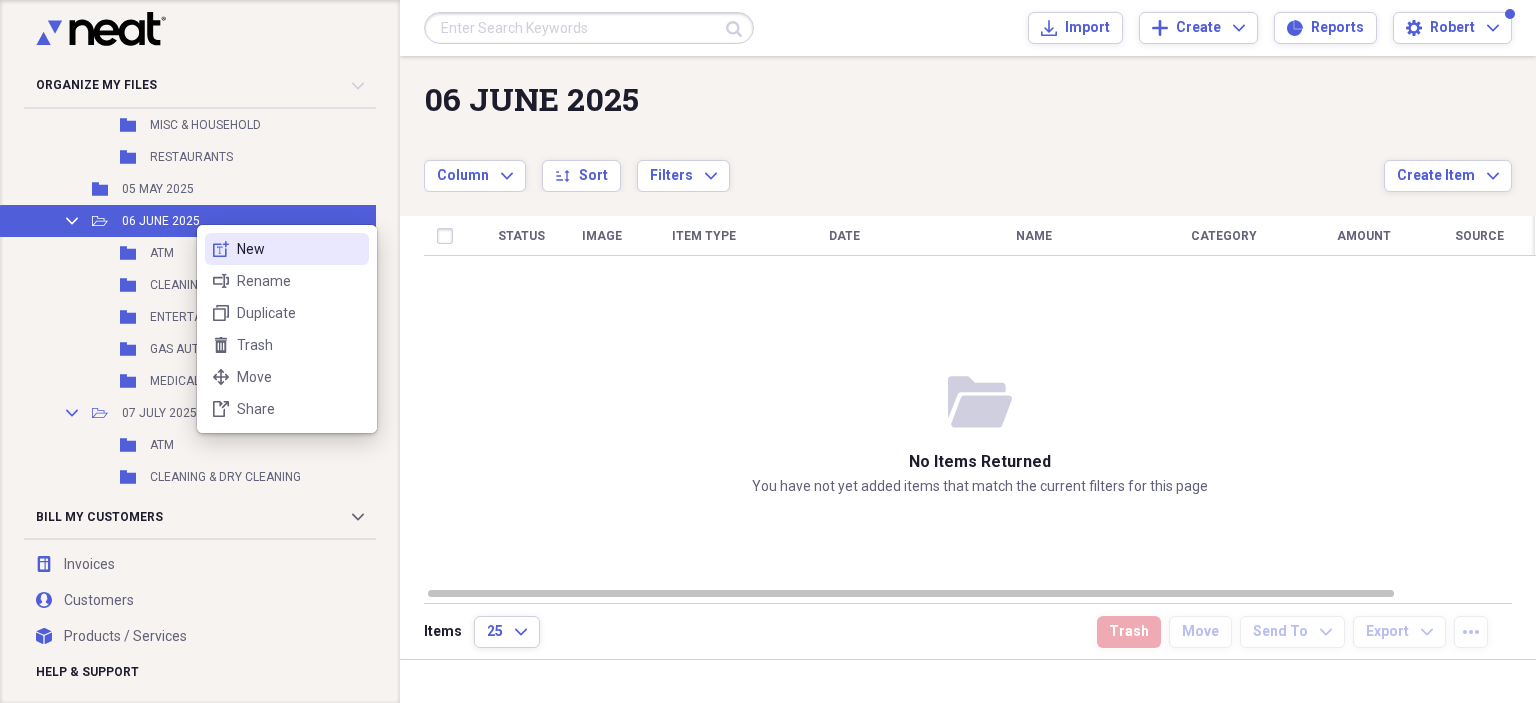 click on "New" at bounding box center [299, 249] 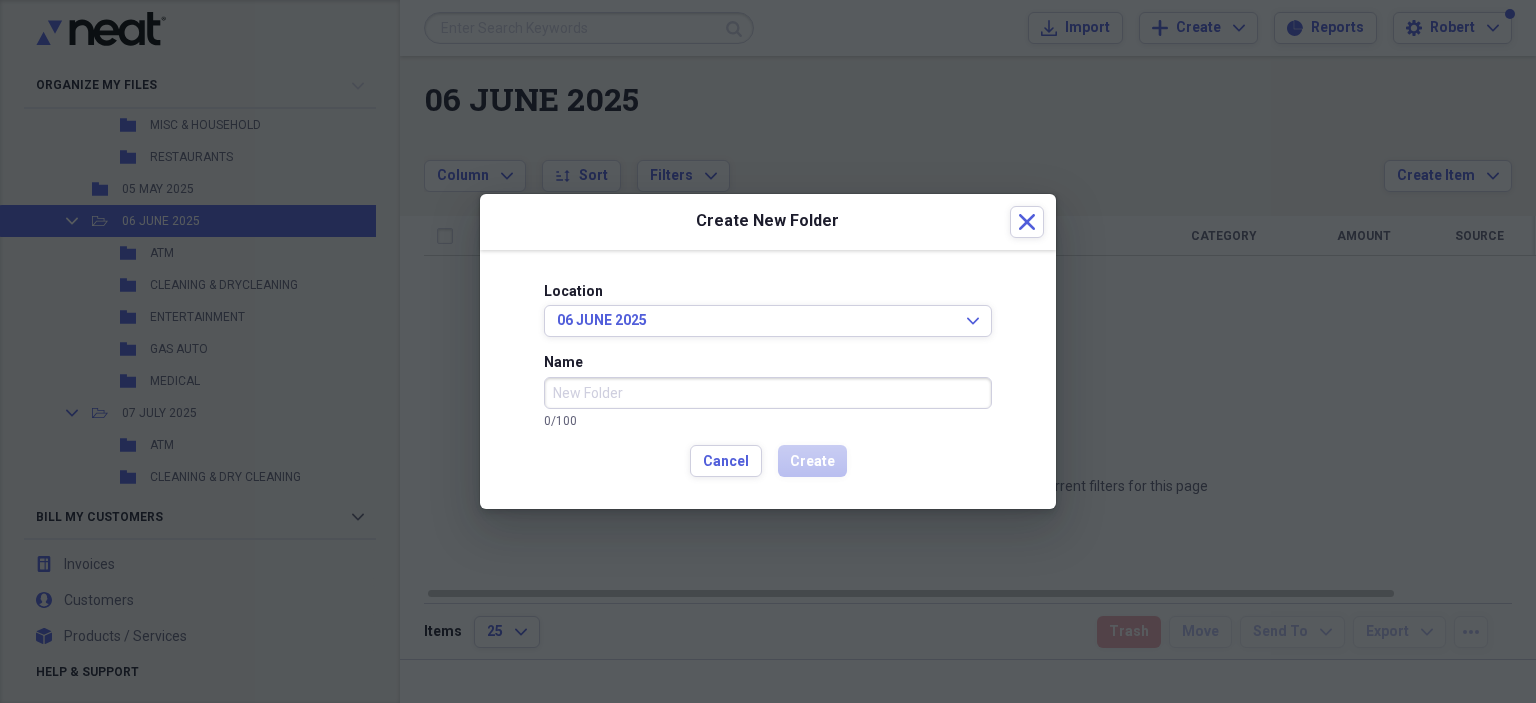 click on "Name" at bounding box center (768, 393) 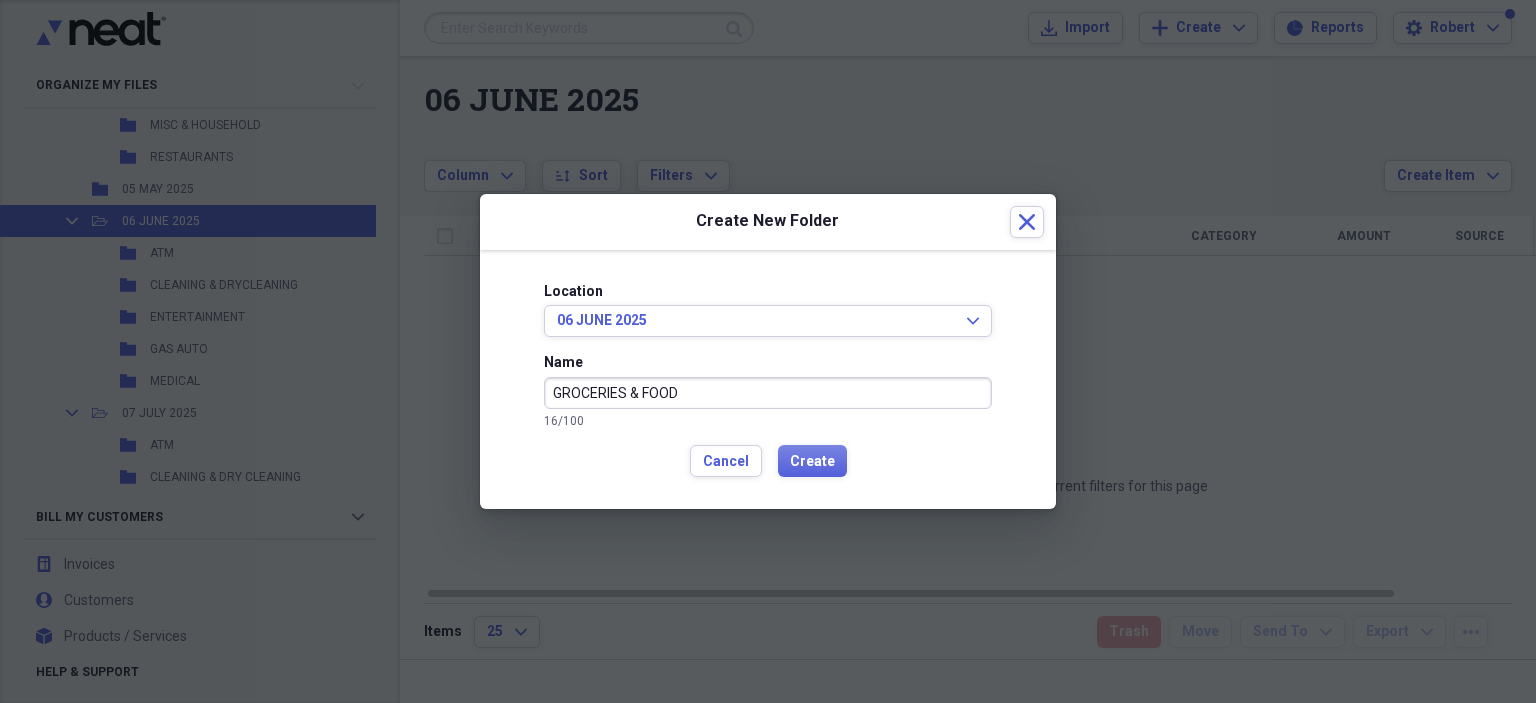 type on "GROCERIES & FOOD" 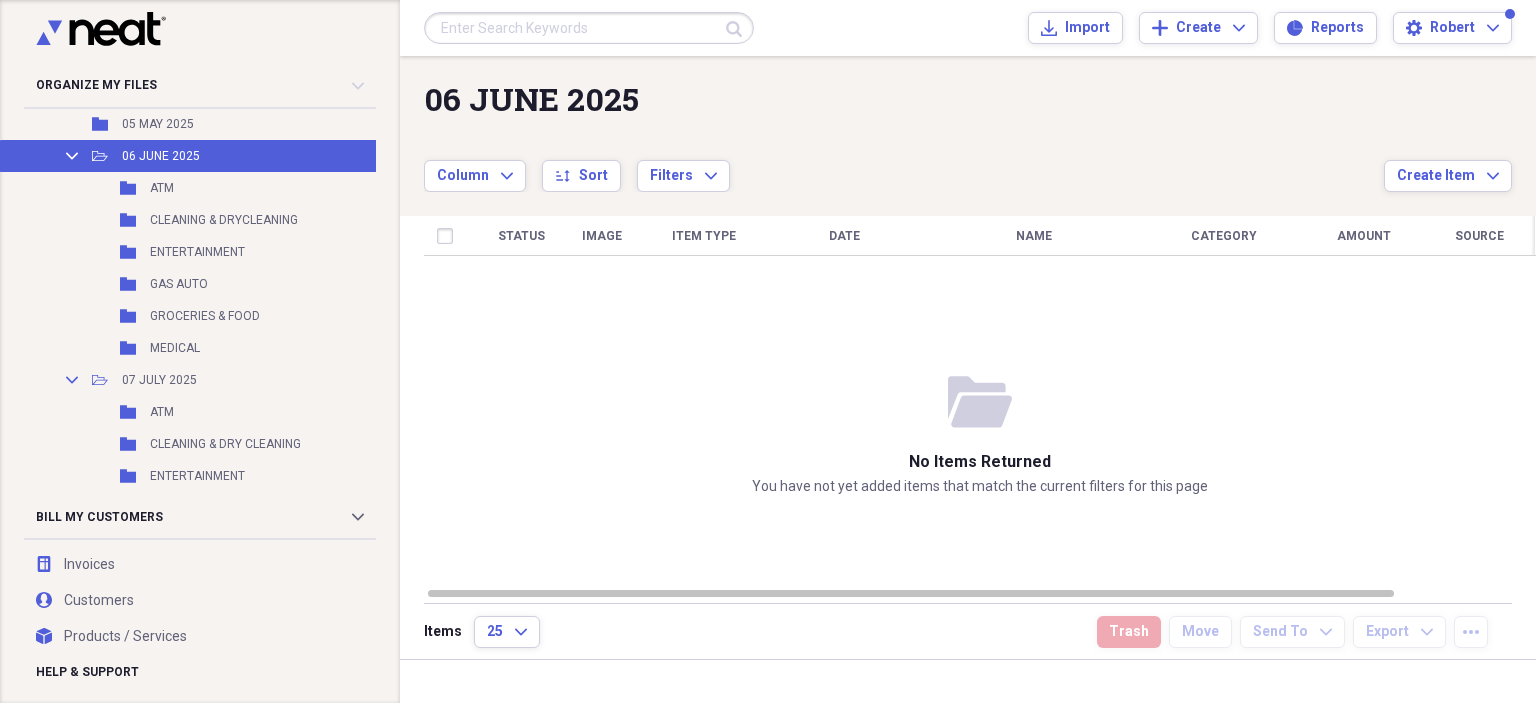 scroll, scrollTop: 1100, scrollLeft: 0, axis: vertical 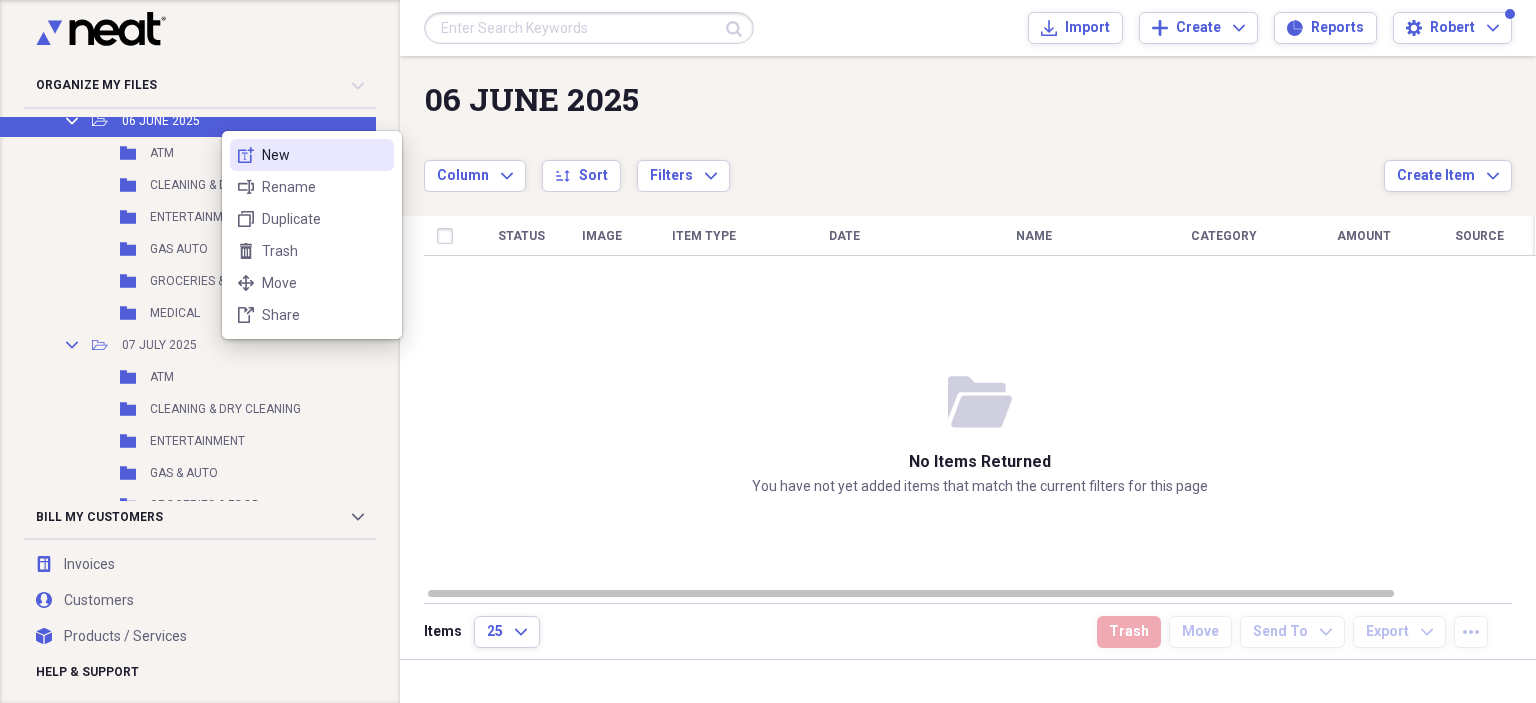 click on "New" at bounding box center (324, 155) 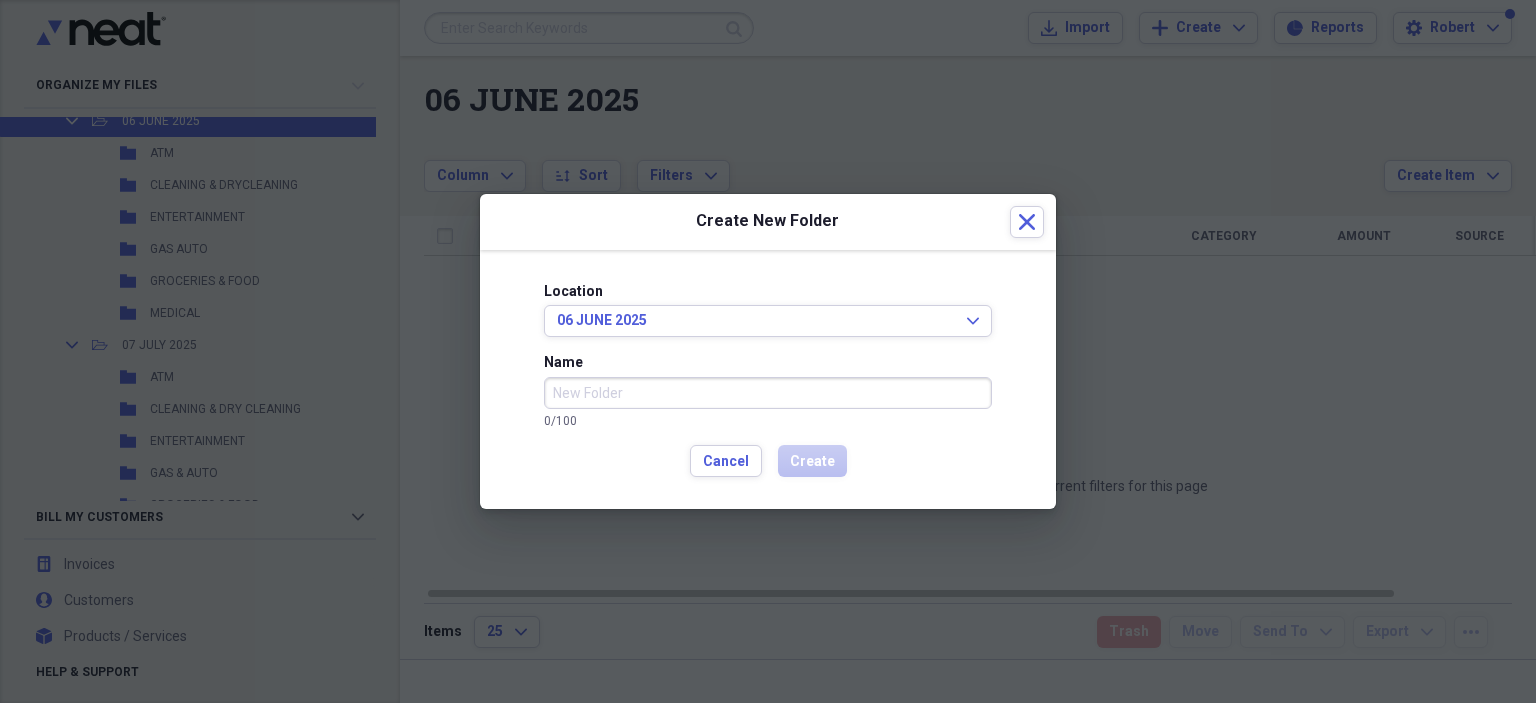 click on "Name" at bounding box center [768, 393] 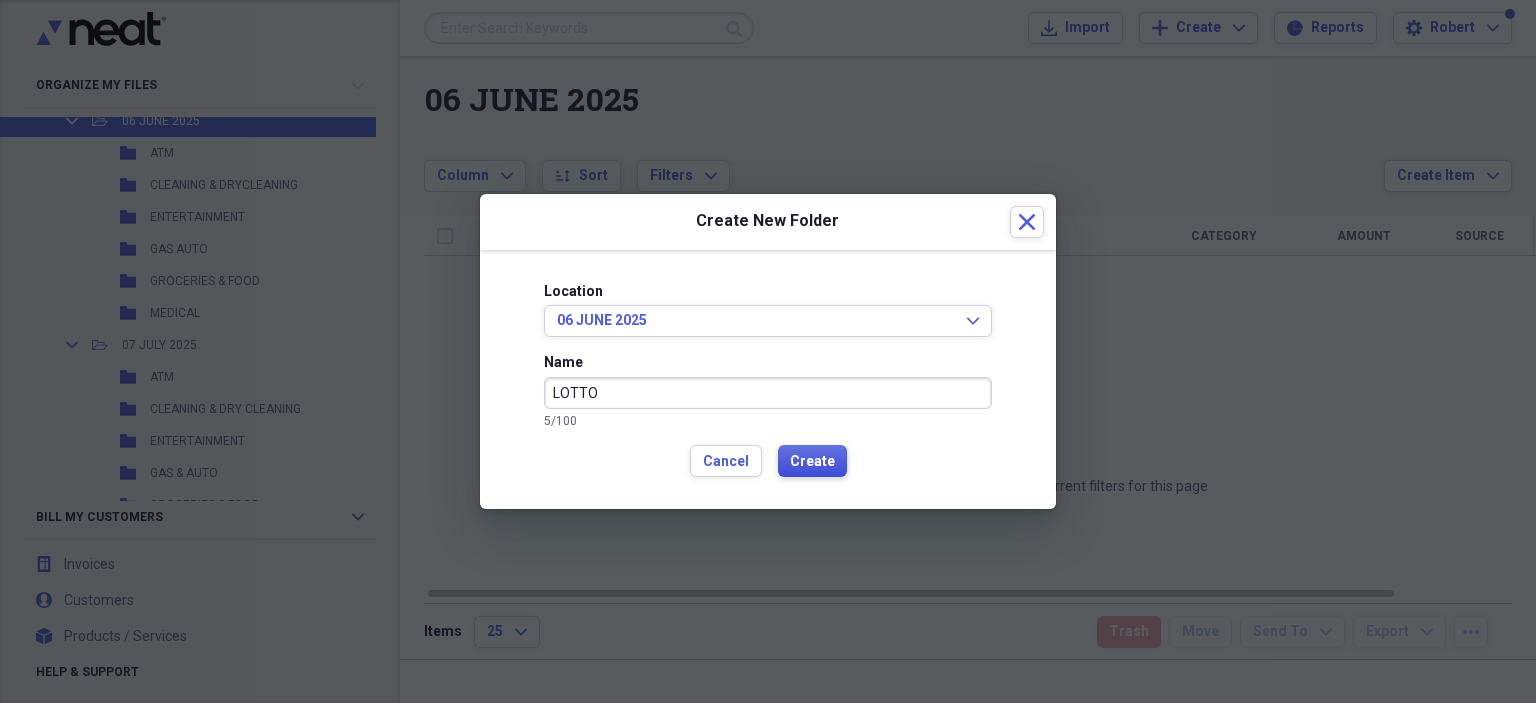 type on "LOTTO" 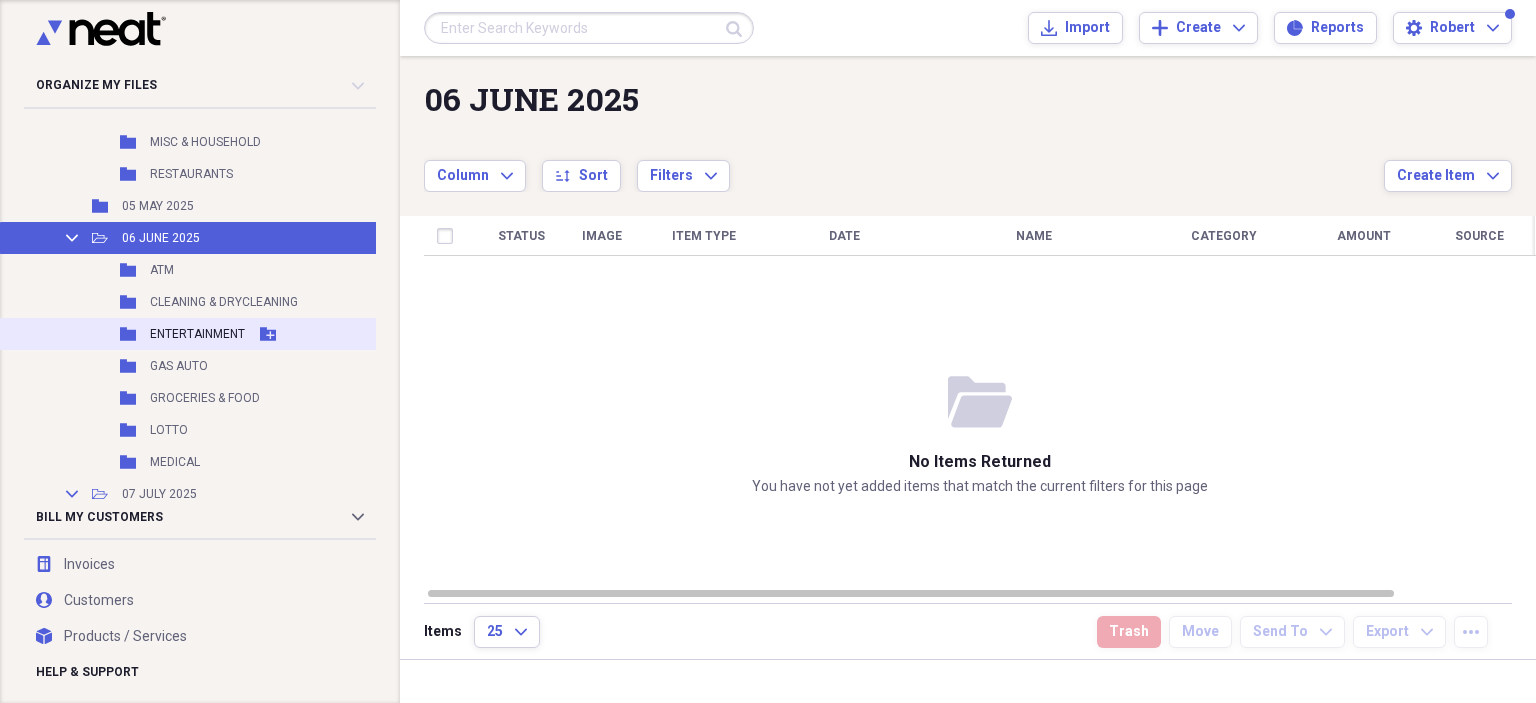 scroll, scrollTop: 1100, scrollLeft: 0, axis: vertical 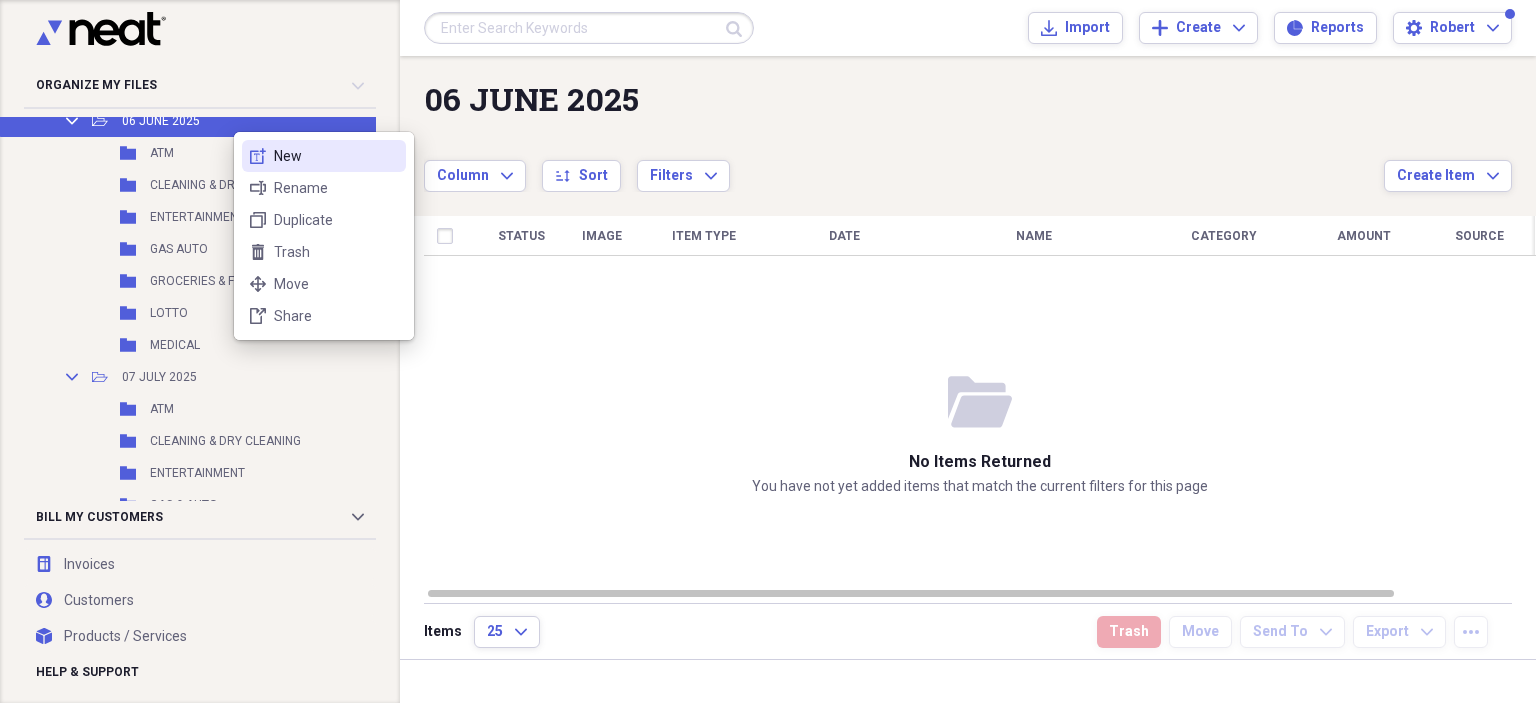 click on "New" at bounding box center (336, 156) 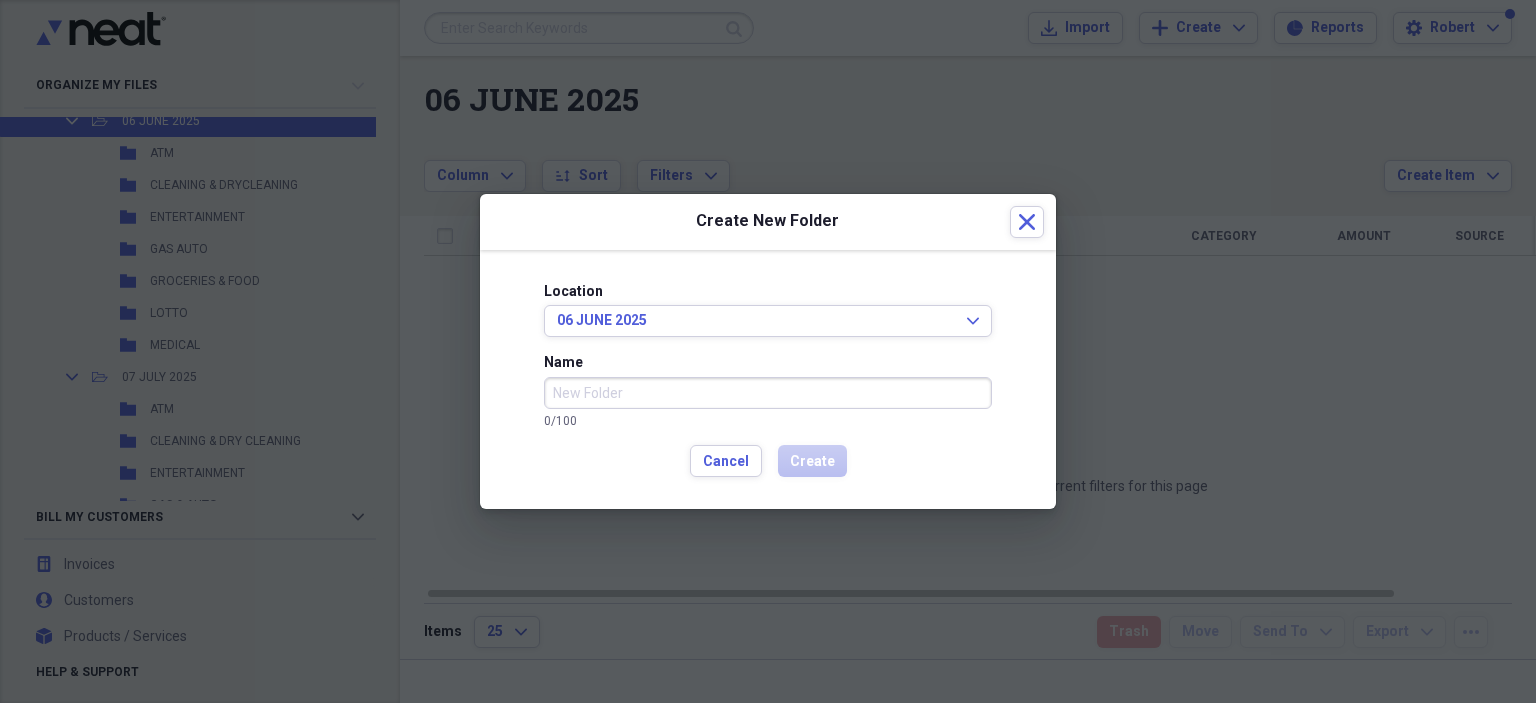 click on "Name" at bounding box center (768, 393) 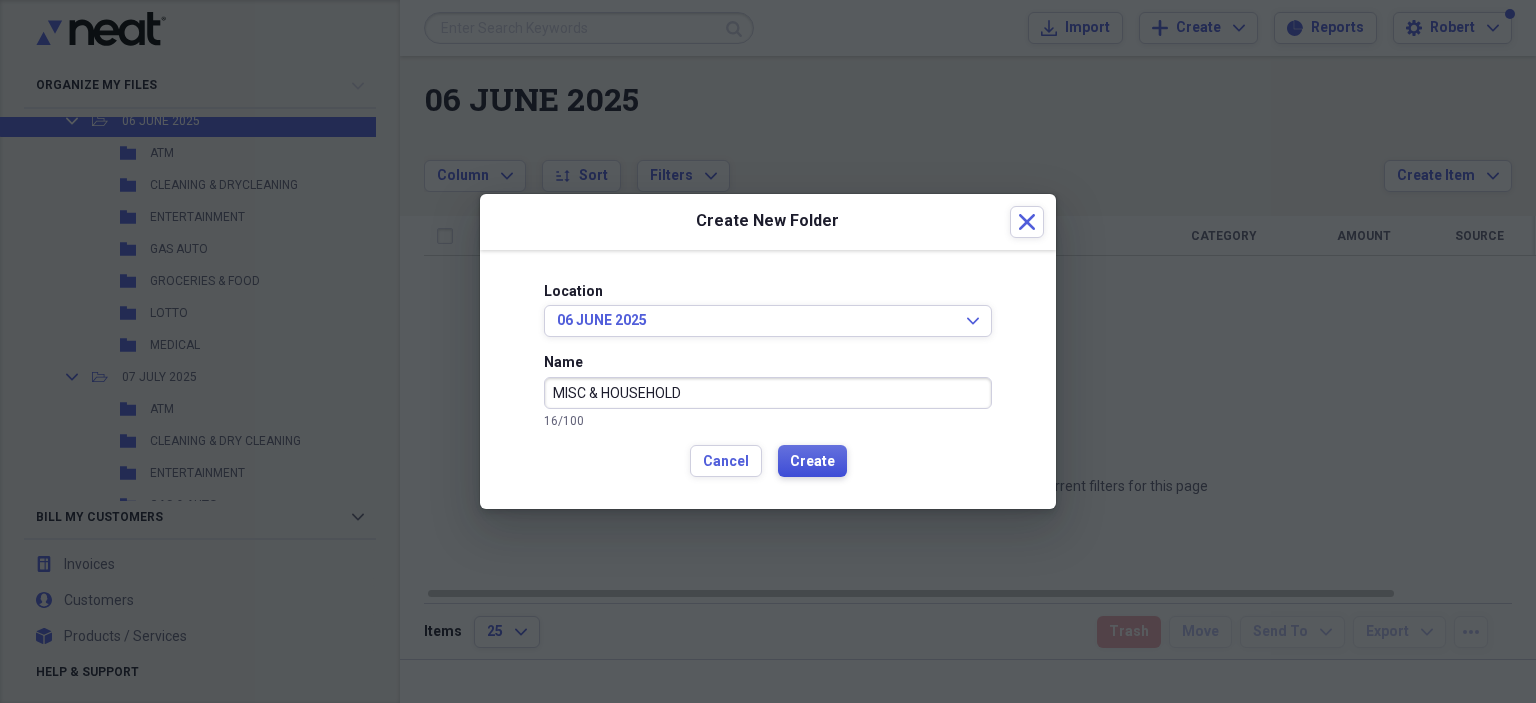 type on "MISC & HOUSEHOLD" 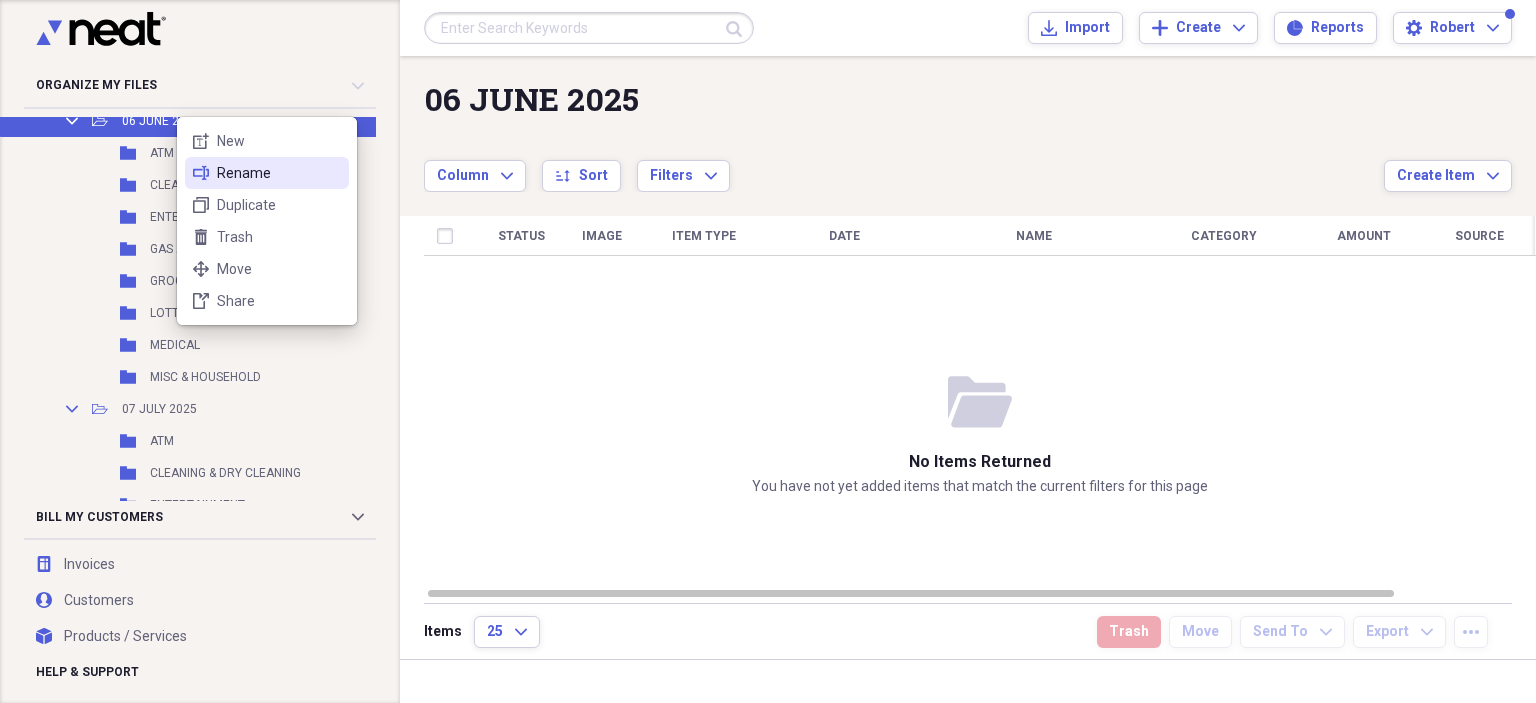 click on "Rename" at bounding box center (279, 173) 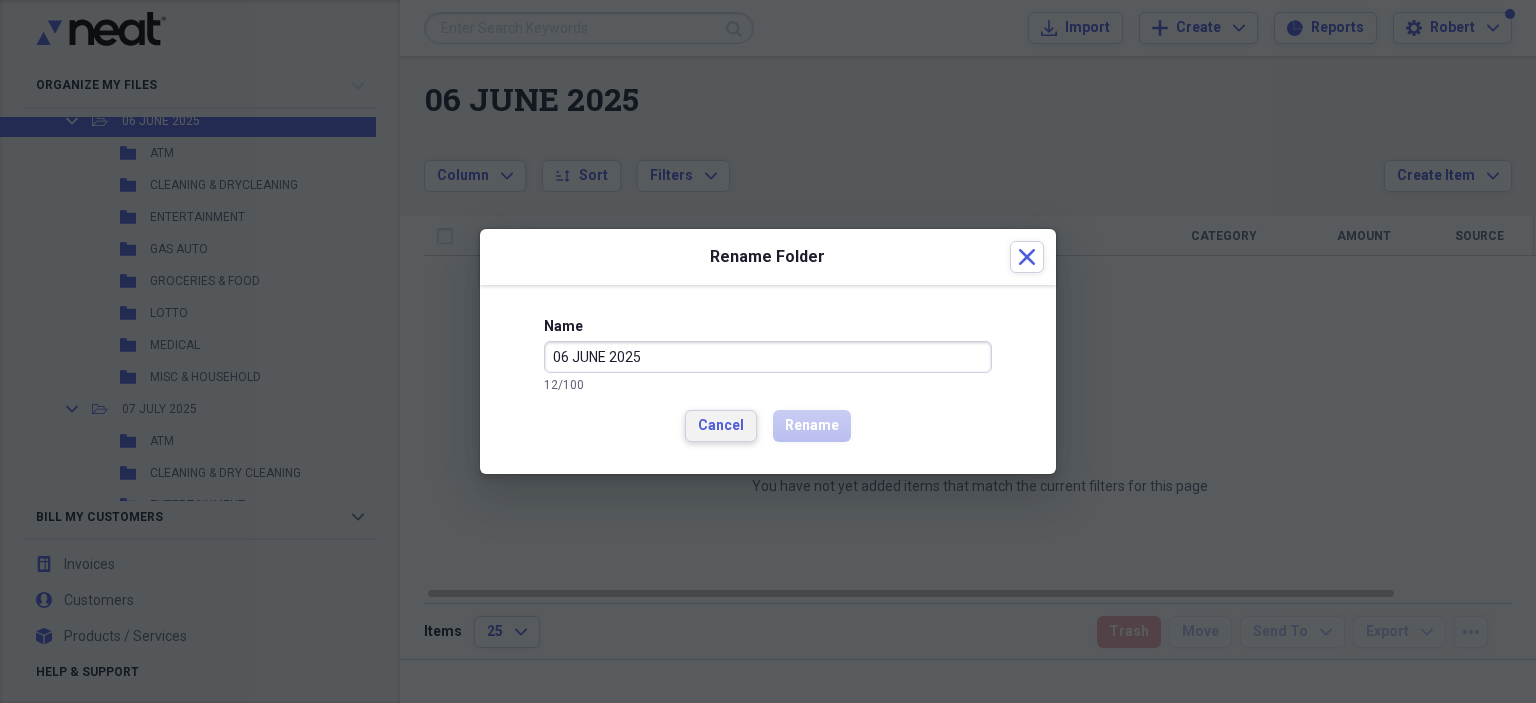 click on "Cancel" at bounding box center [721, 426] 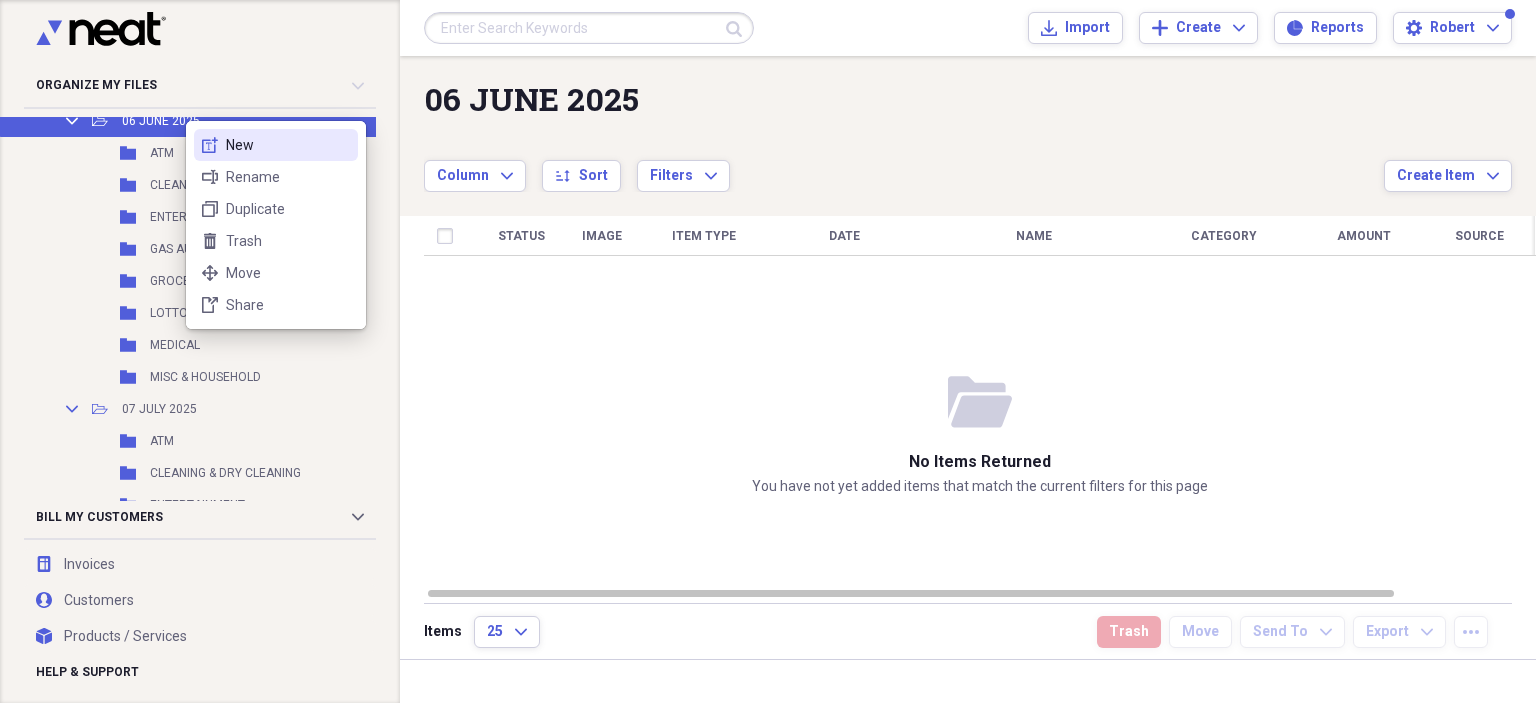 click on "New" at bounding box center [288, 145] 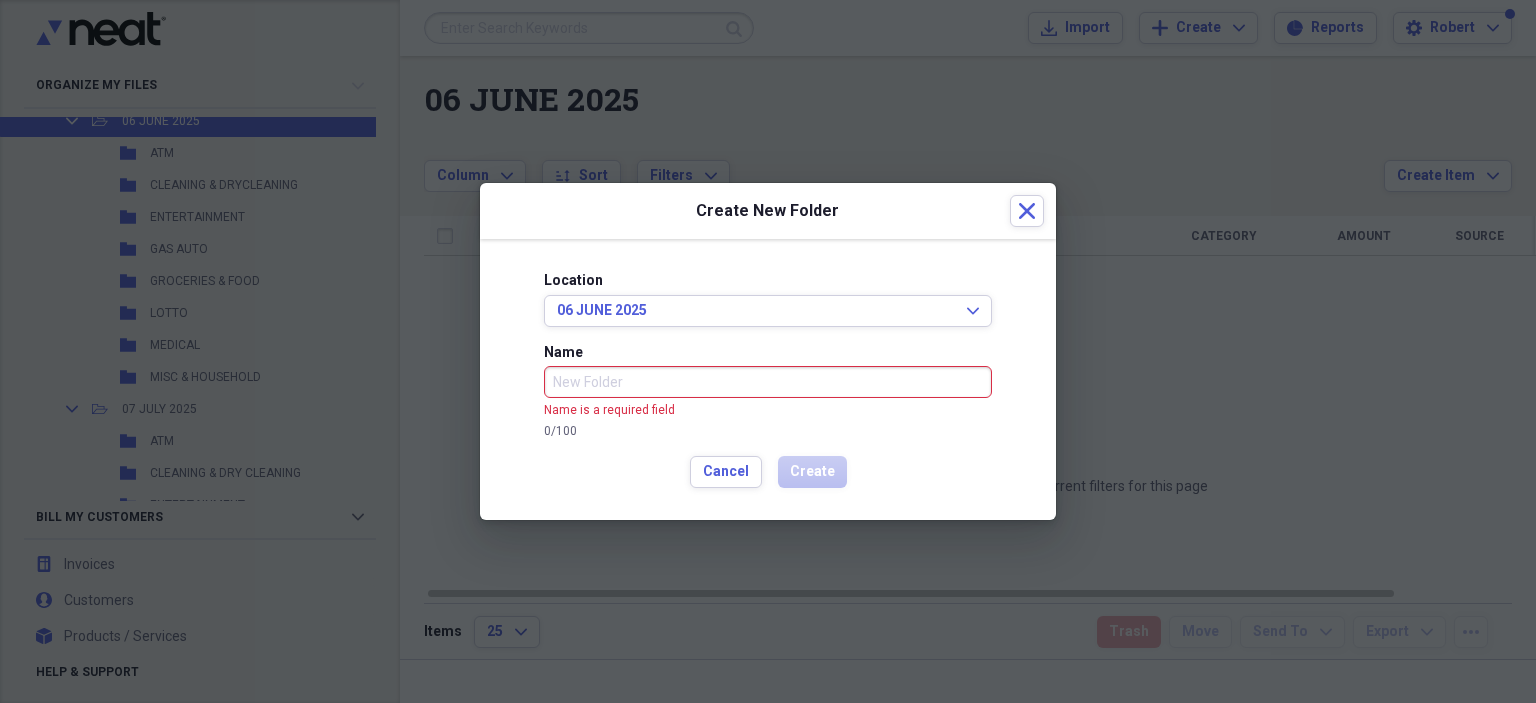 click on "Name Name is a required field 0 / 100" at bounding box center [768, 391] 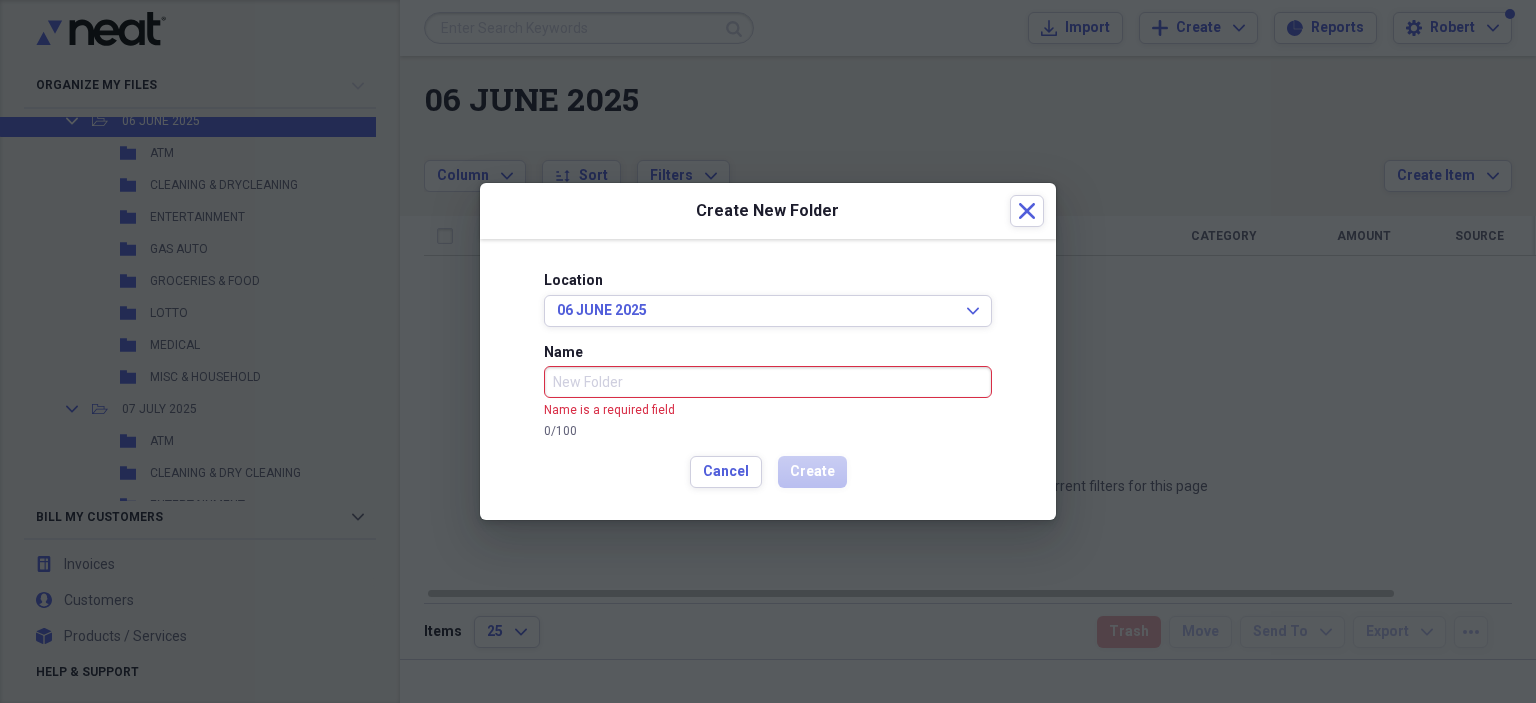 click on "Name" at bounding box center (768, 382) 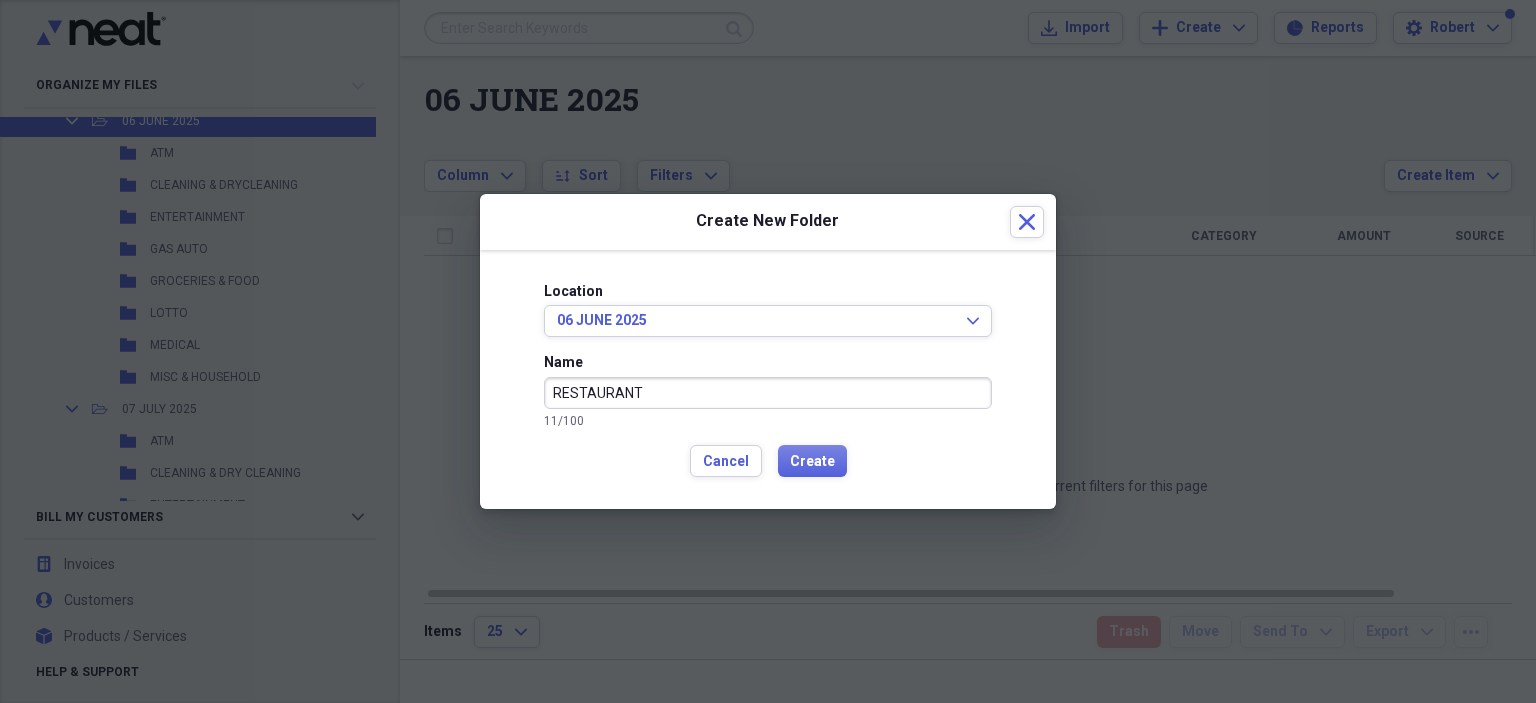 click on "RESTAURANT" at bounding box center (768, 393) 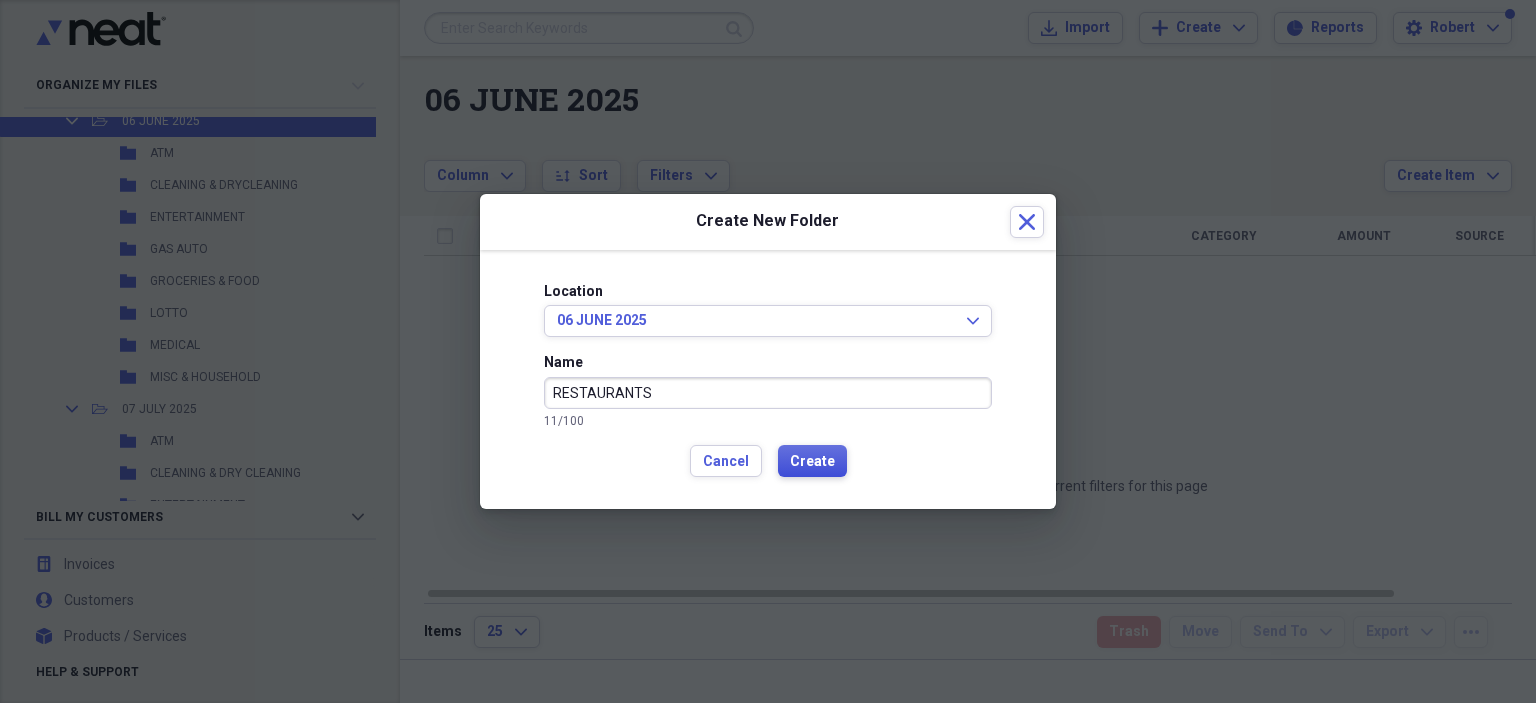 type on "RESTAURANTS" 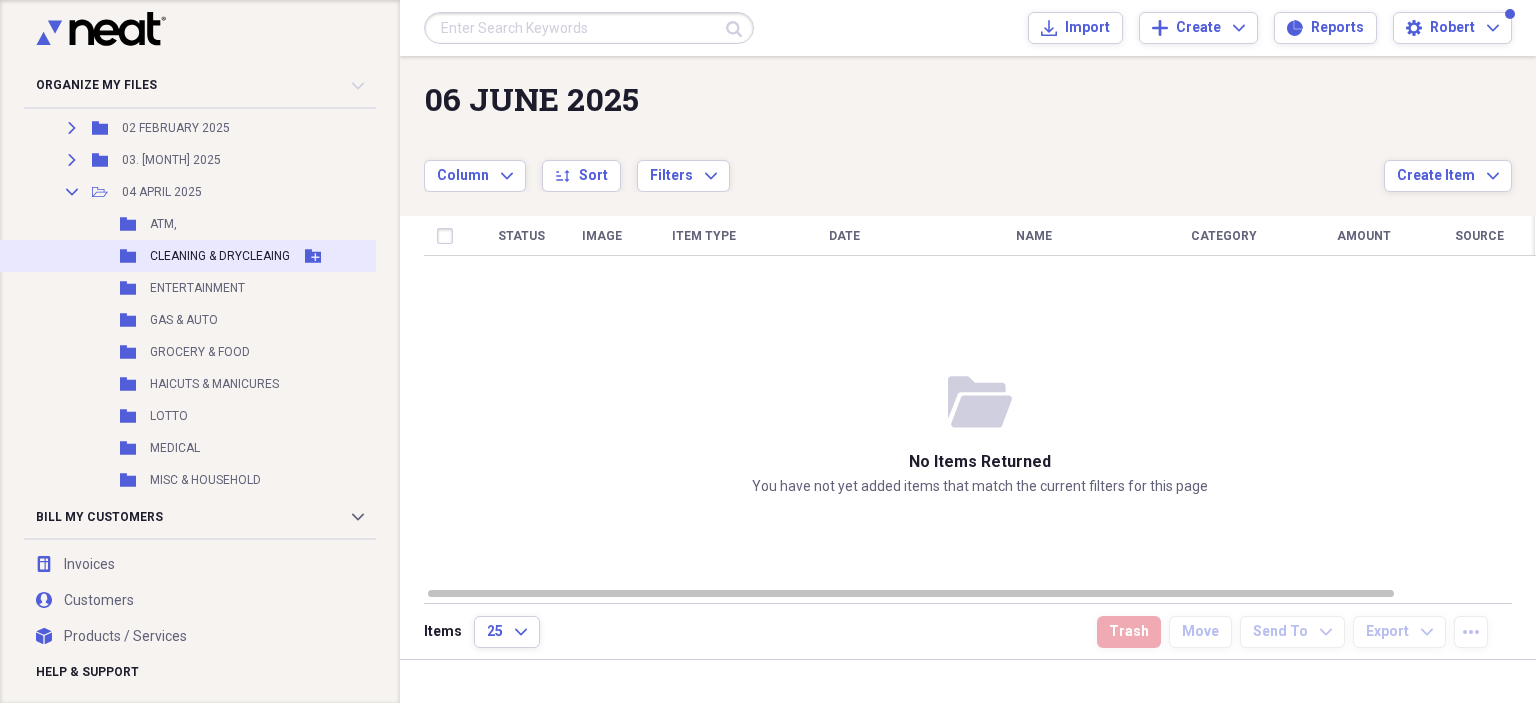 scroll, scrollTop: 600, scrollLeft: 0, axis: vertical 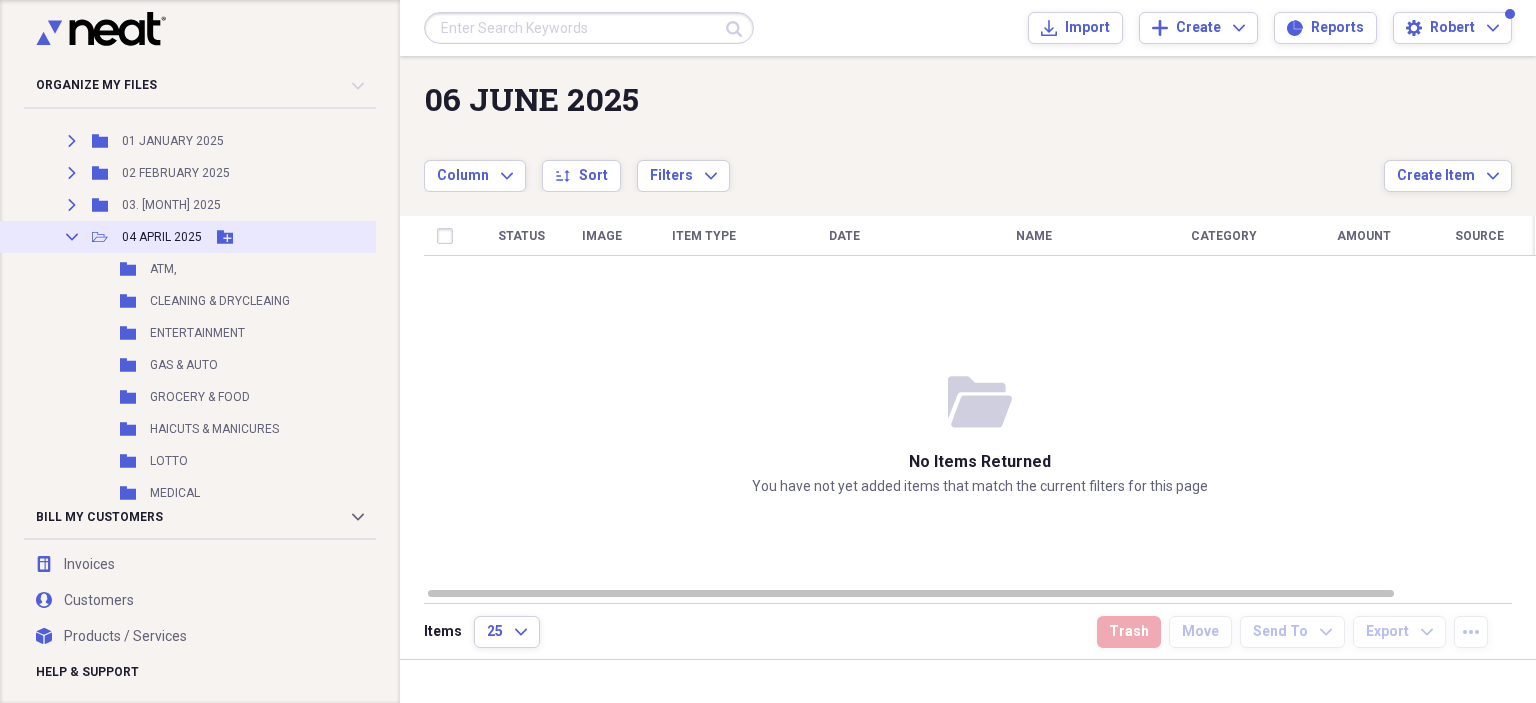 click on "04 APRIL 2025" at bounding box center (162, 237) 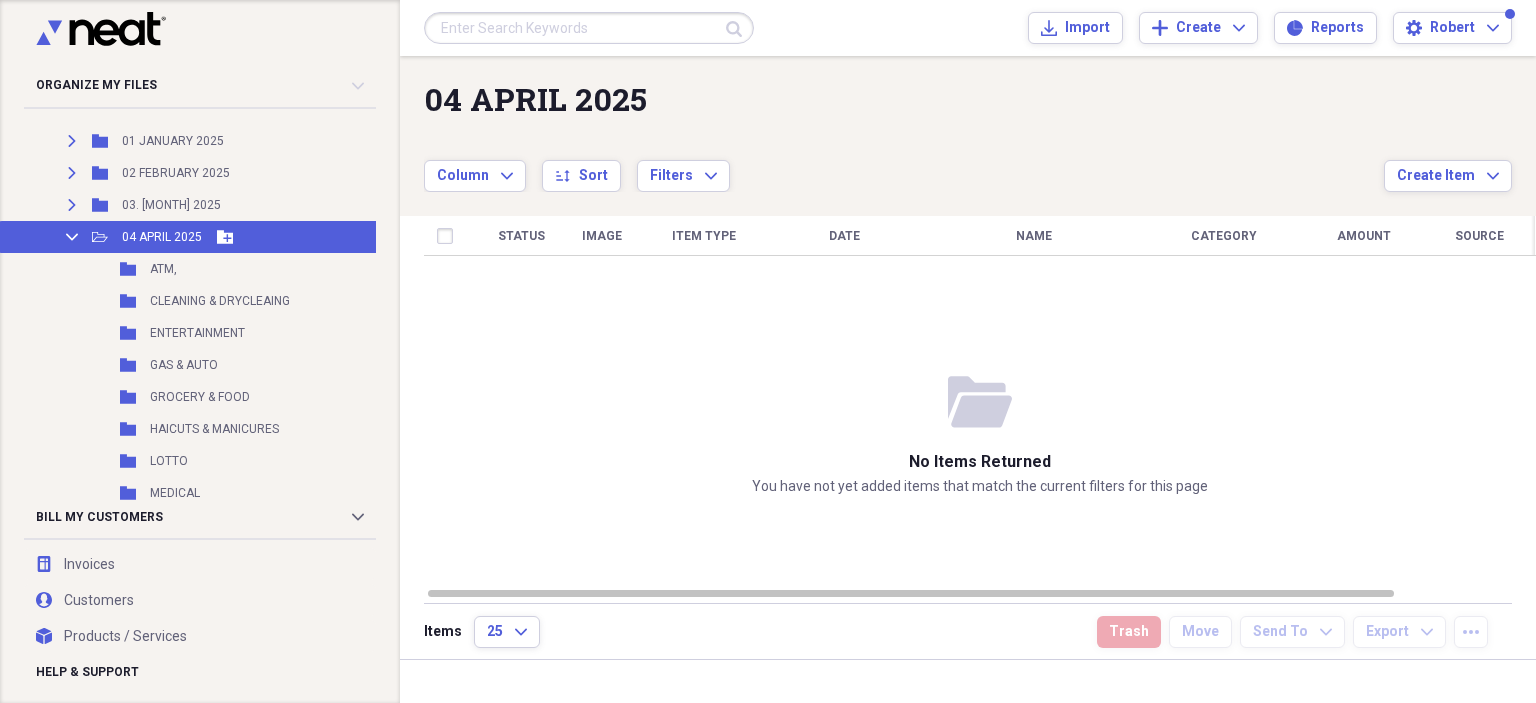 click on "Collapse" 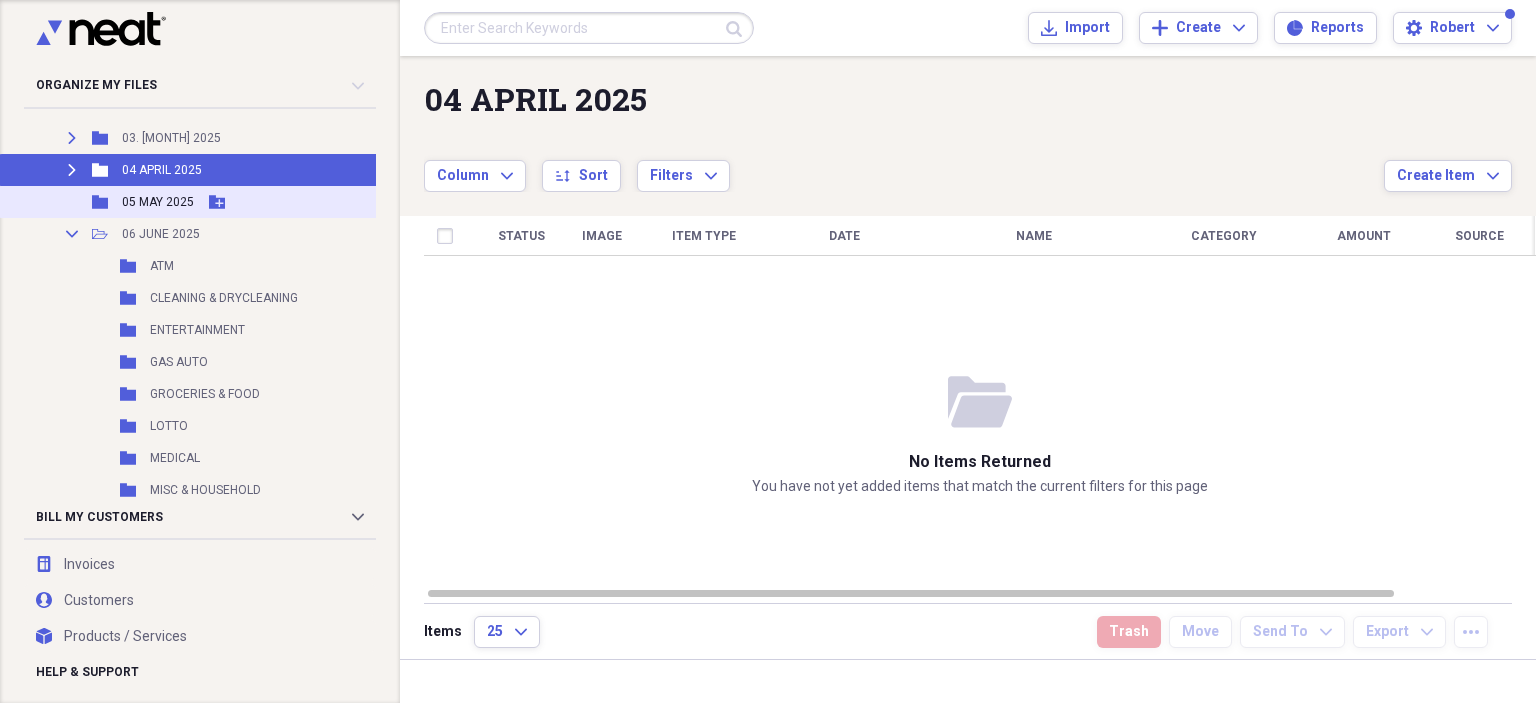 scroll, scrollTop: 700, scrollLeft: 0, axis: vertical 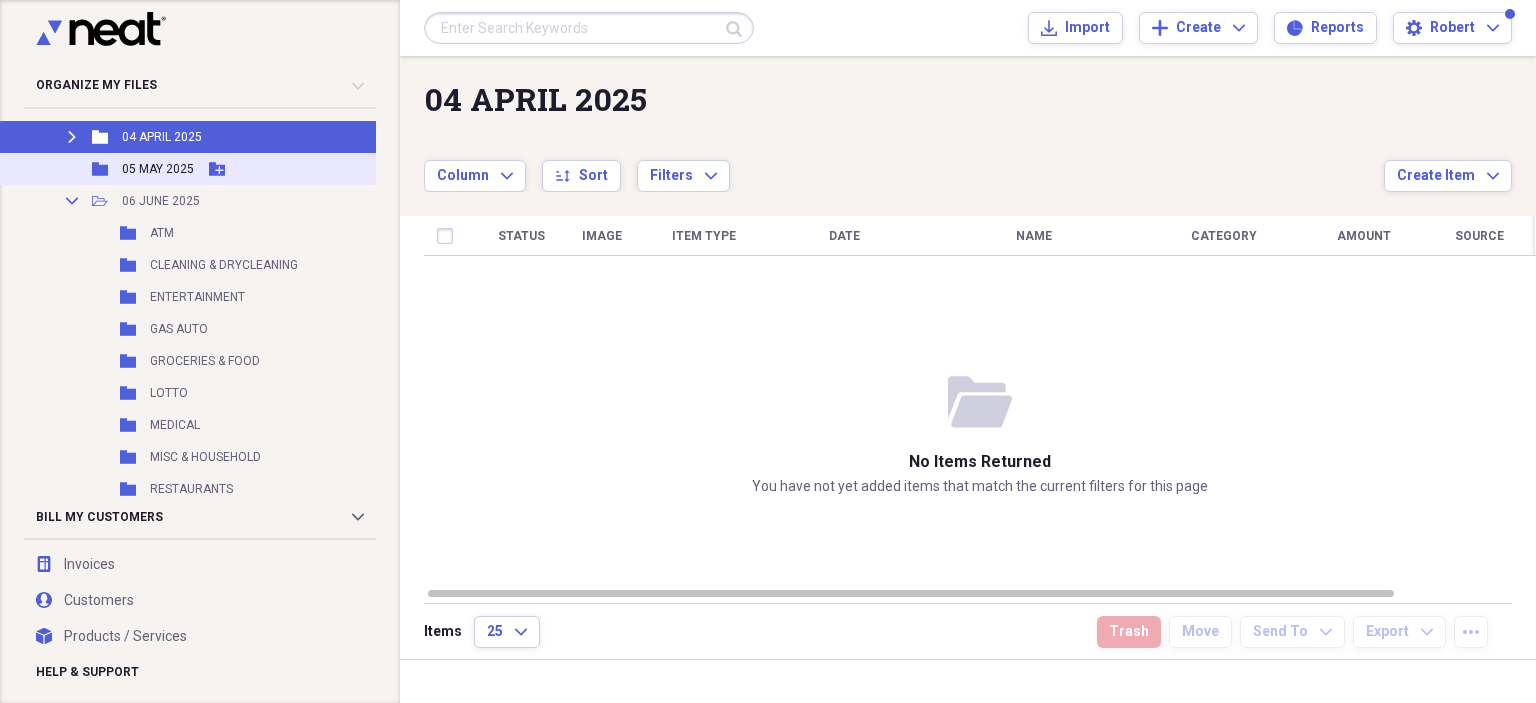 click on "05 MAY 2025" at bounding box center (158, 169) 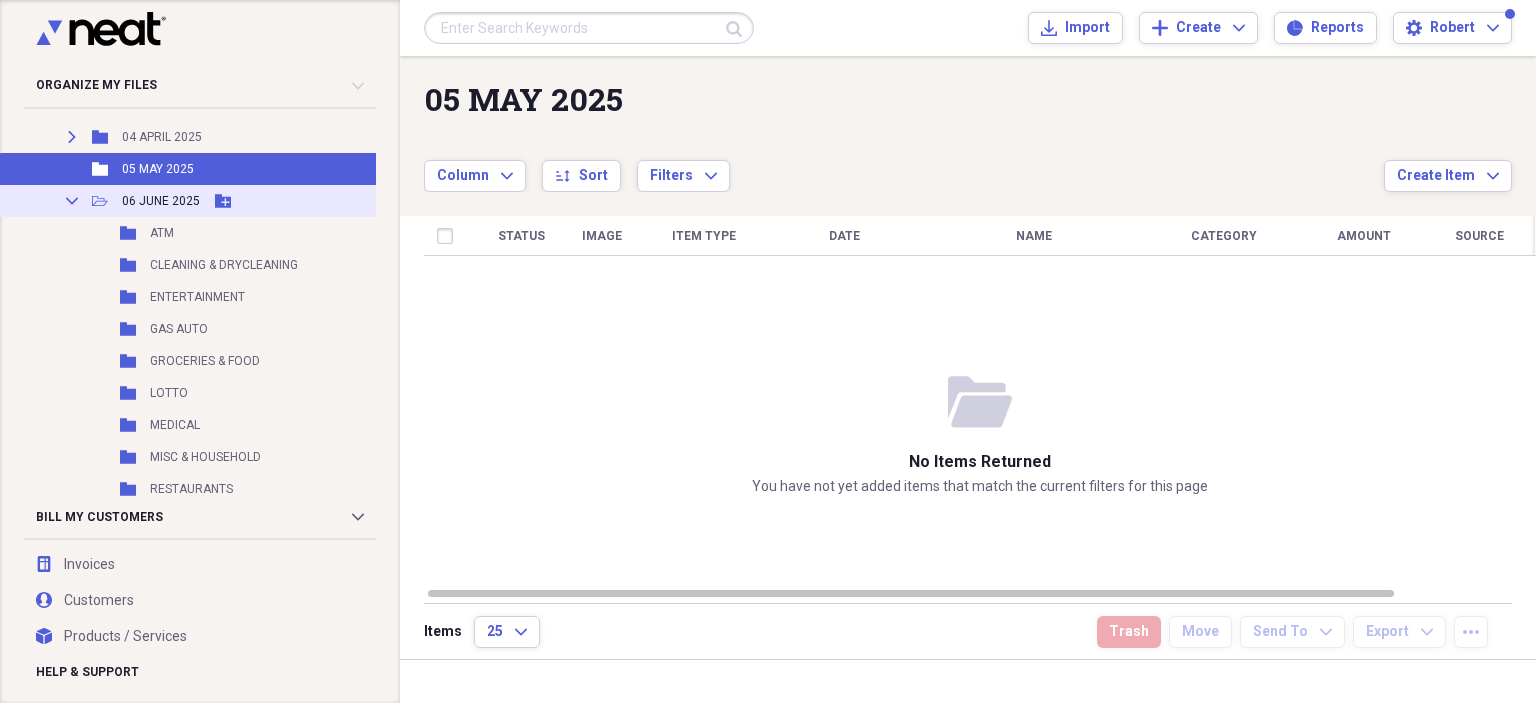 click on "06 JUNE 2025" at bounding box center [161, 201] 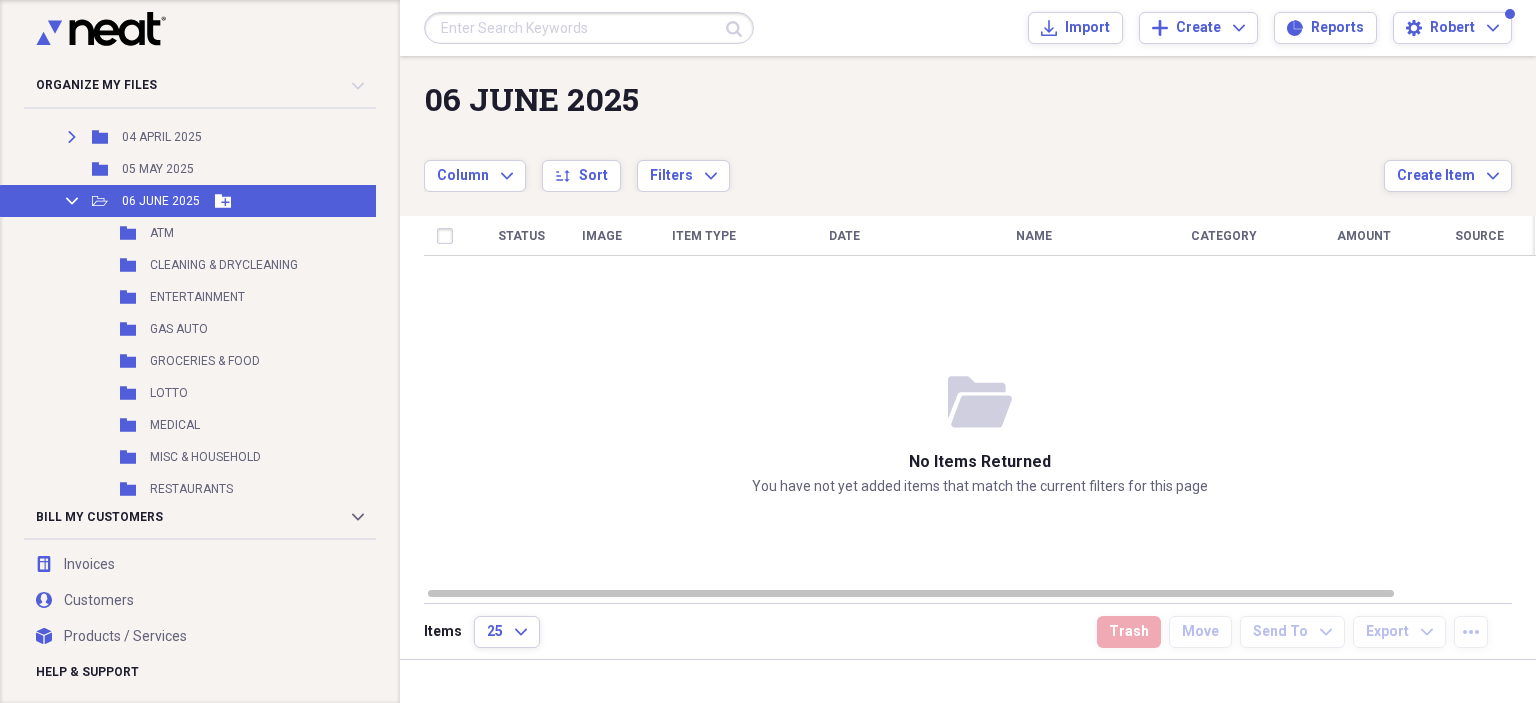 click 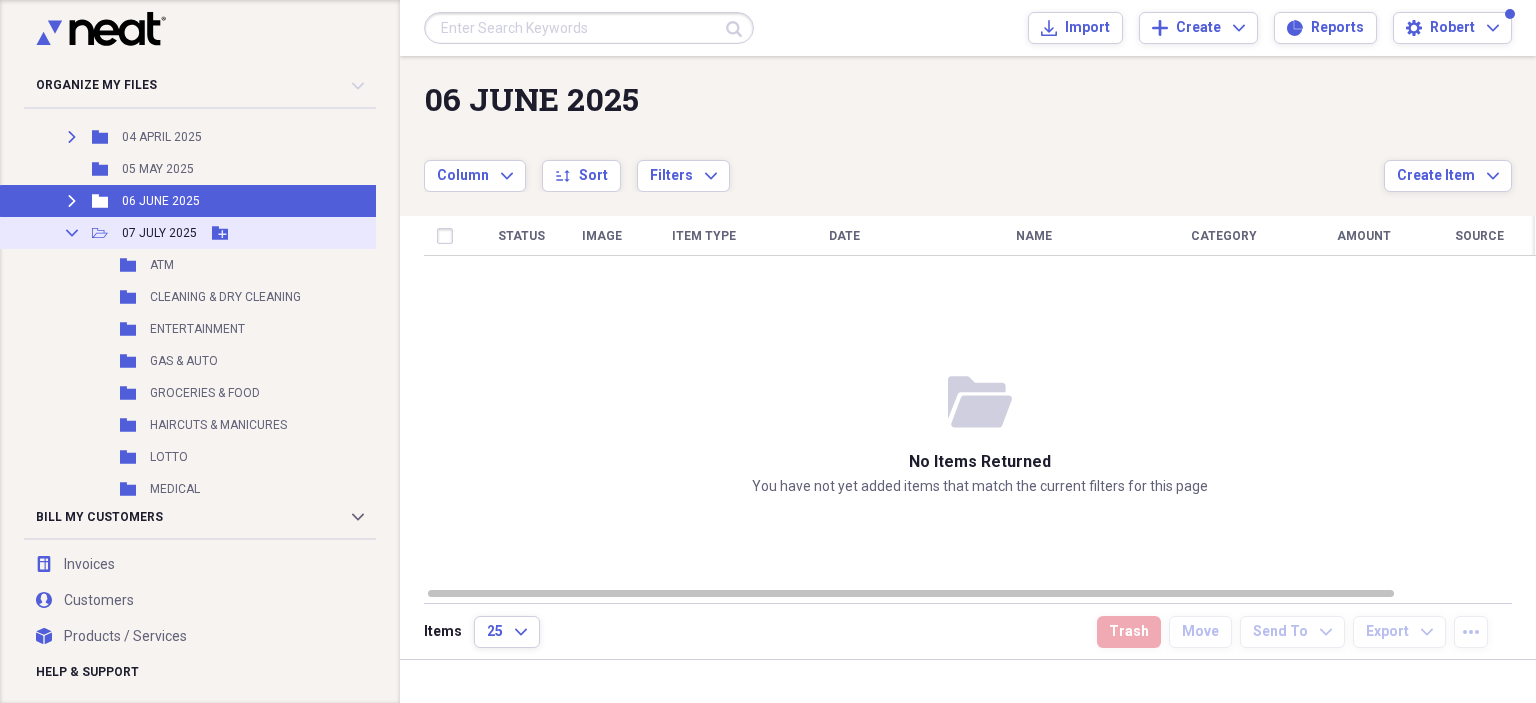 click on "07 JULY 2025" at bounding box center (159, 233) 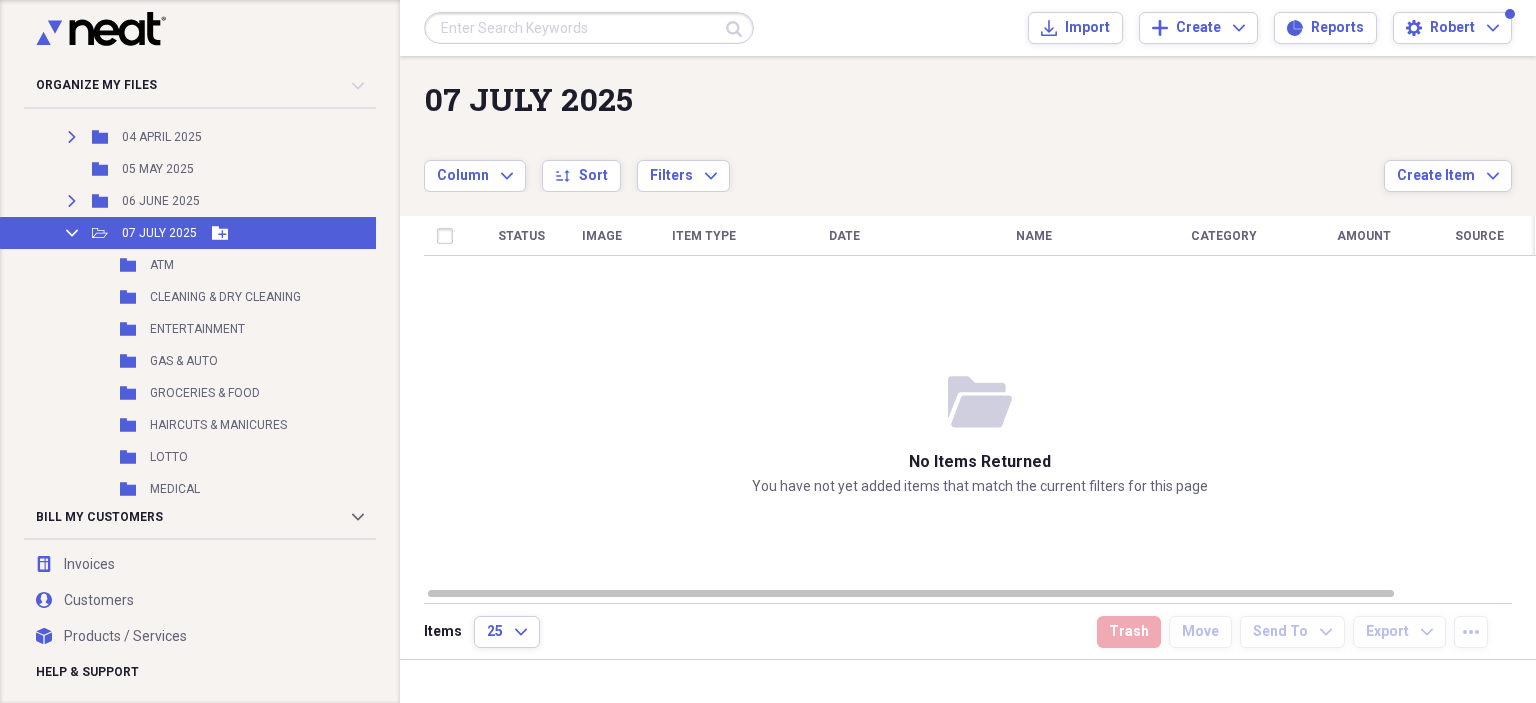 click on "Collapse" 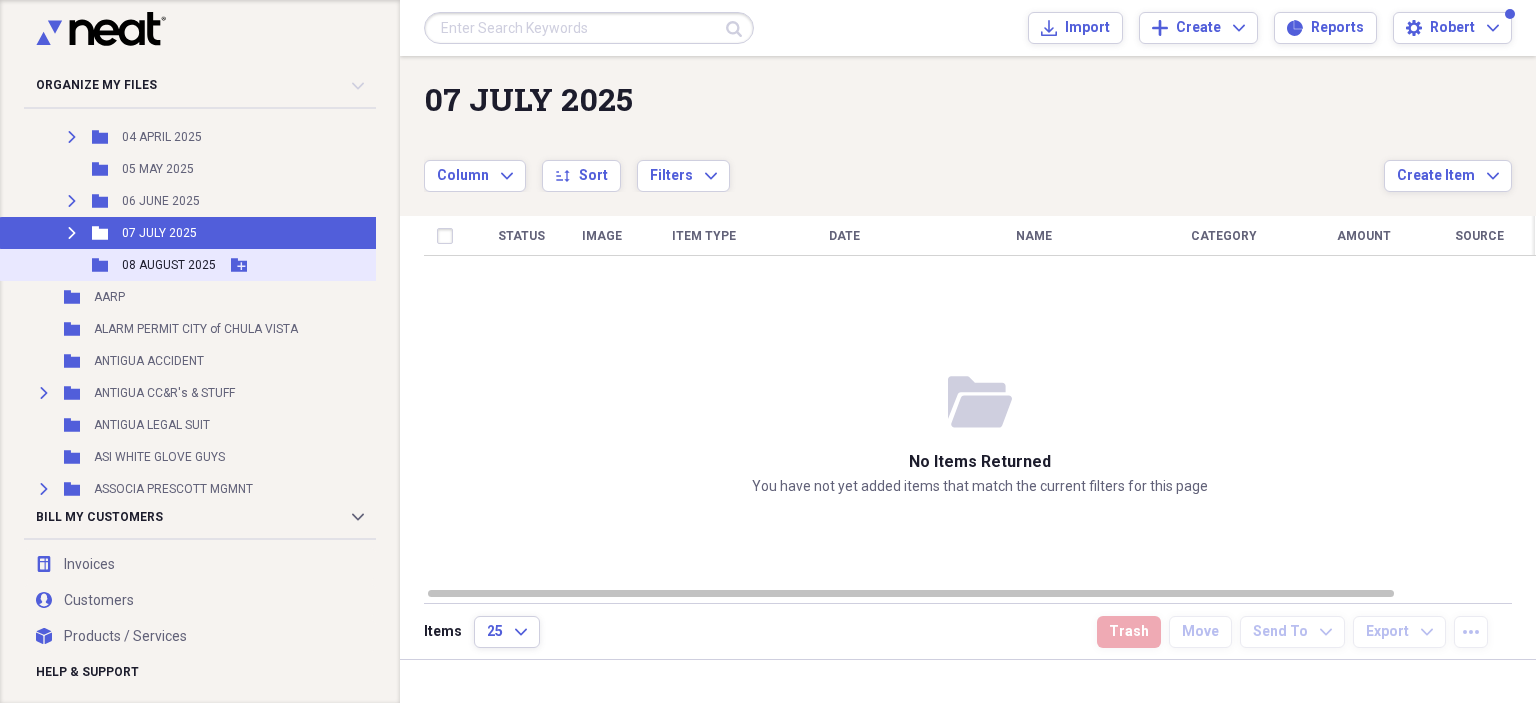 click on "08 AUGUST 2025" at bounding box center [169, 265] 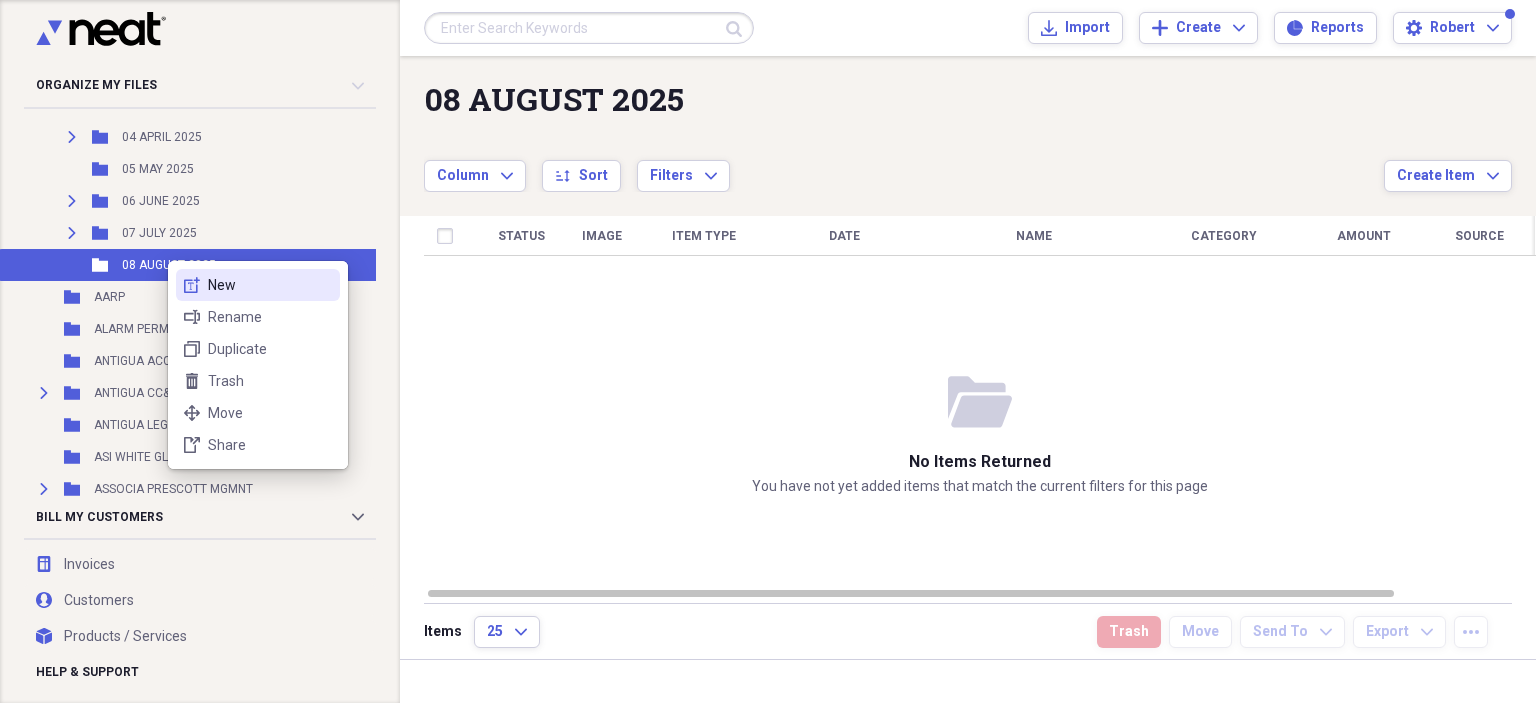 click on "New" at bounding box center [270, 285] 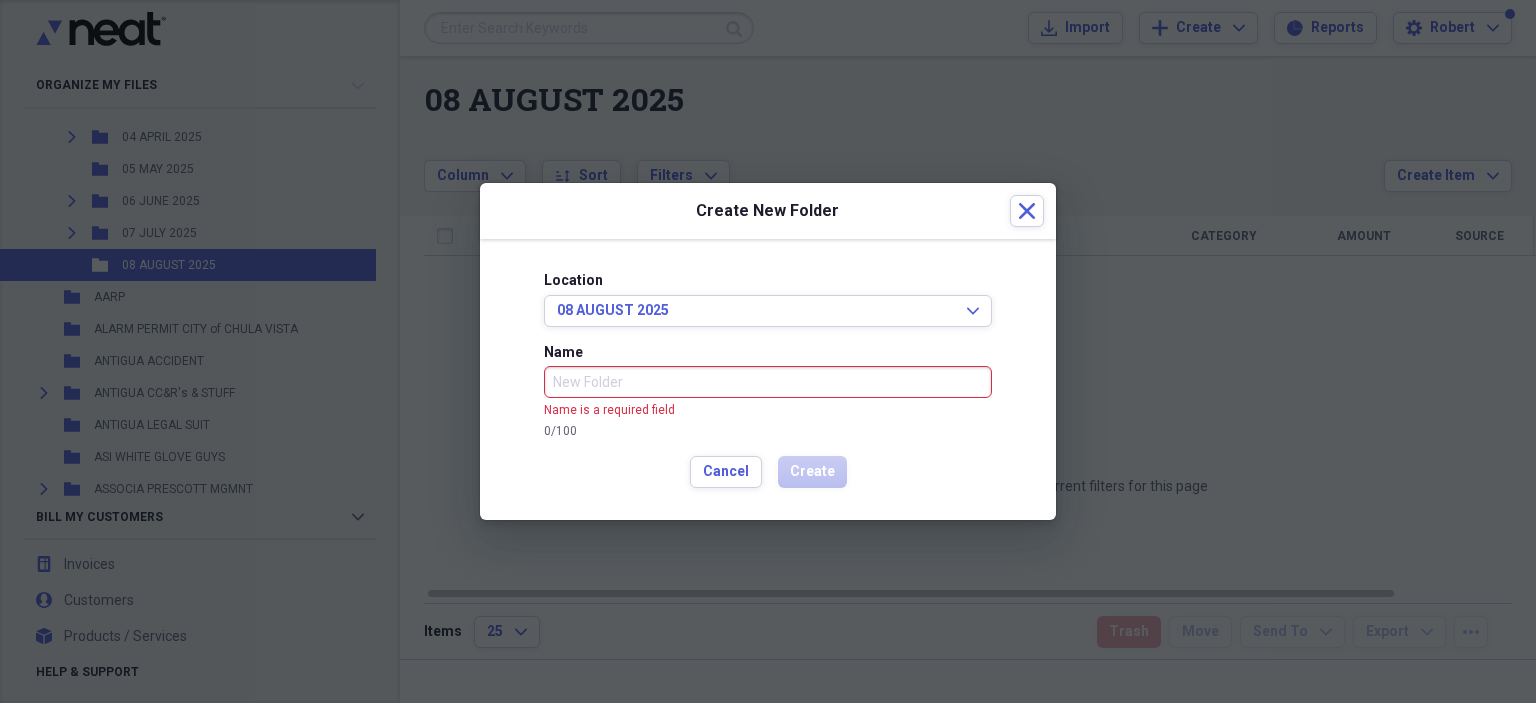 click on "Name Name is a required field 0 / 100" at bounding box center (768, 391) 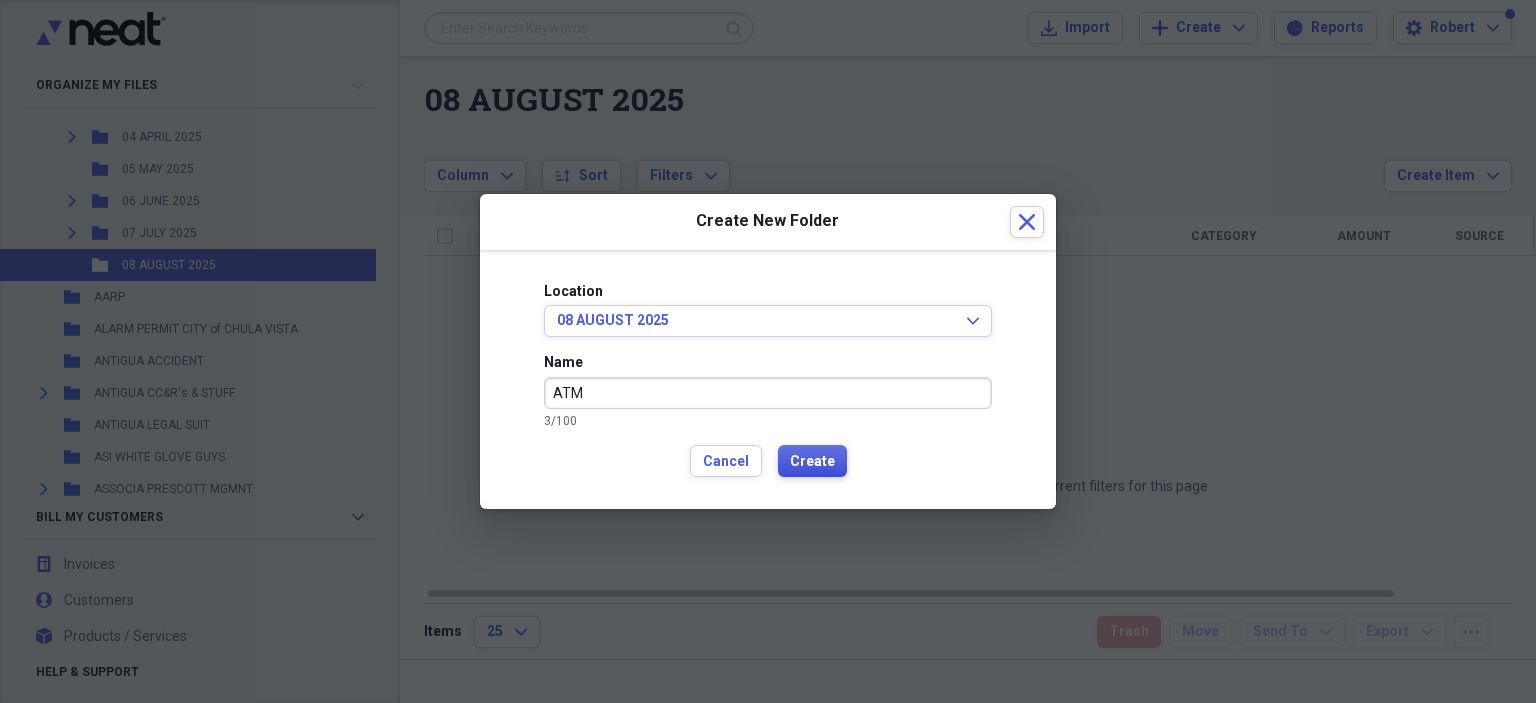 type on "ATM" 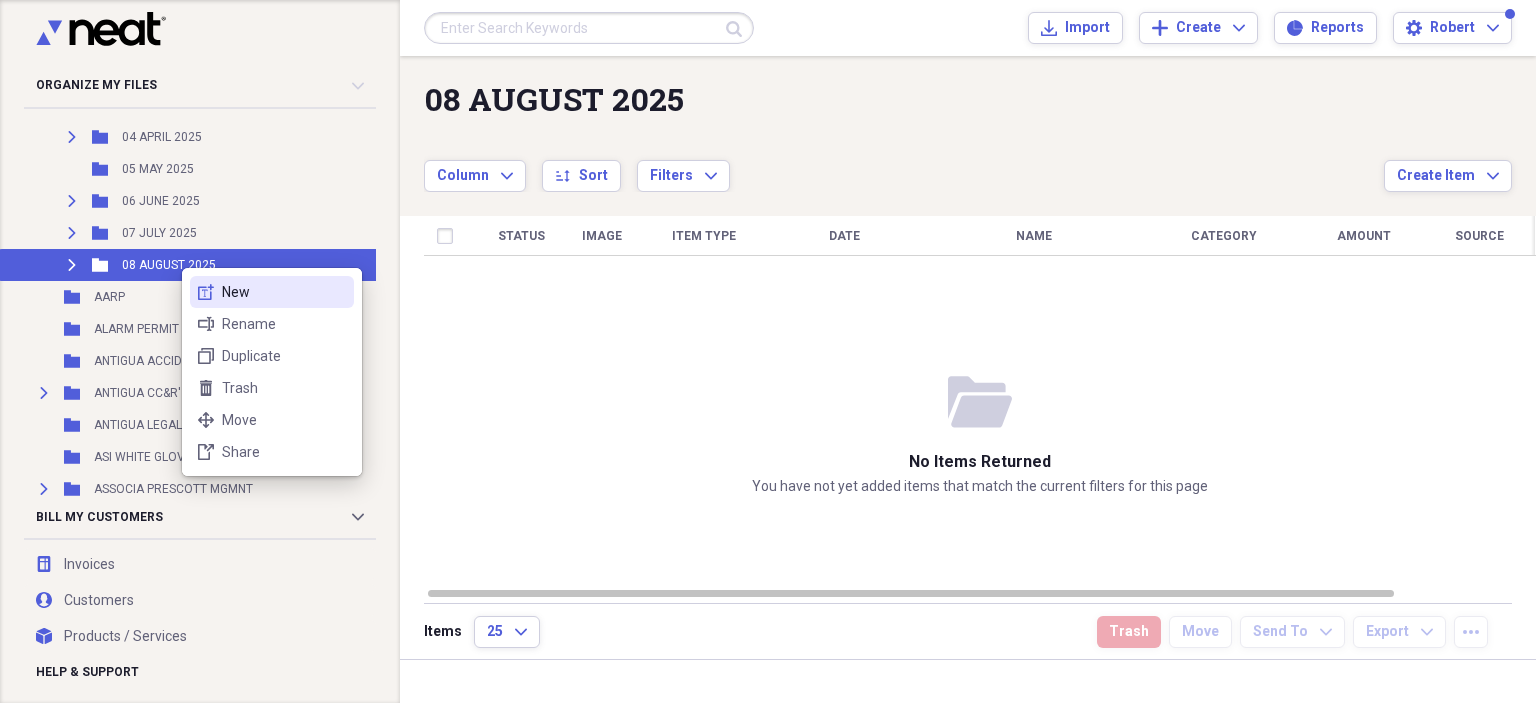 click on "New" at bounding box center [284, 292] 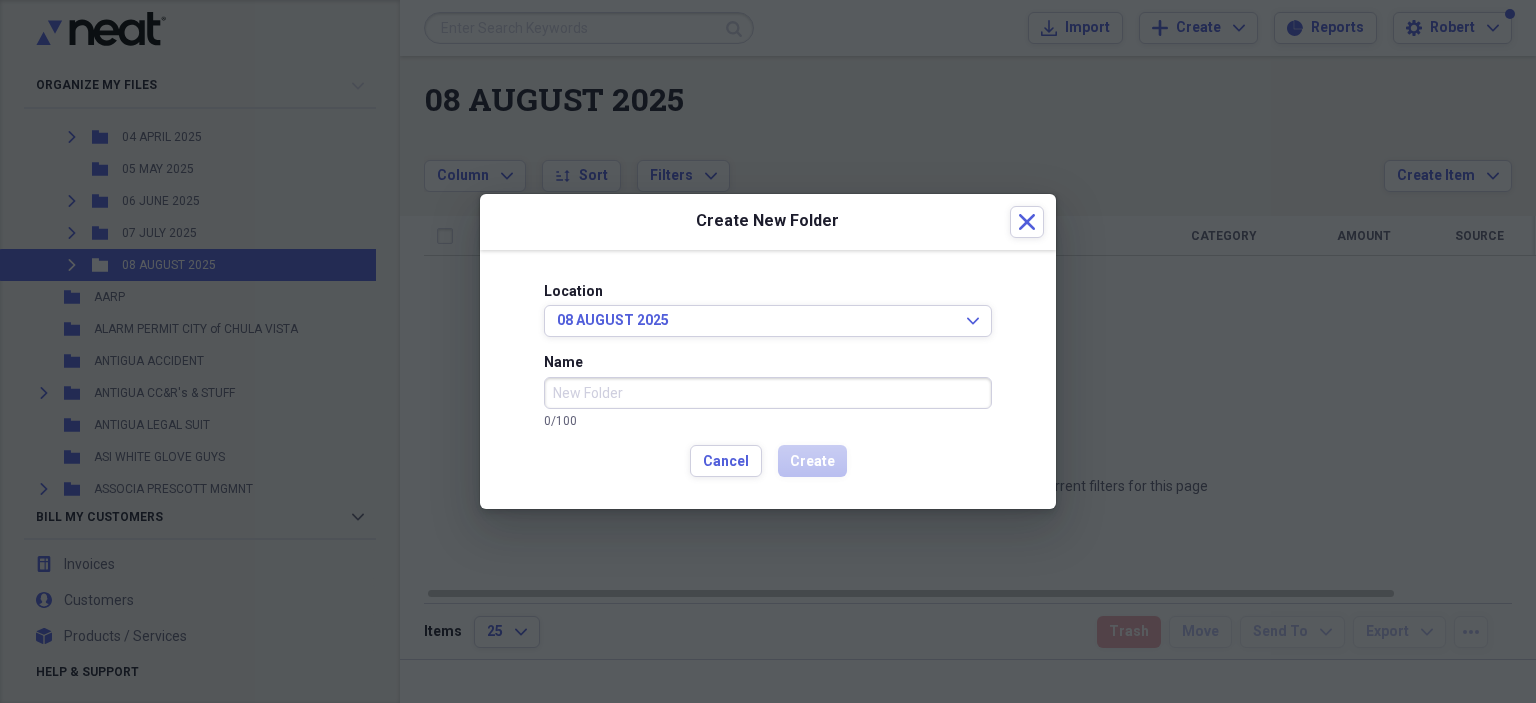 click on "Name" at bounding box center (768, 393) 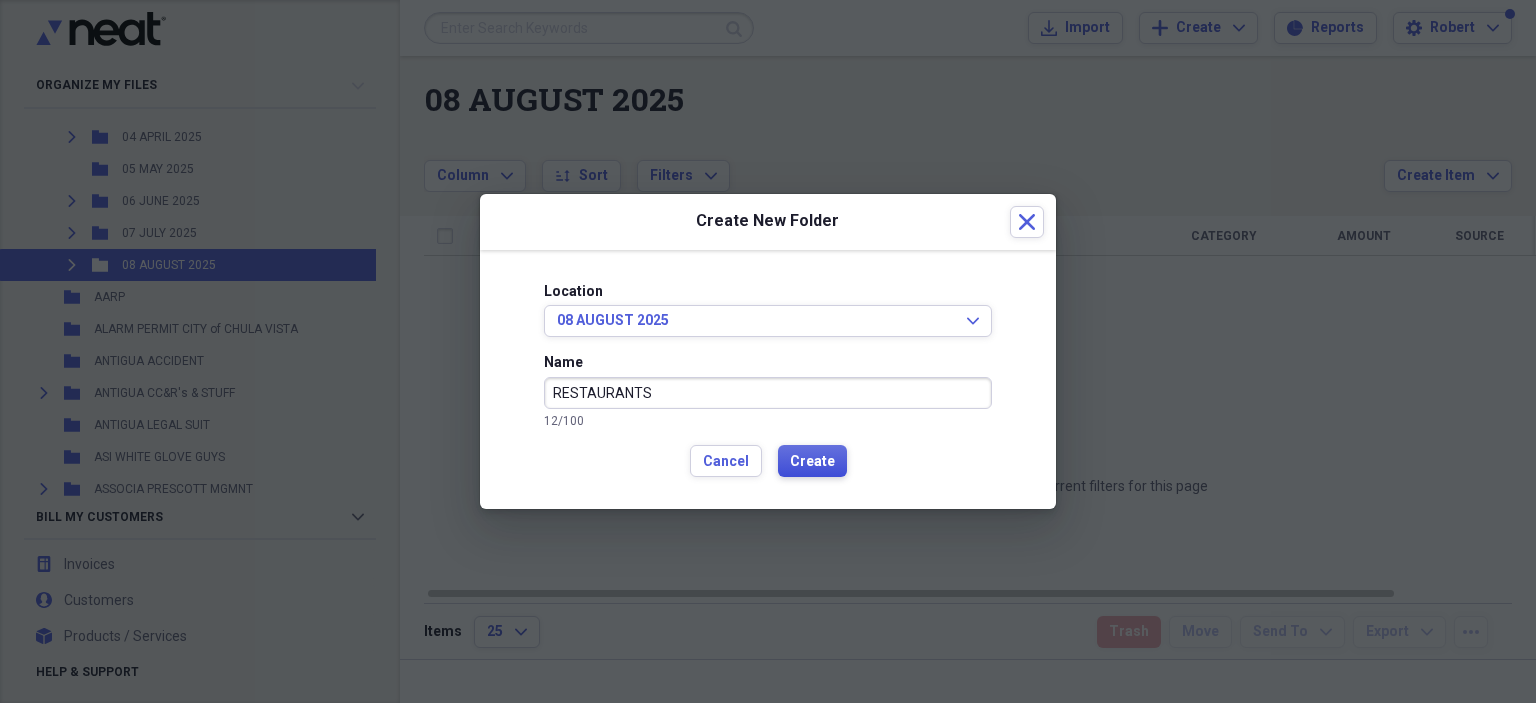 type on "RESTAURANTS" 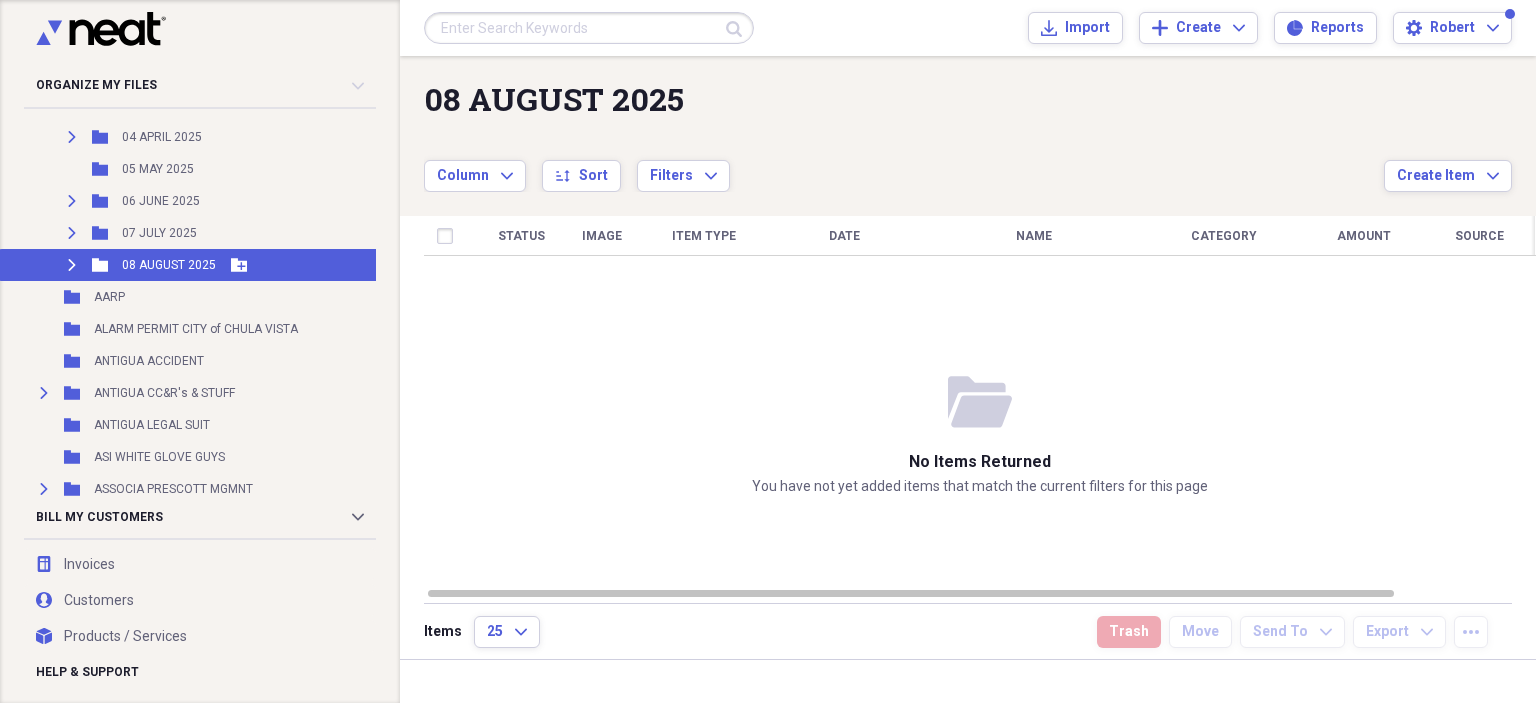 click 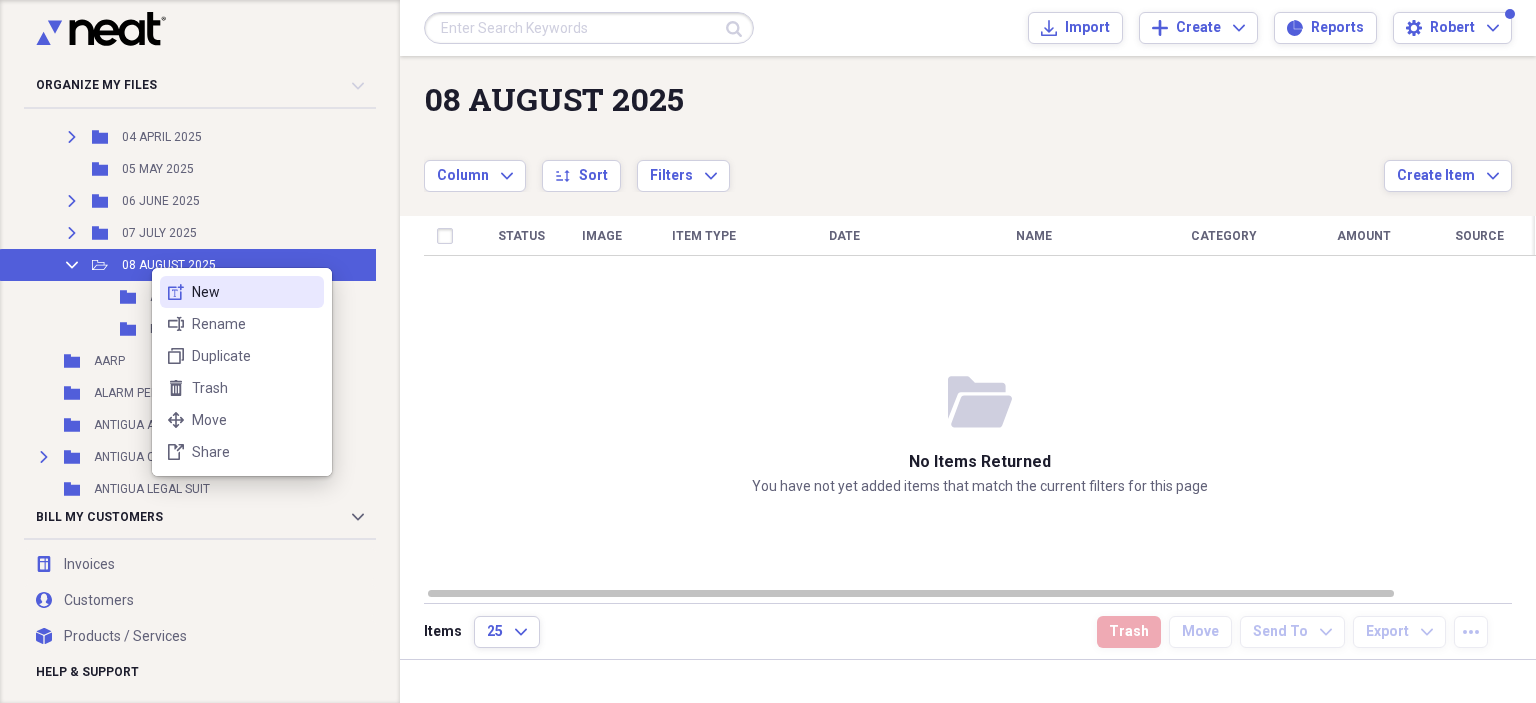 click on "New" at bounding box center [254, 292] 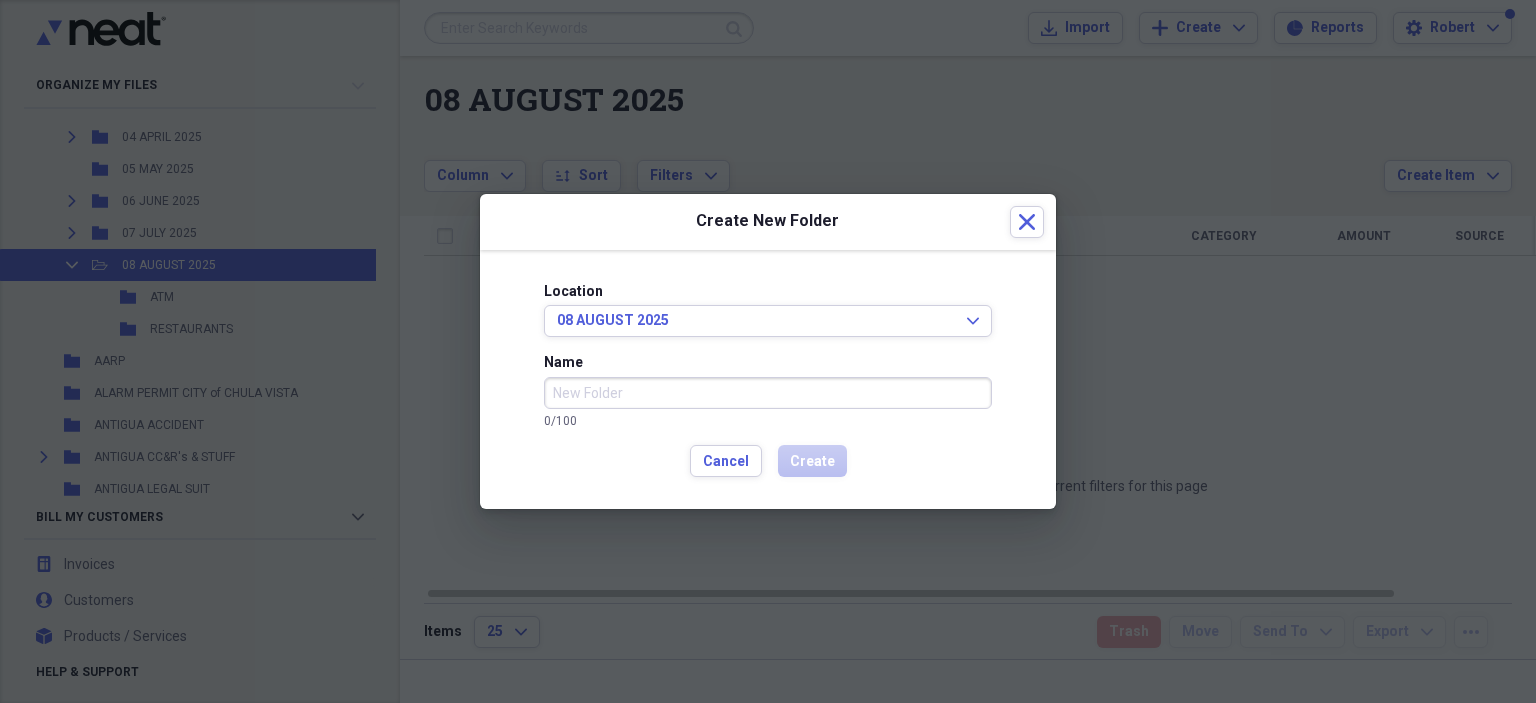 click on "Name" at bounding box center (768, 393) 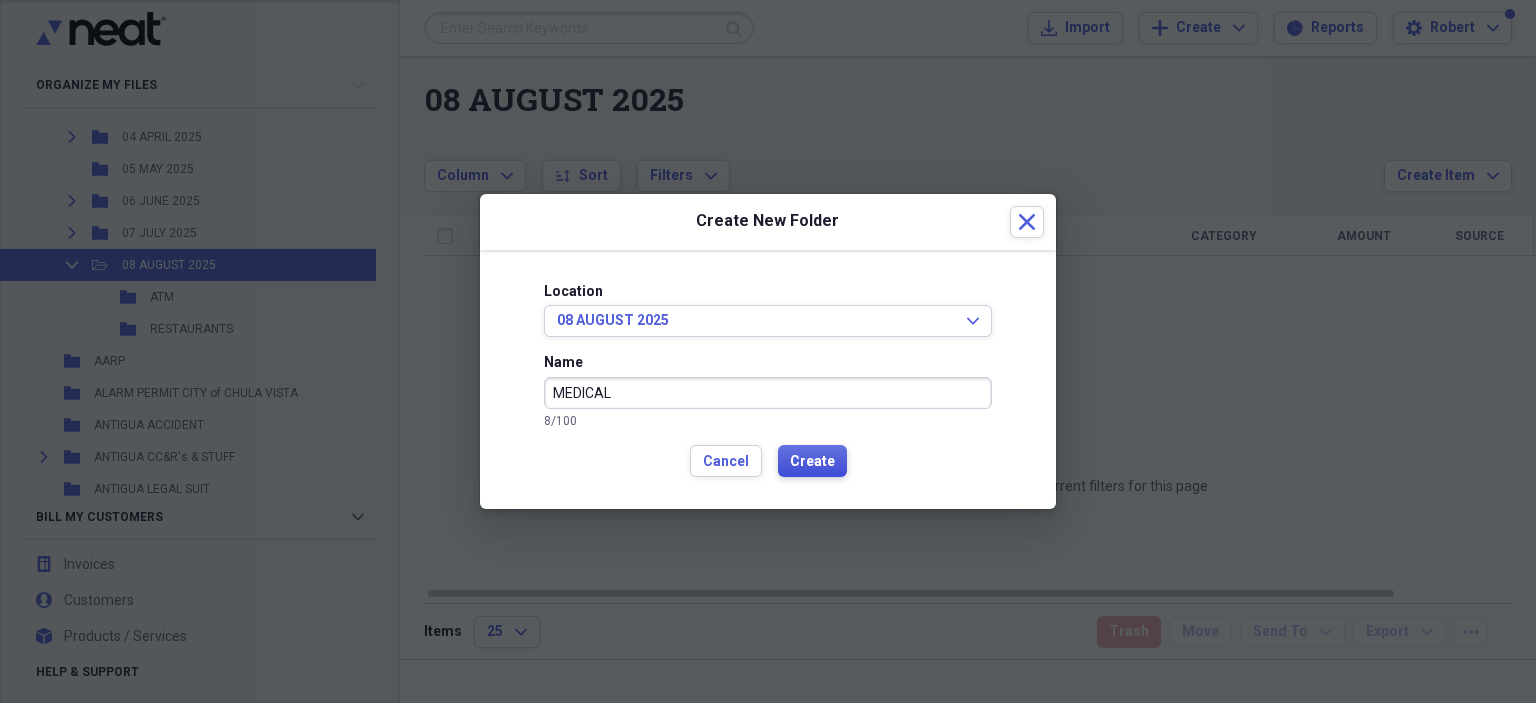 type on "MEDICAL" 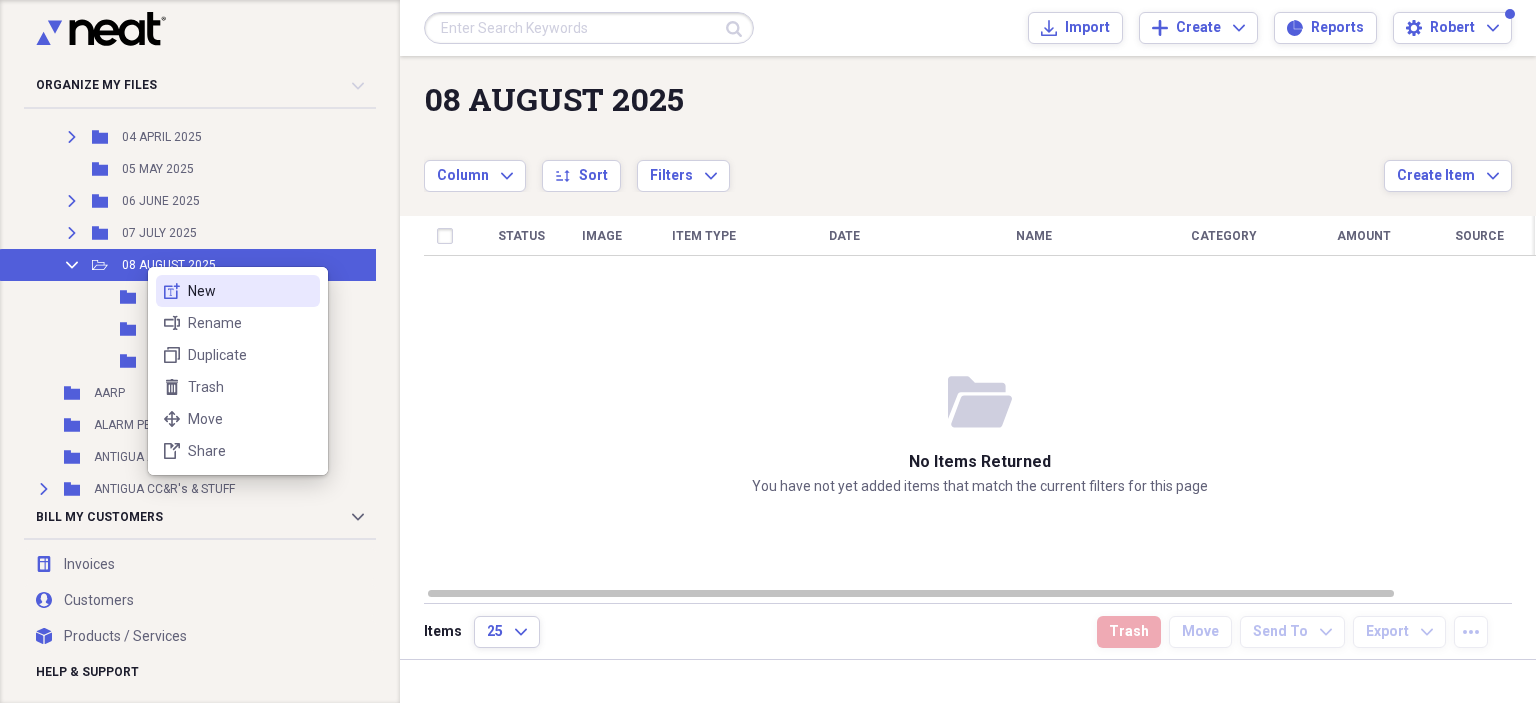 click on "new-textbox New" at bounding box center [238, 291] 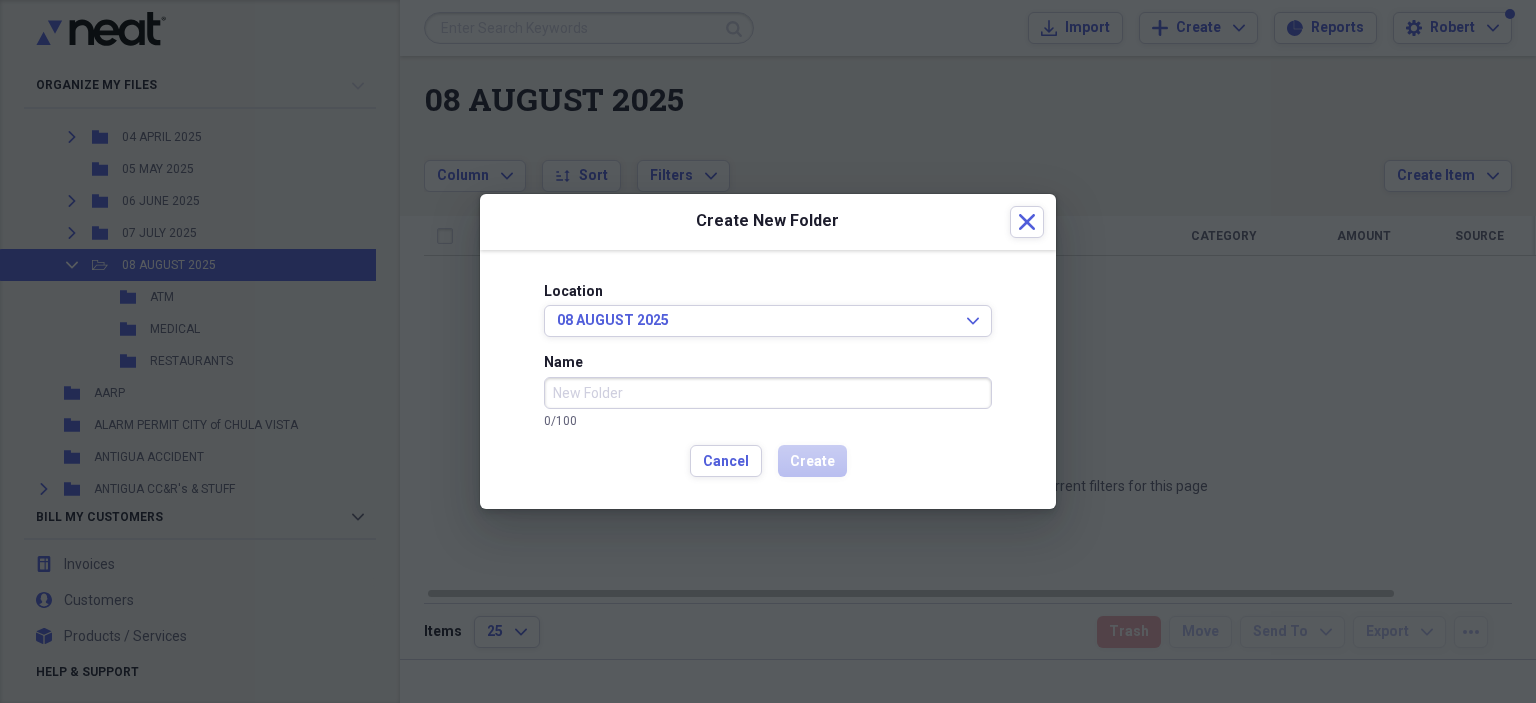 click on "Name" at bounding box center [768, 393] 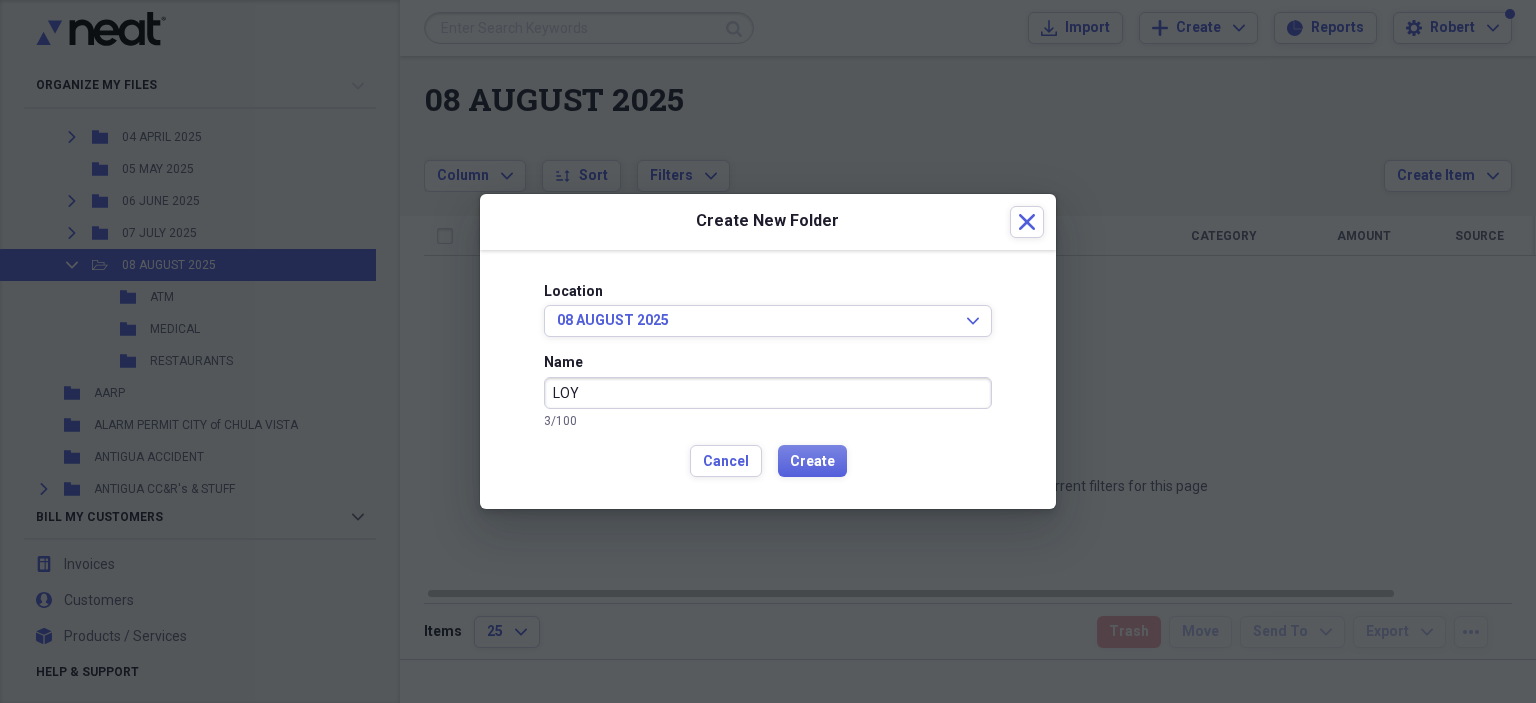 click on "Location 08 [MONTH] 2025 Expand Name LOY 3 / 100 Cancel Create" at bounding box center (768, 380) 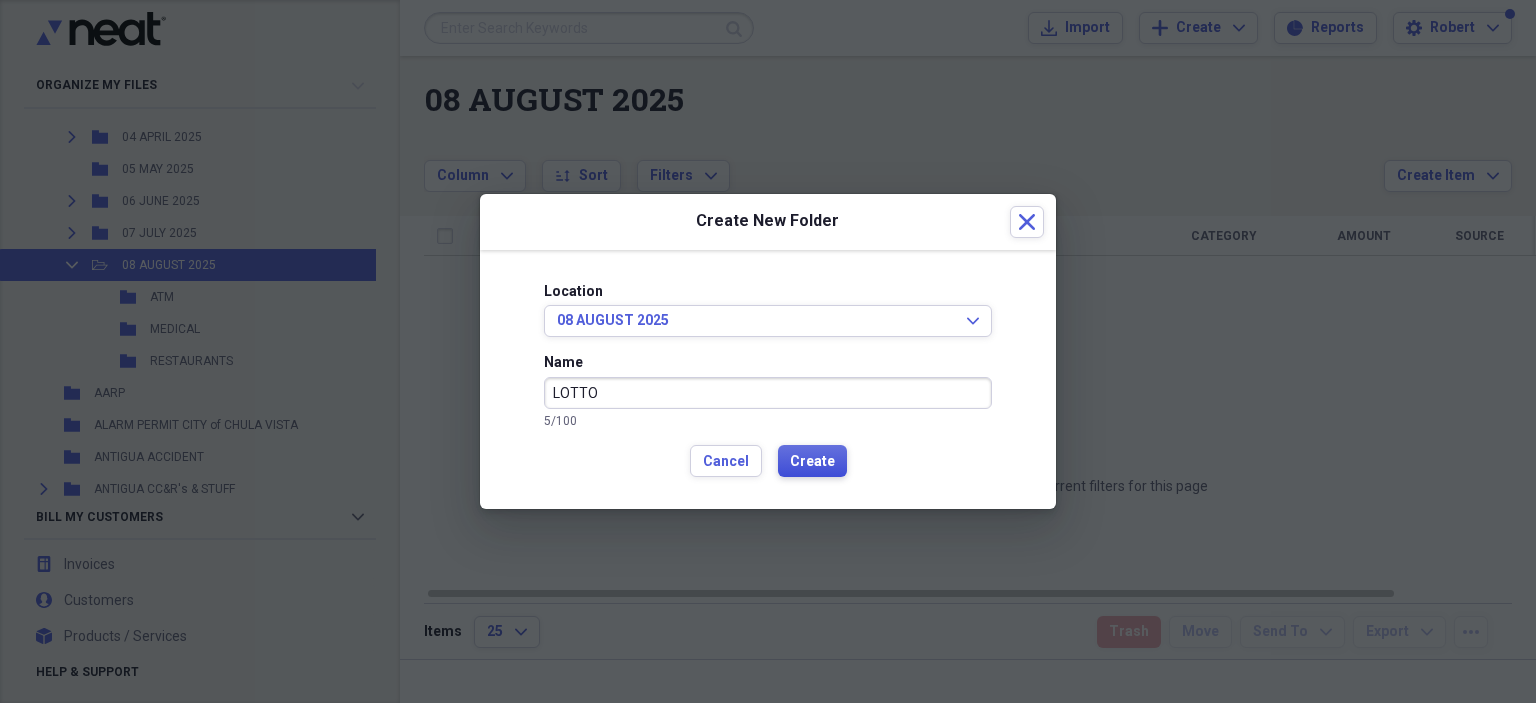 type on "LOTTO" 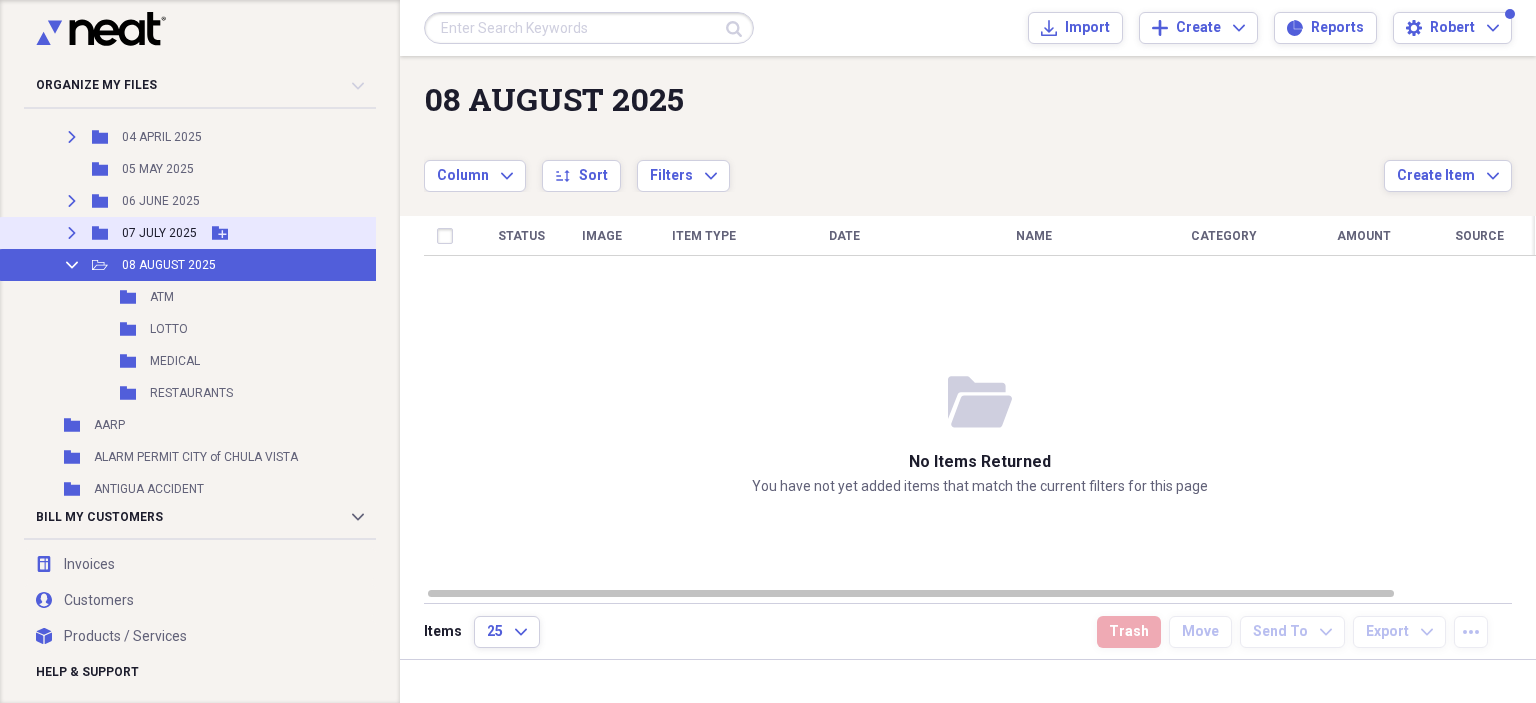 click on "Expand" 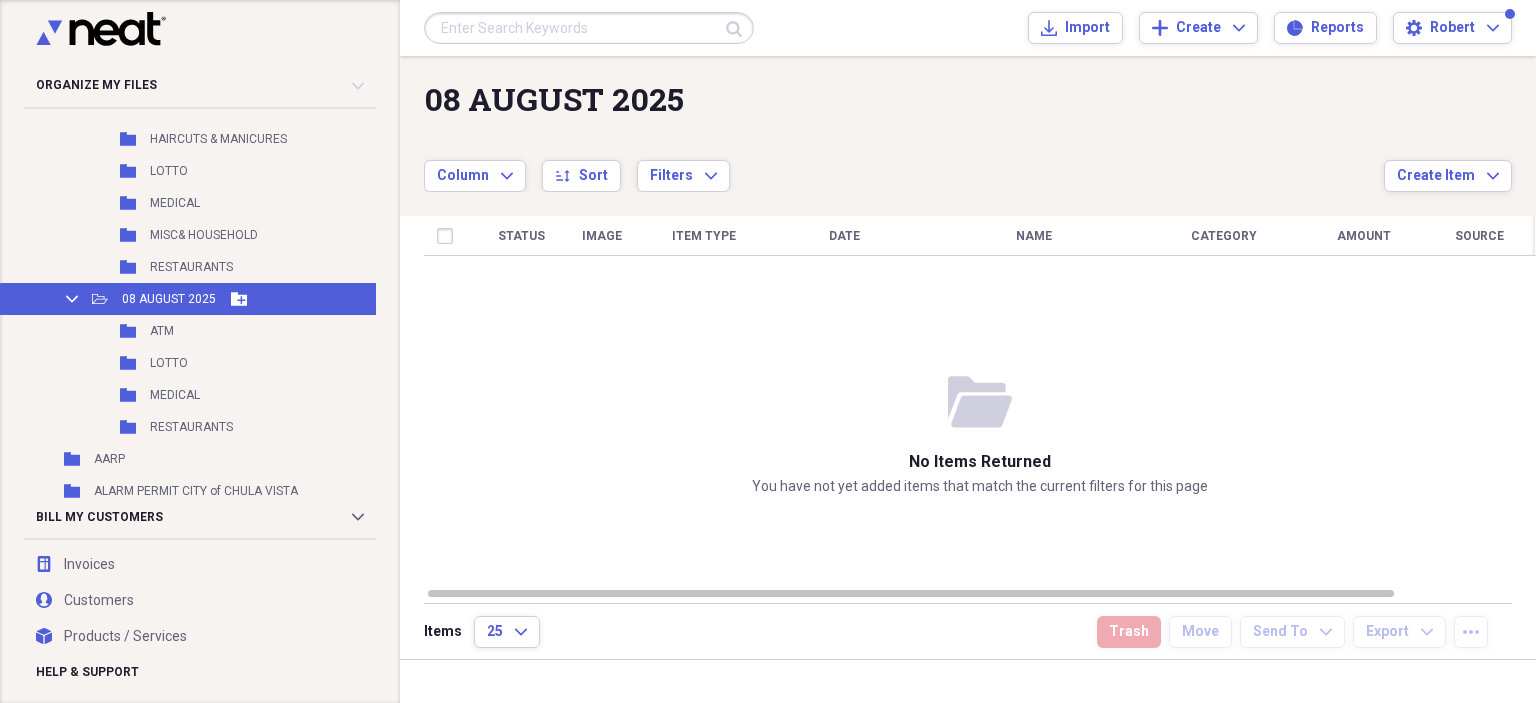 scroll, scrollTop: 1100, scrollLeft: 0, axis: vertical 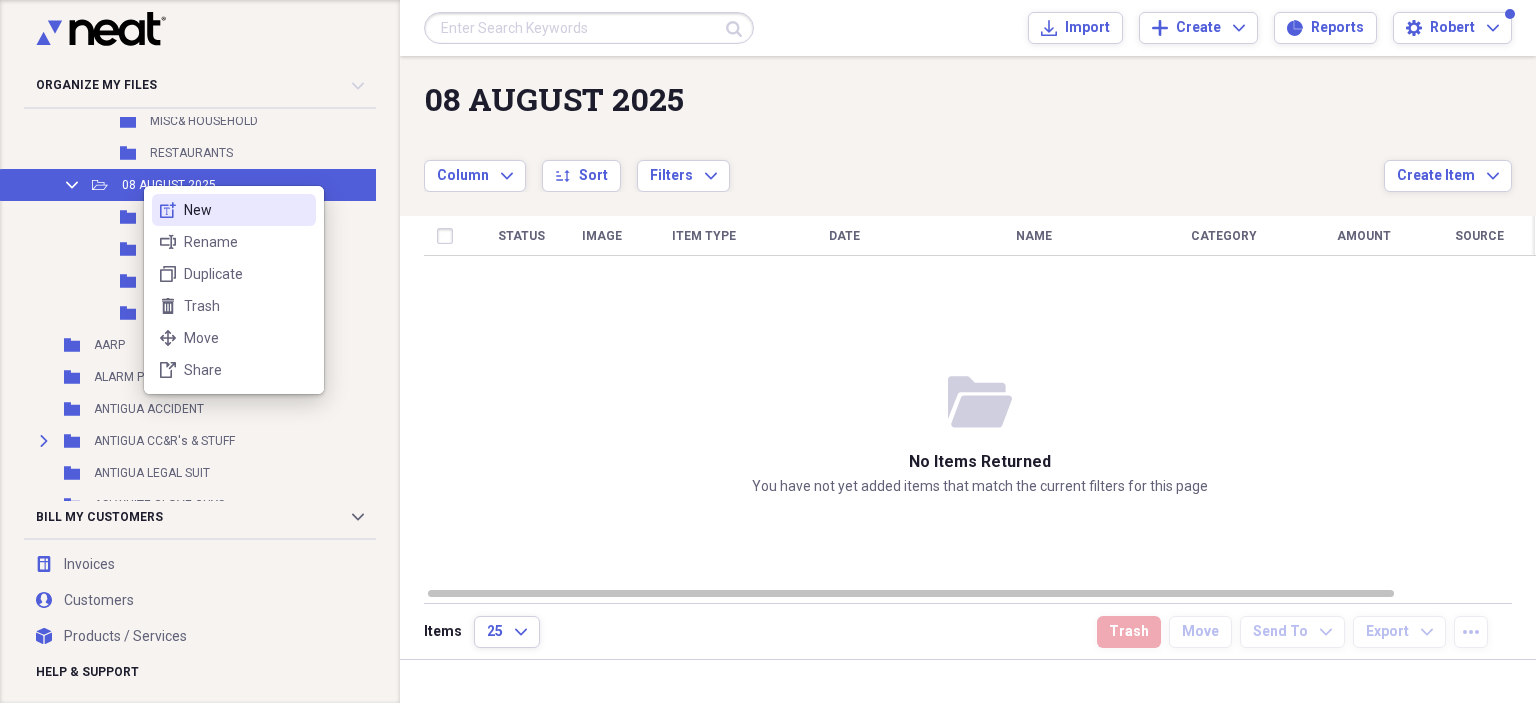 click on "New" at bounding box center [246, 210] 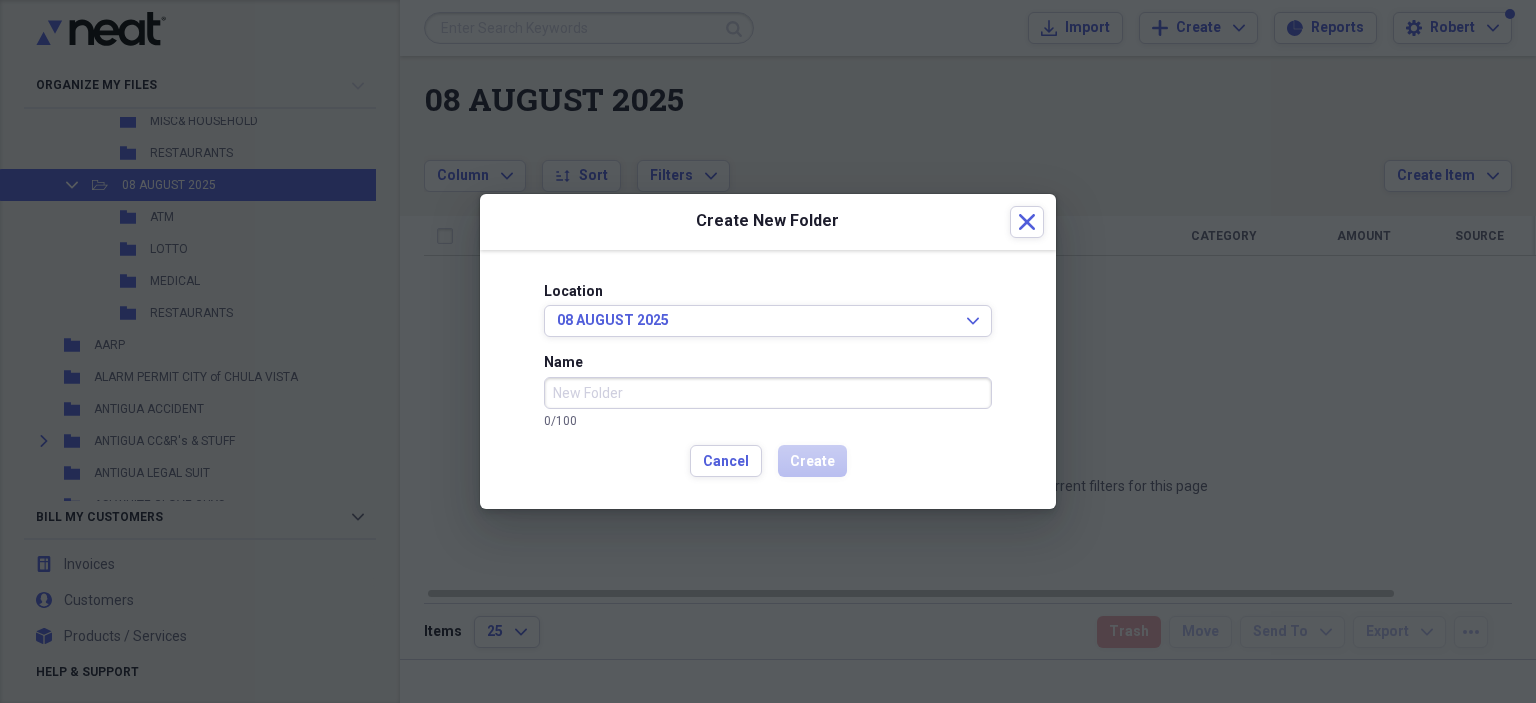 click on "Name" at bounding box center (768, 393) 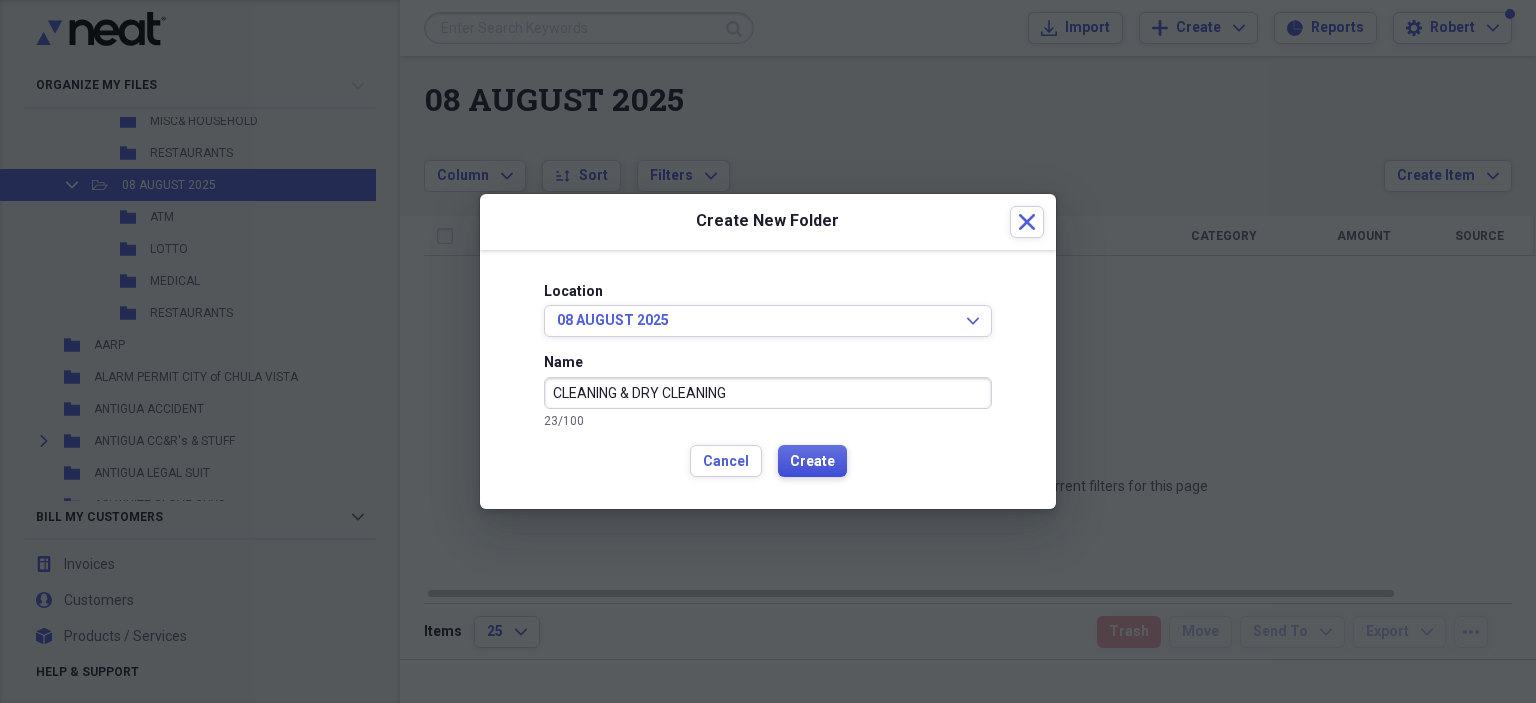 type on "CLEANING & DRY CLEANING" 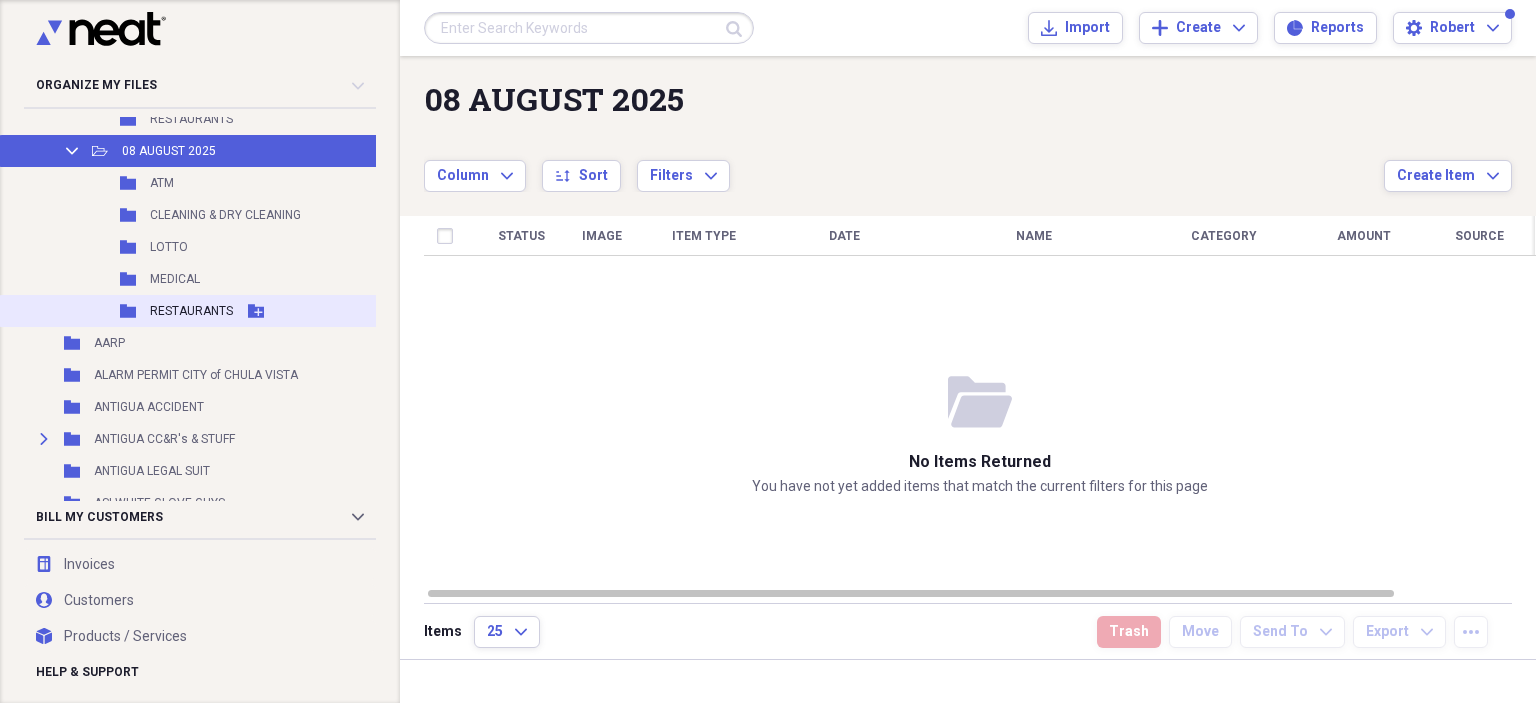 scroll, scrollTop: 1100, scrollLeft: 0, axis: vertical 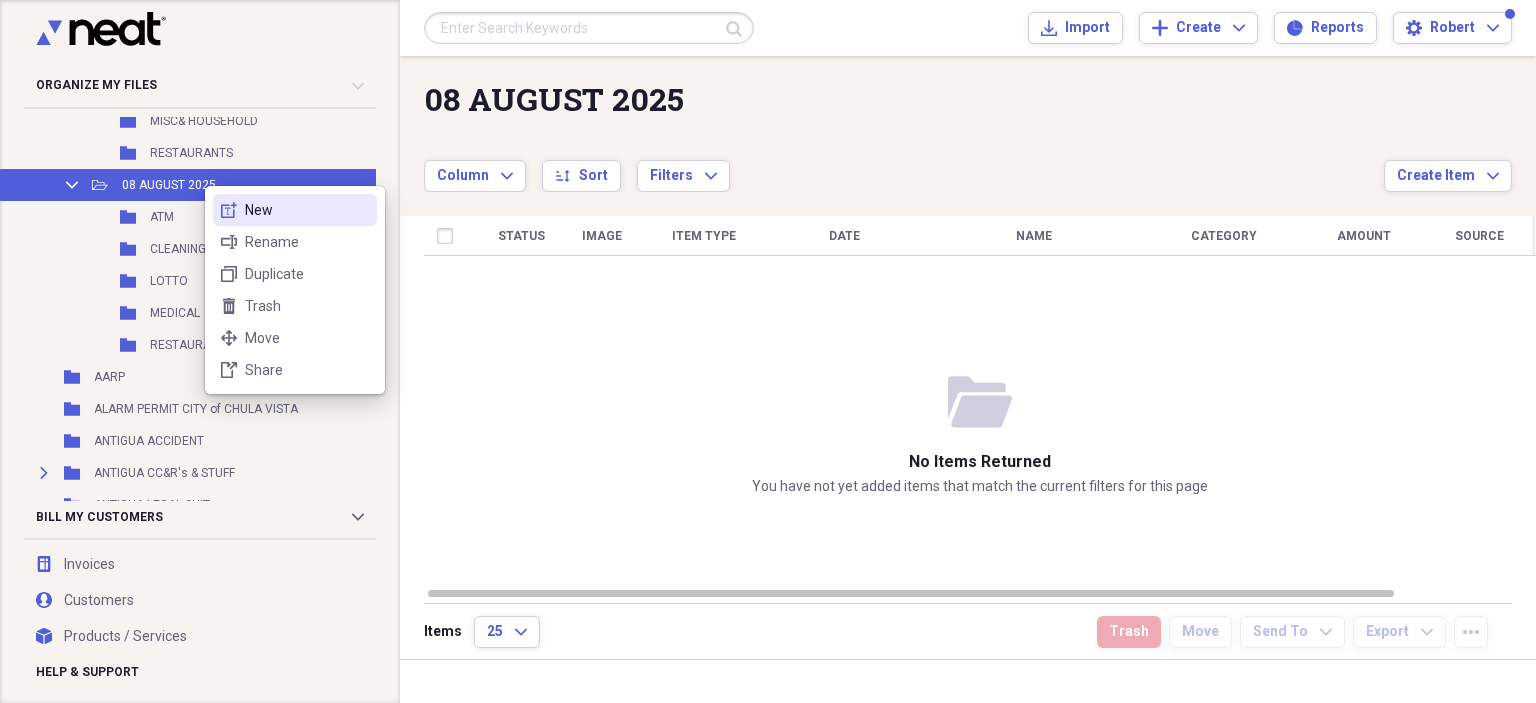 click on "new-textbox New" at bounding box center [295, 210] 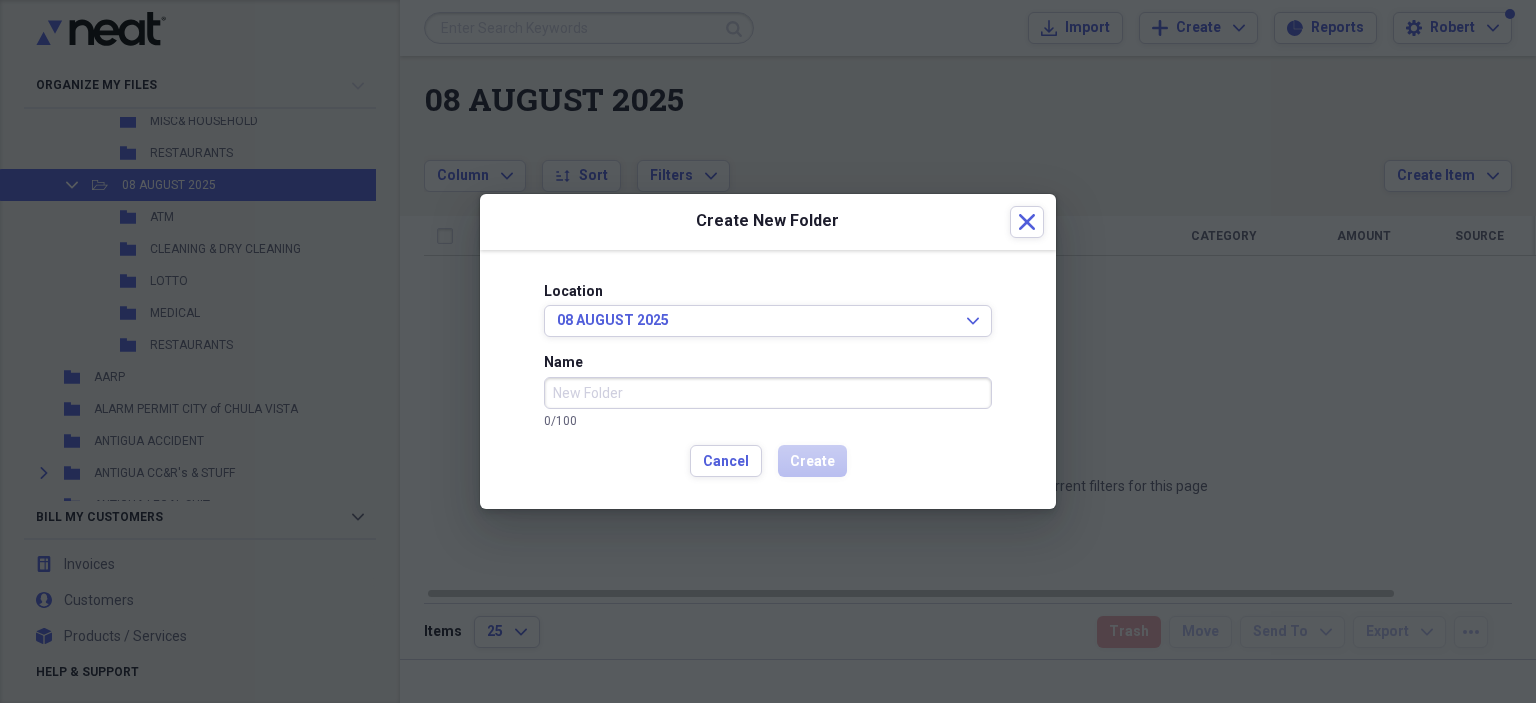click on "Name" at bounding box center [768, 393] 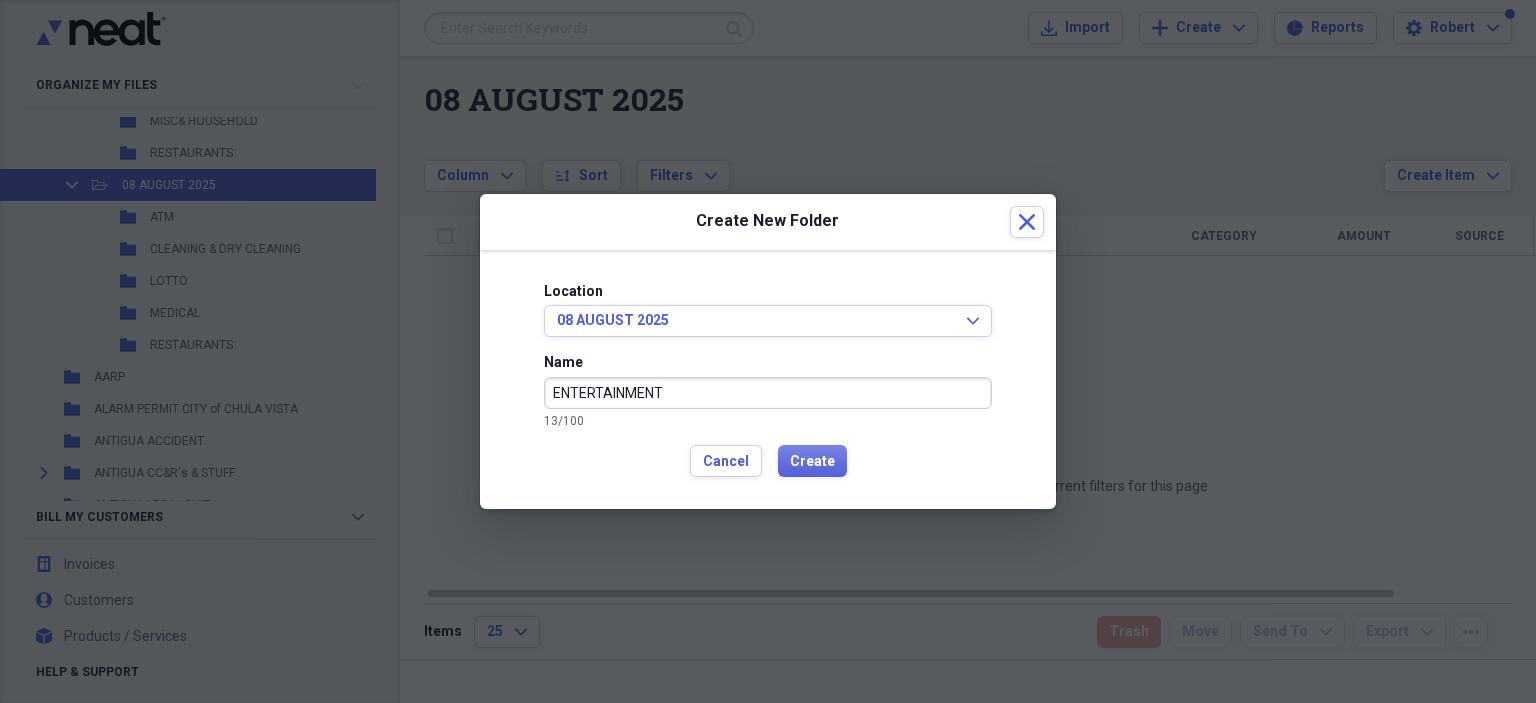 type on "ENTERTAINMENT" 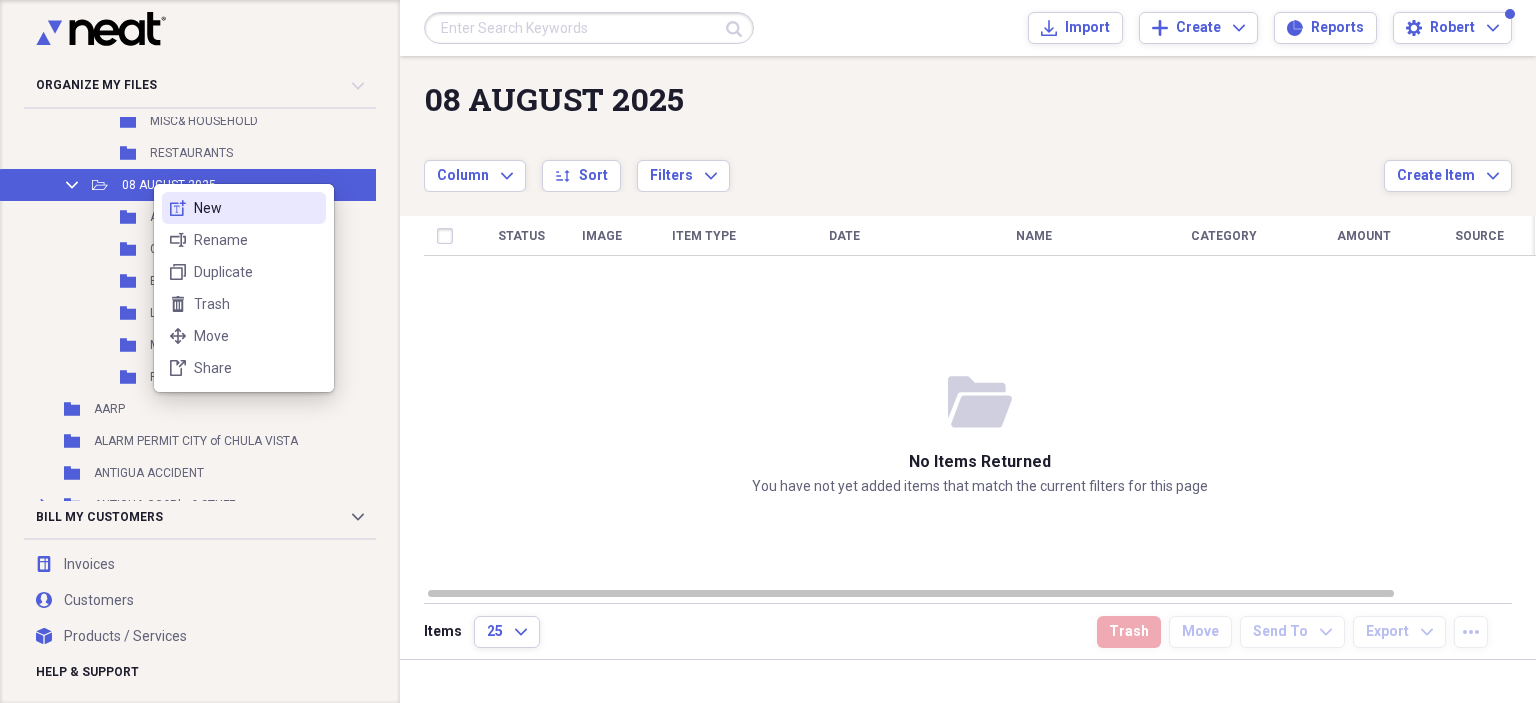 click on "new-textbox New" at bounding box center (244, 208) 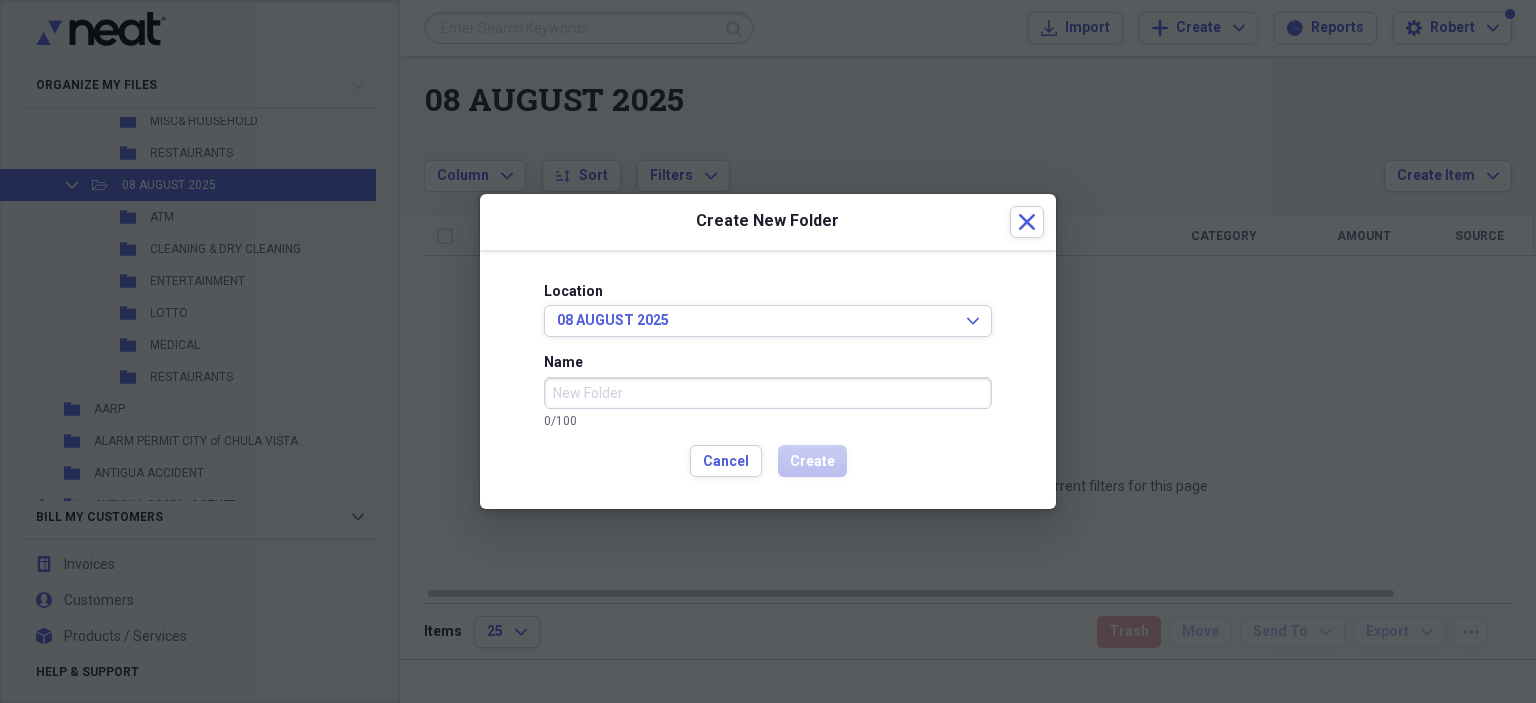 click on "Name" at bounding box center (768, 393) 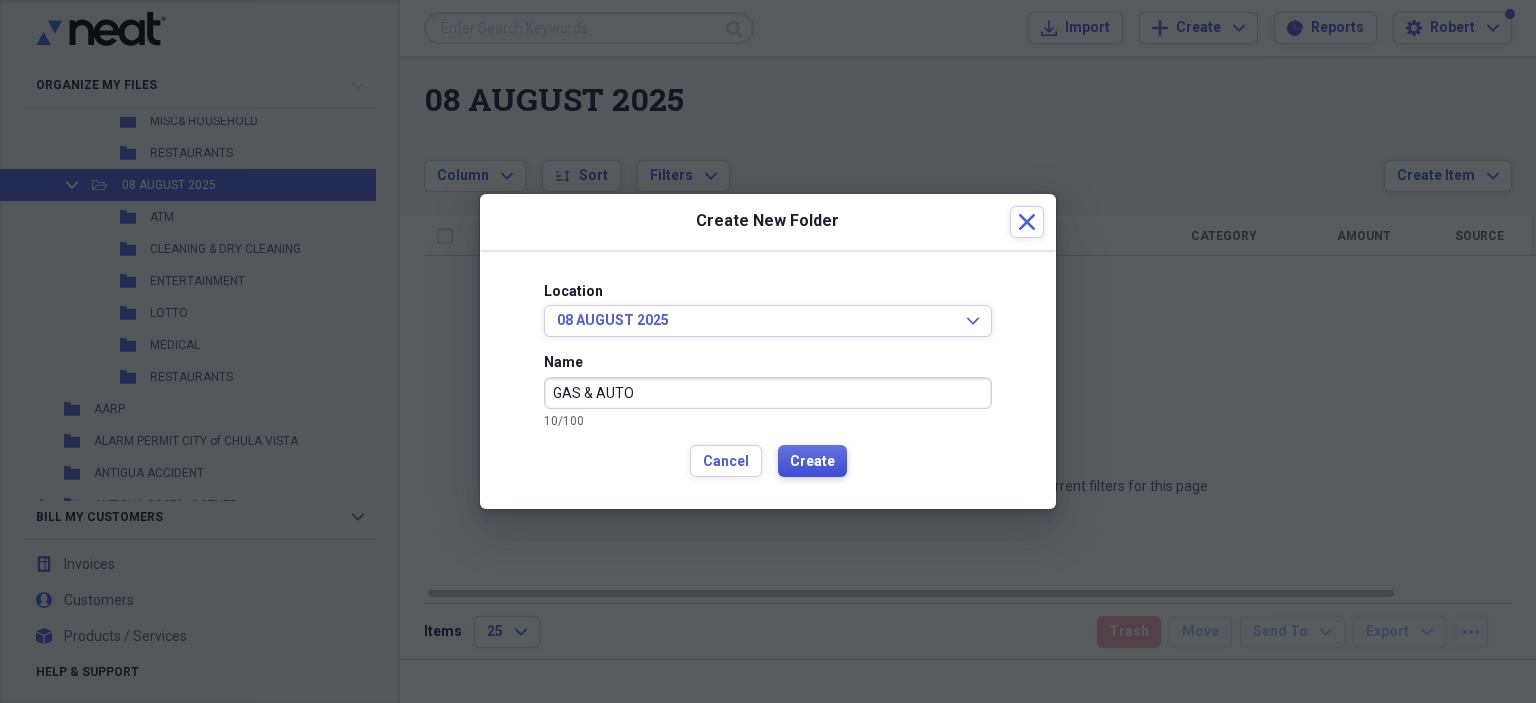 type on "GAS & AUTO" 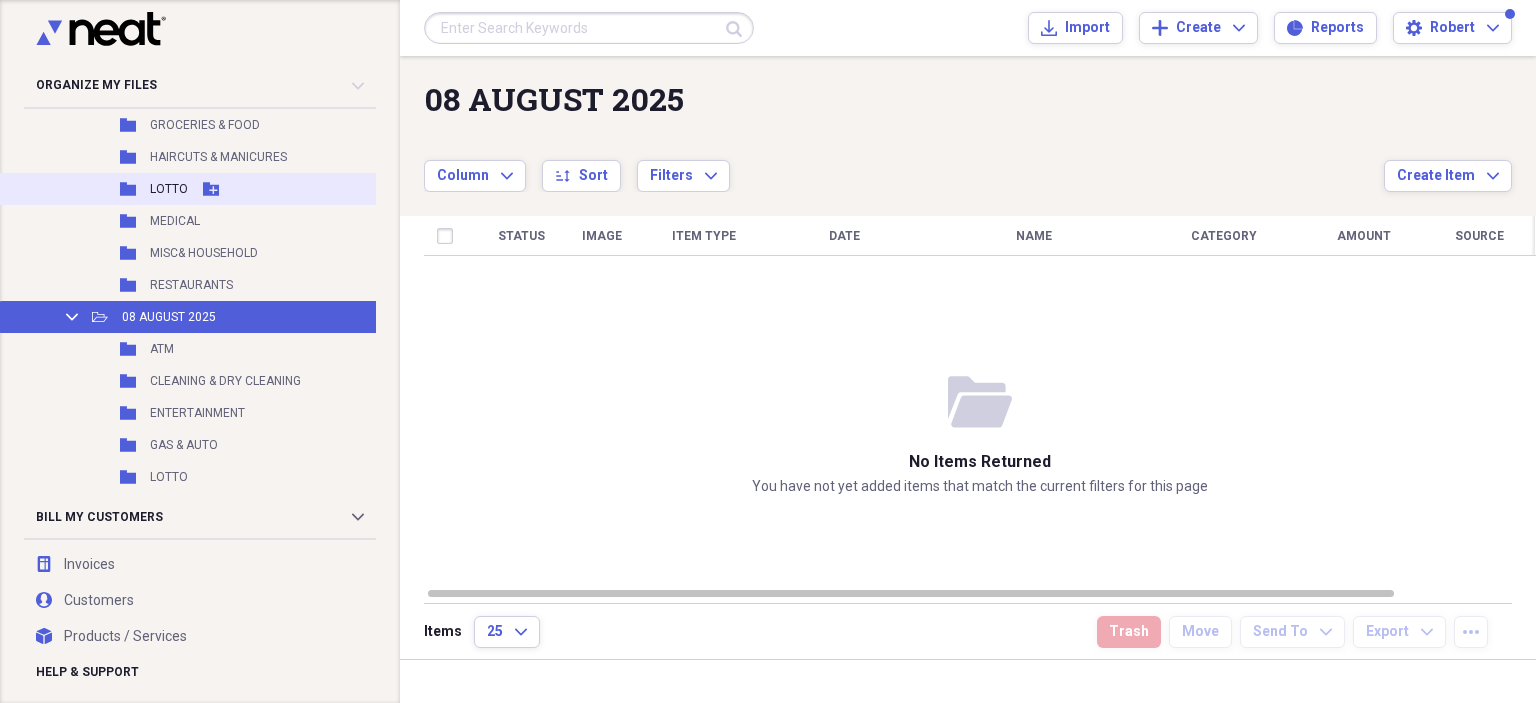 scroll, scrollTop: 1000, scrollLeft: 0, axis: vertical 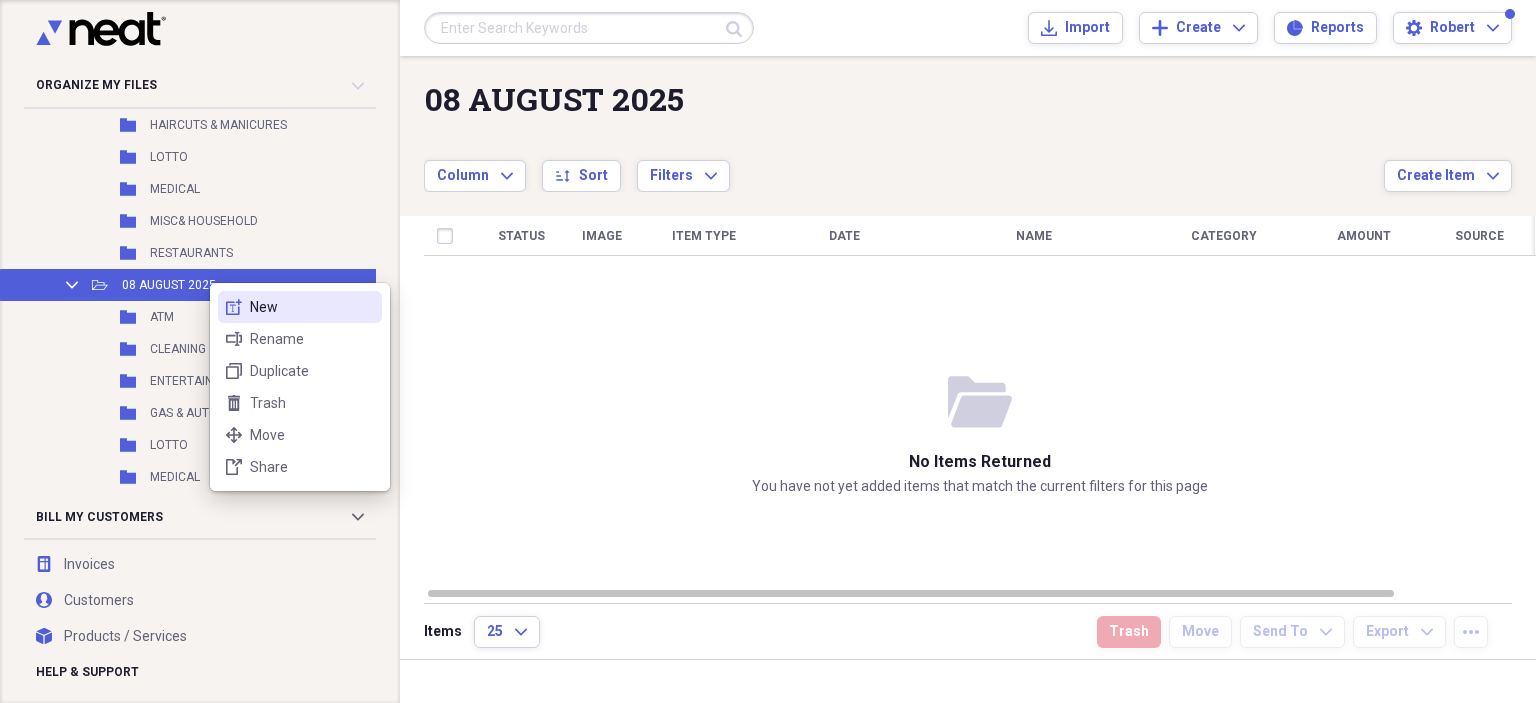 click on "New" at bounding box center [312, 307] 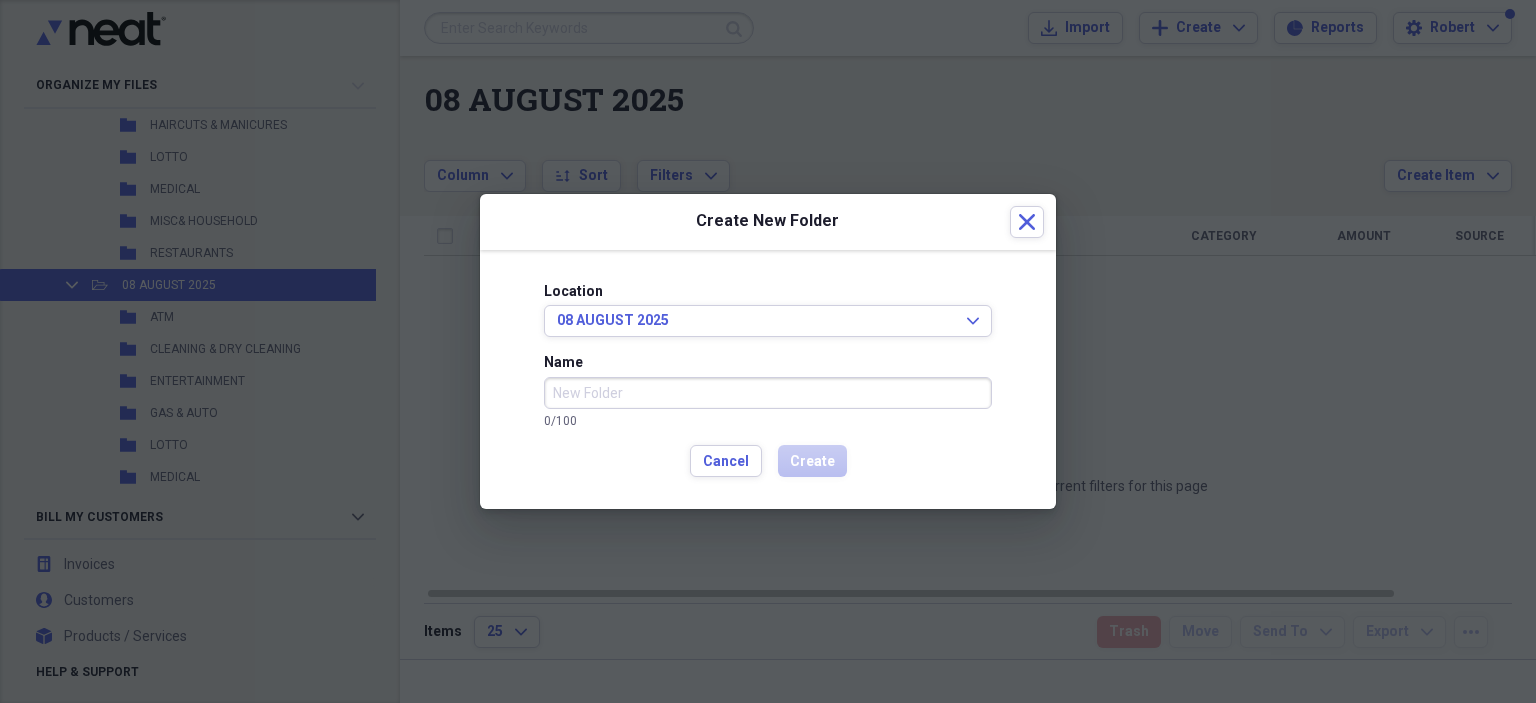 click on "Name" at bounding box center [768, 393] 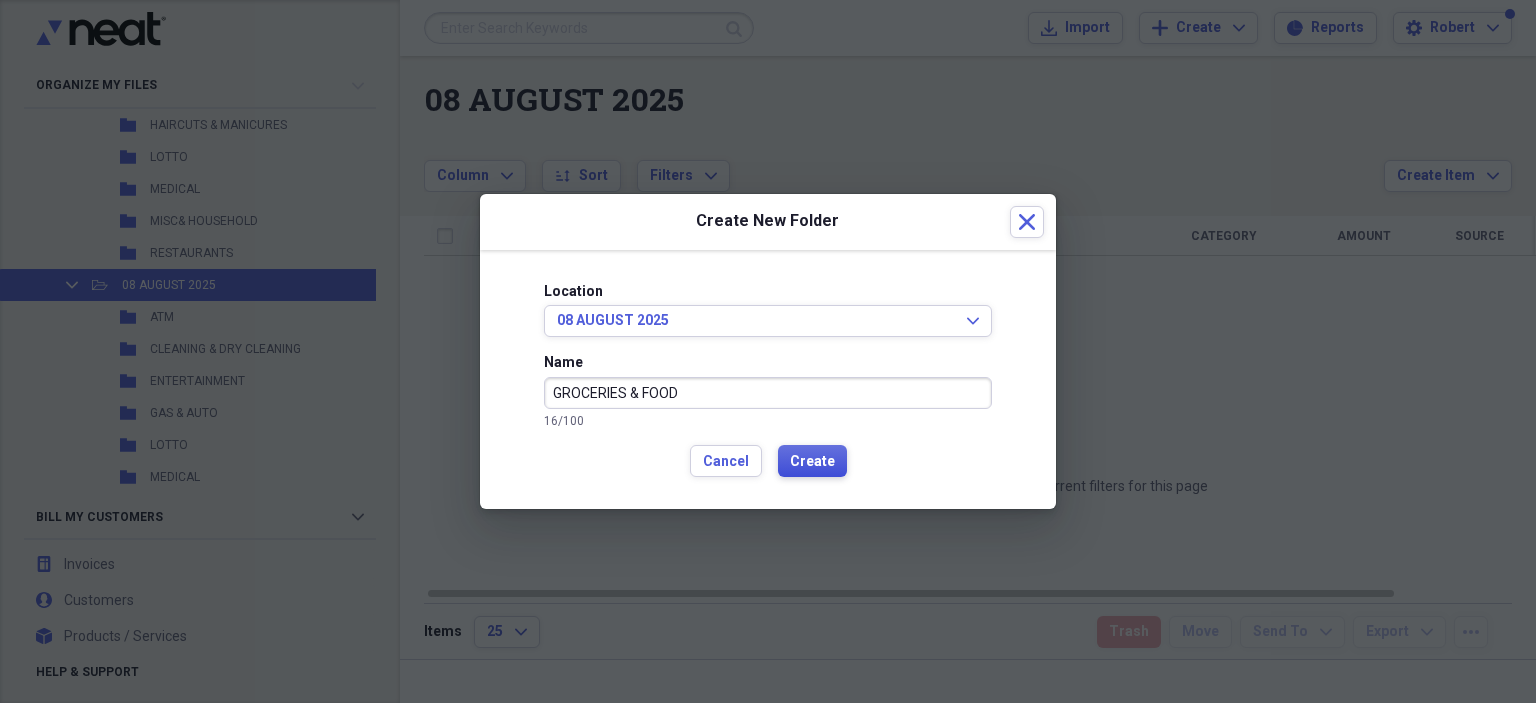 type on "GROCERIES & FOOD" 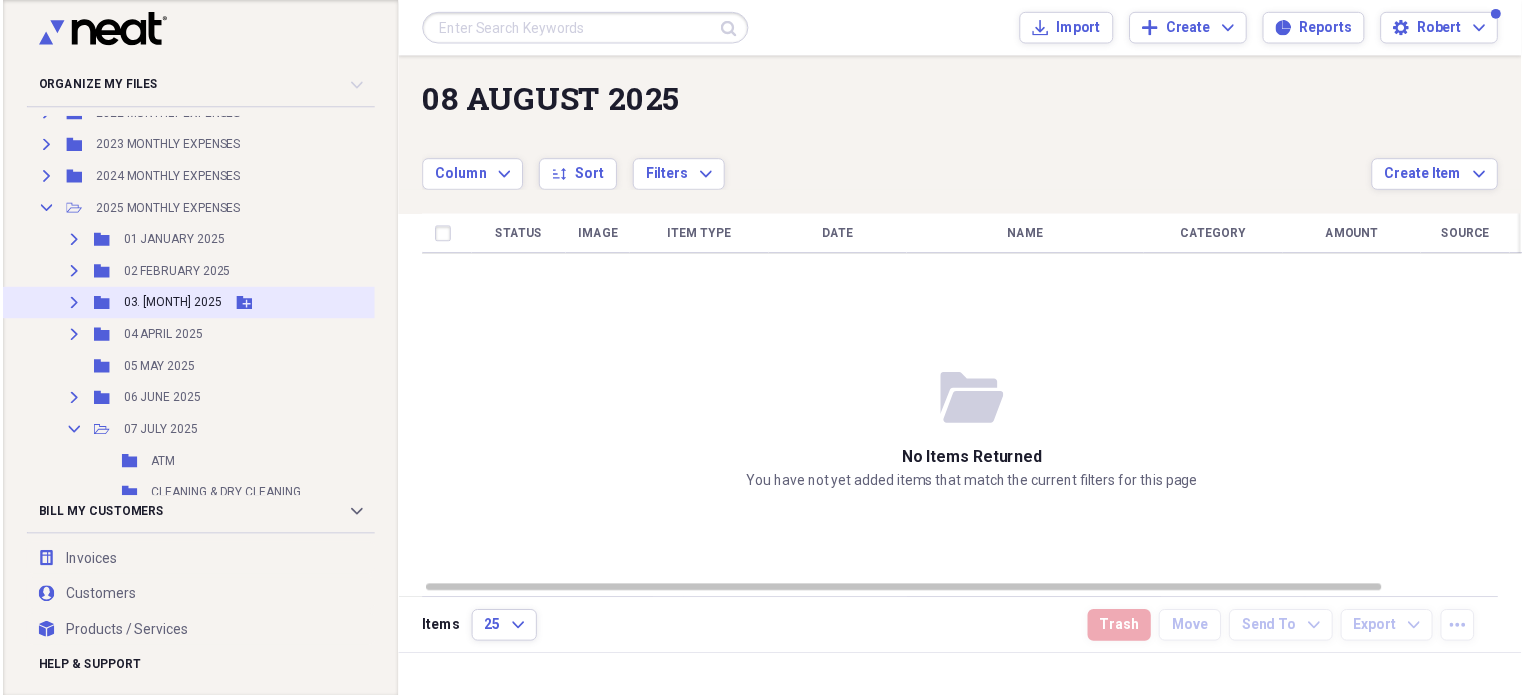 scroll, scrollTop: 500, scrollLeft: 0, axis: vertical 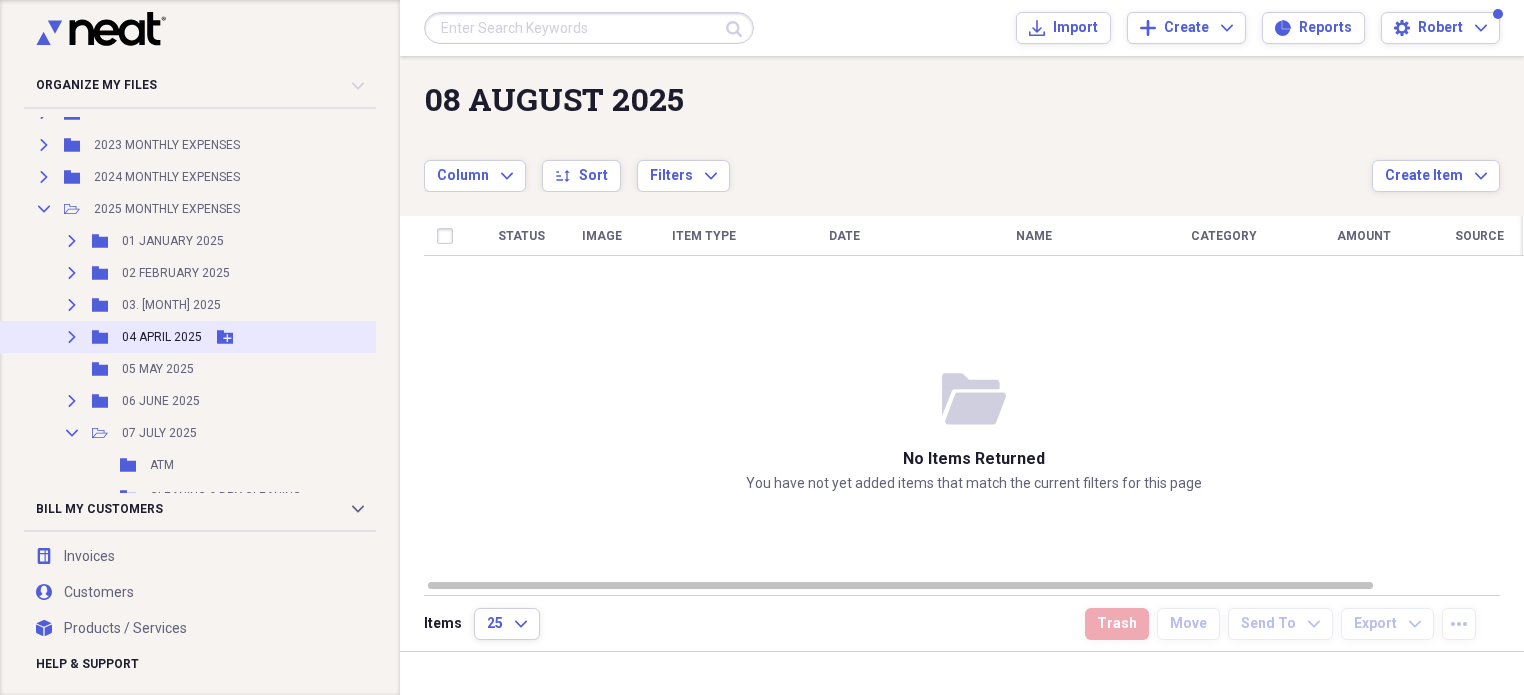 click on "Expand Folder 04 [MONTH] 2025 Add Folder" at bounding box center [238, 337] 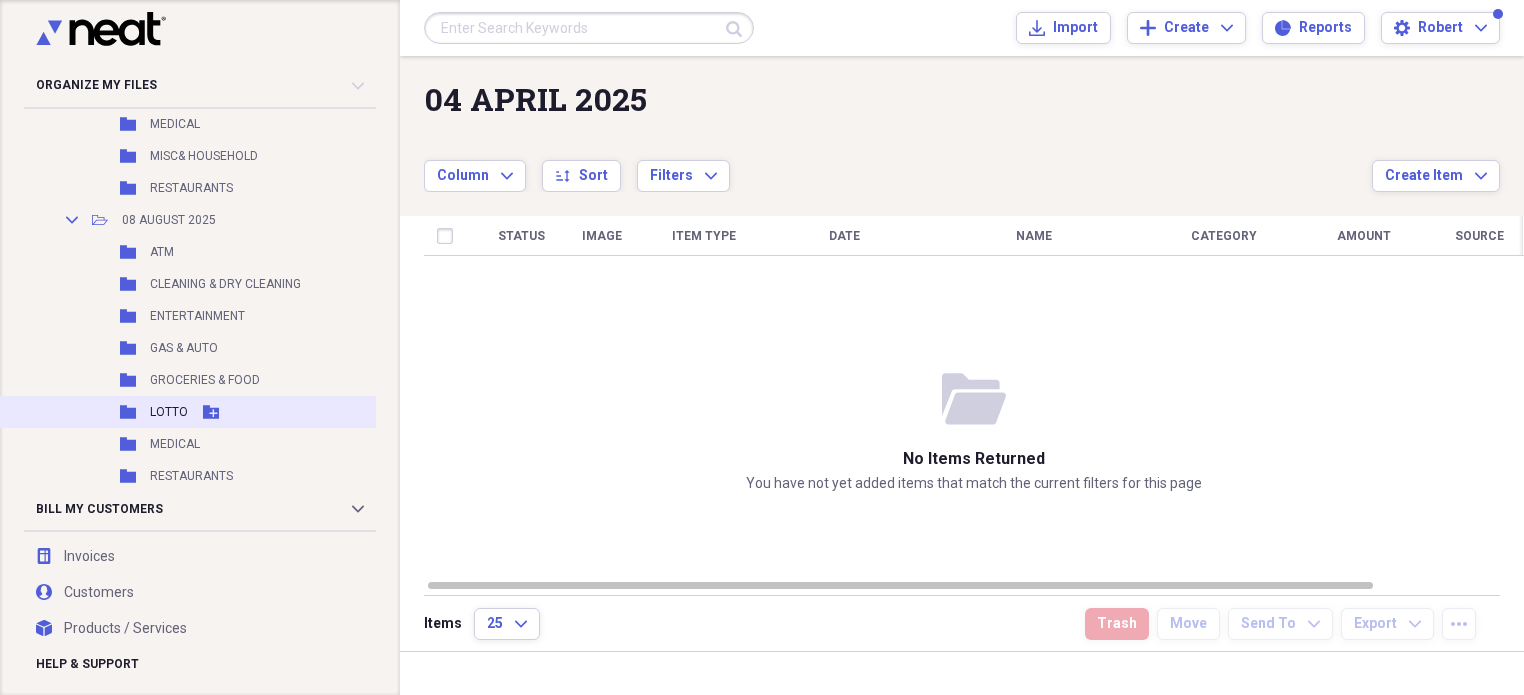 scroll, scrollTop: 1100, scrollLeft: 0, axis: vertical 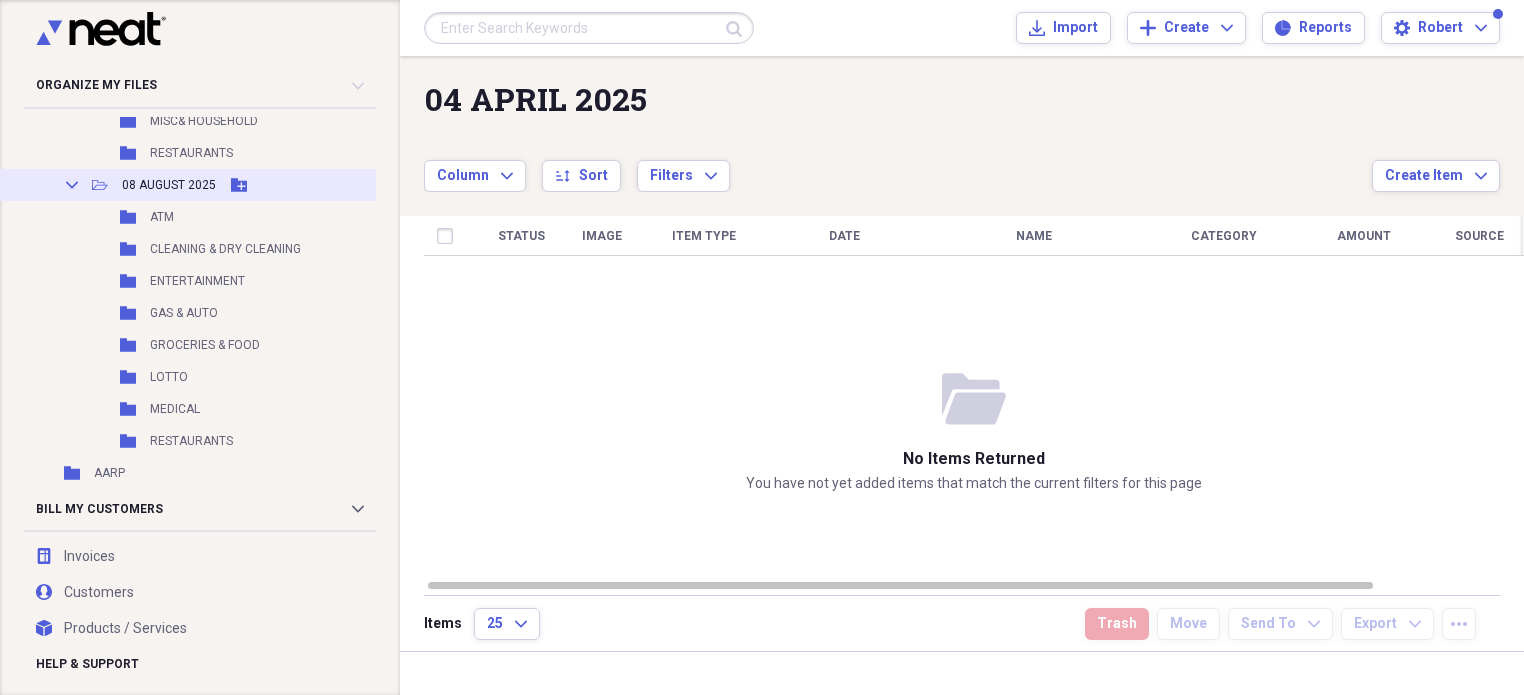 click on "08 AUGUST 2025" at bounding box center (169, 185) 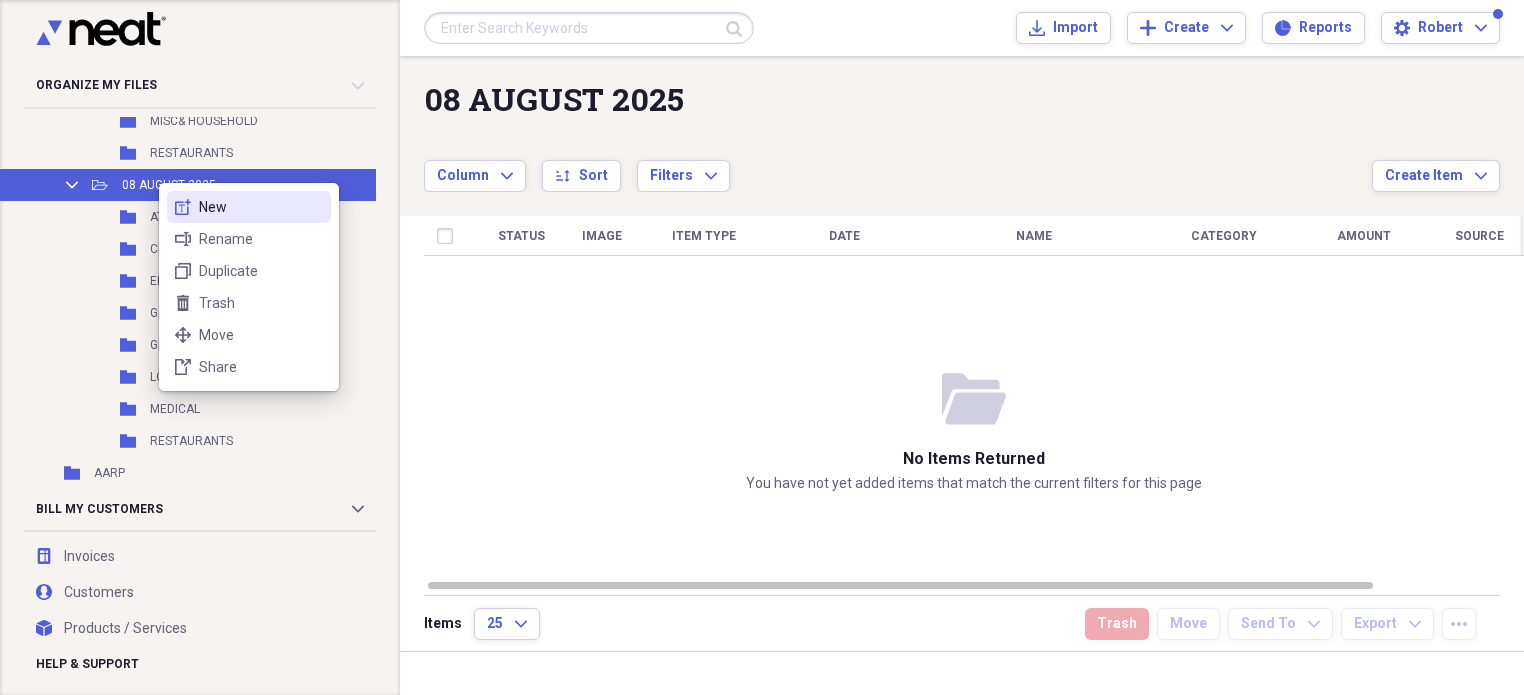 click on "New" at bounding box center [261, 207] 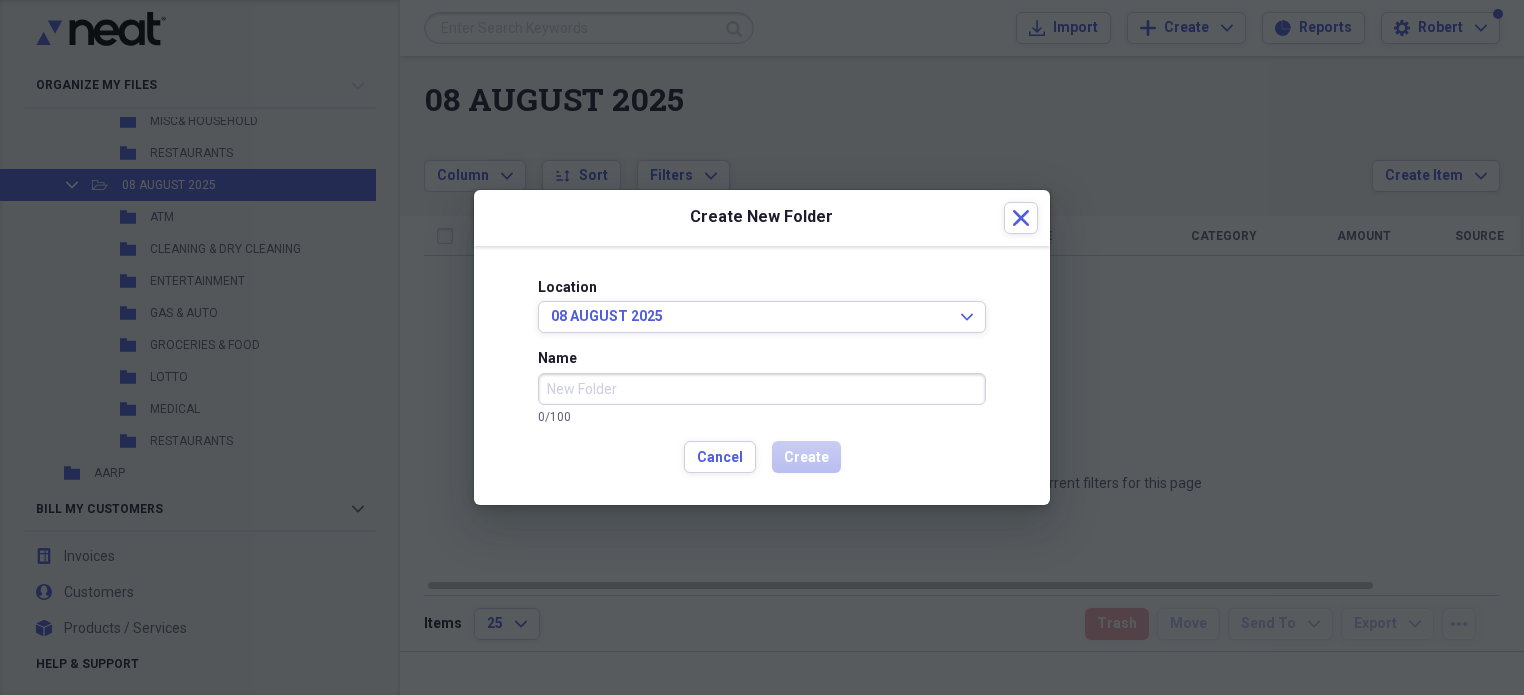 click on "Name" at bounding box center (762, 389) 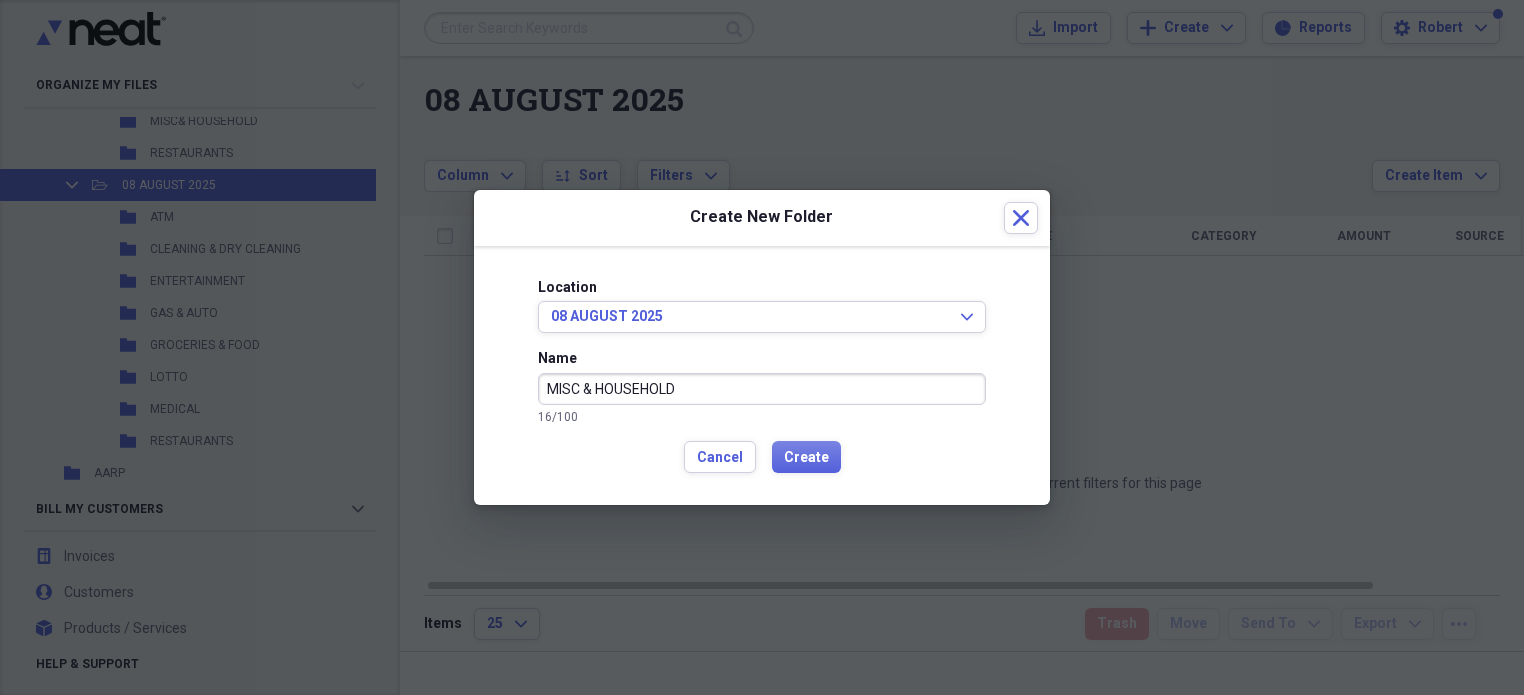 type on "MISC & HOUSEHOLD" 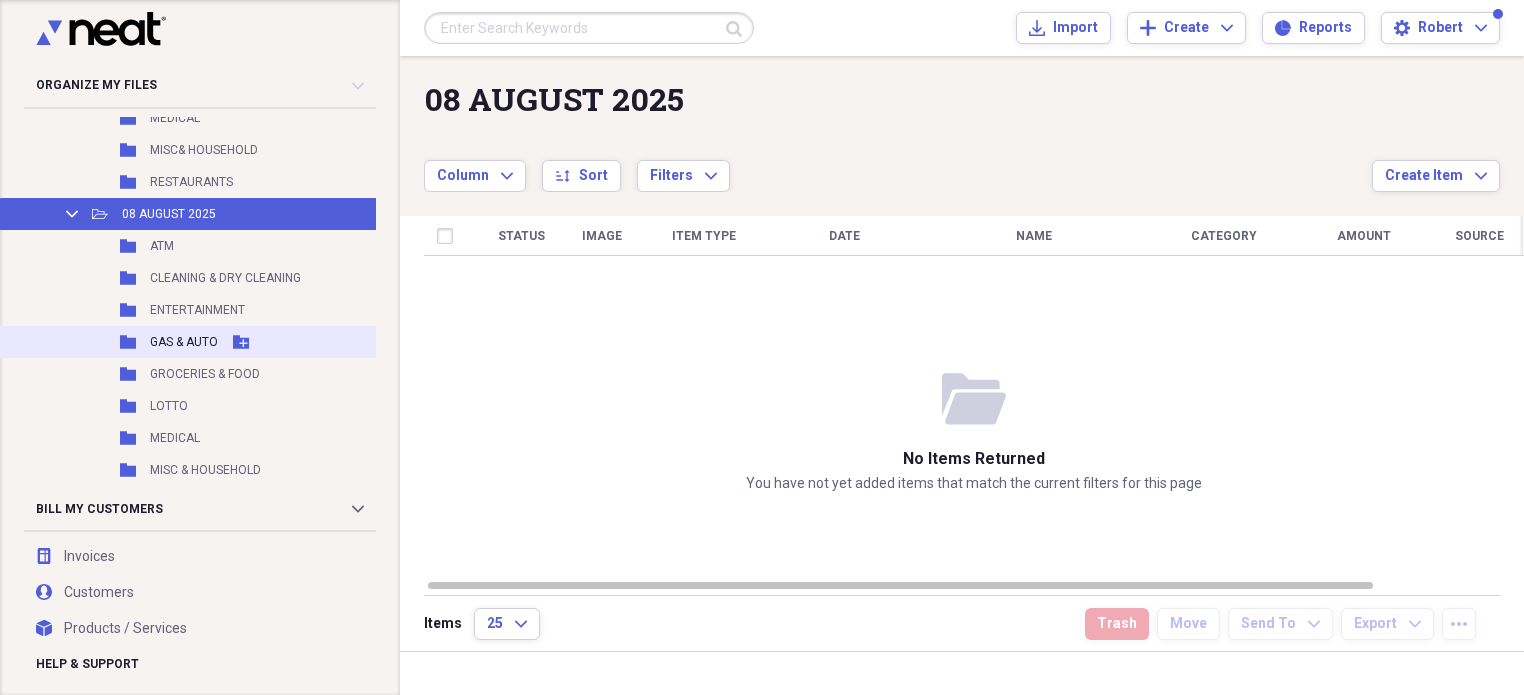 scroll, scrollTop: 1100, scrollLeft: 0, axis: vertical 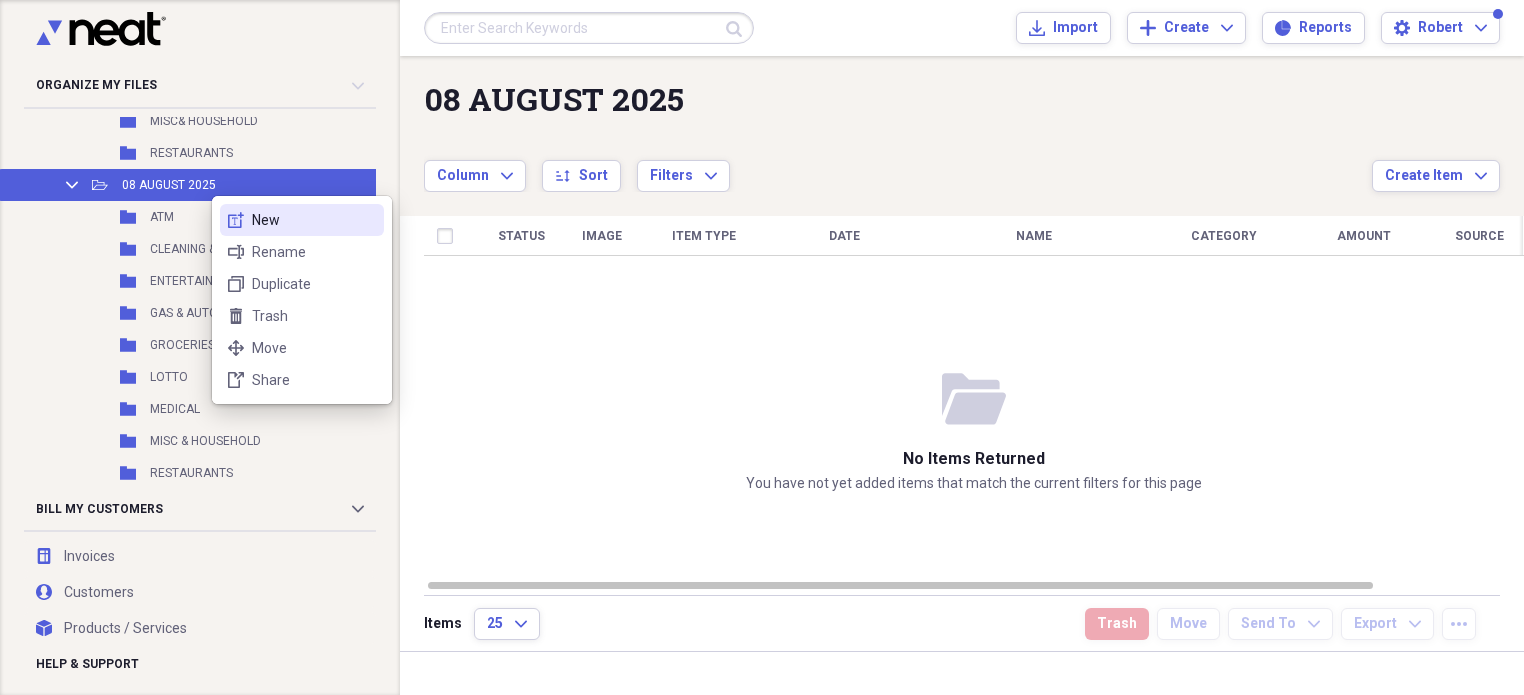 click on "New" at bounding box center (314, 220) 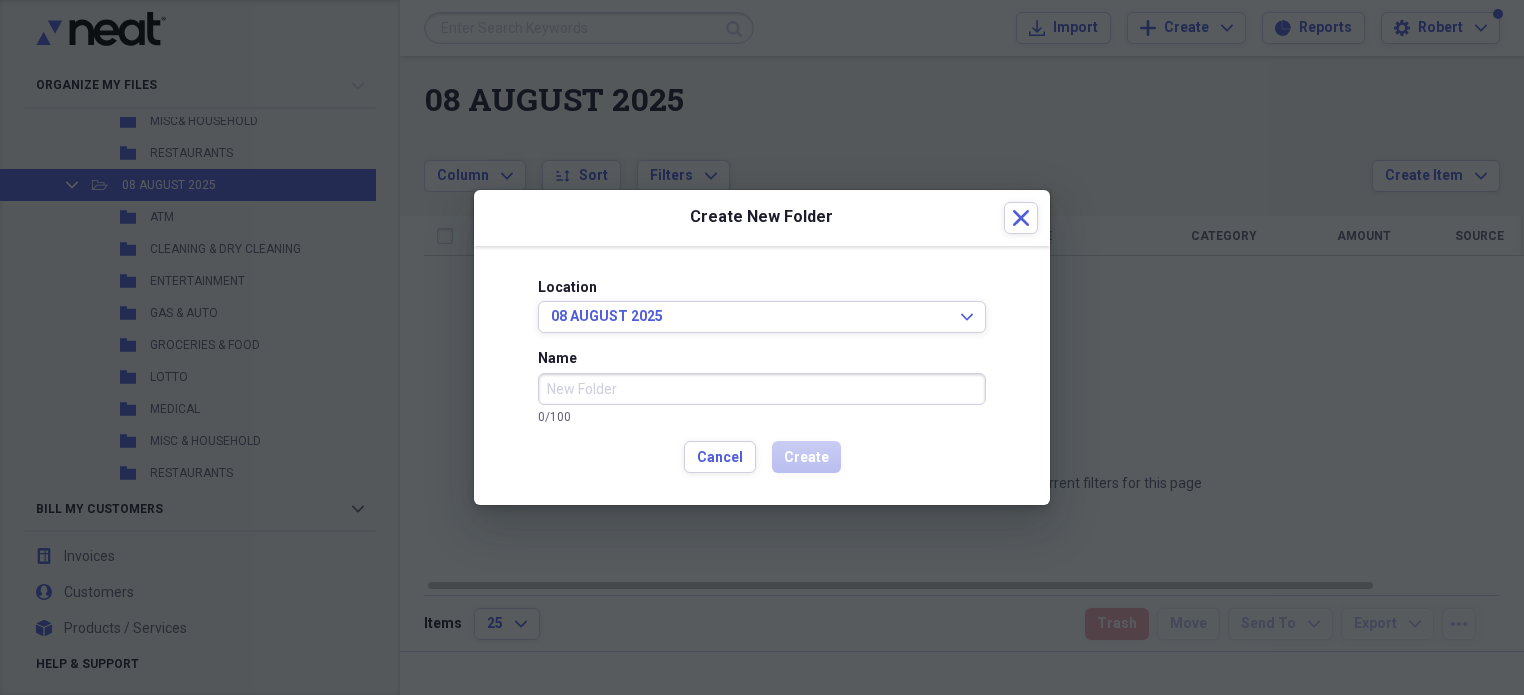 click on "Name" at bounding box center (762, 389) 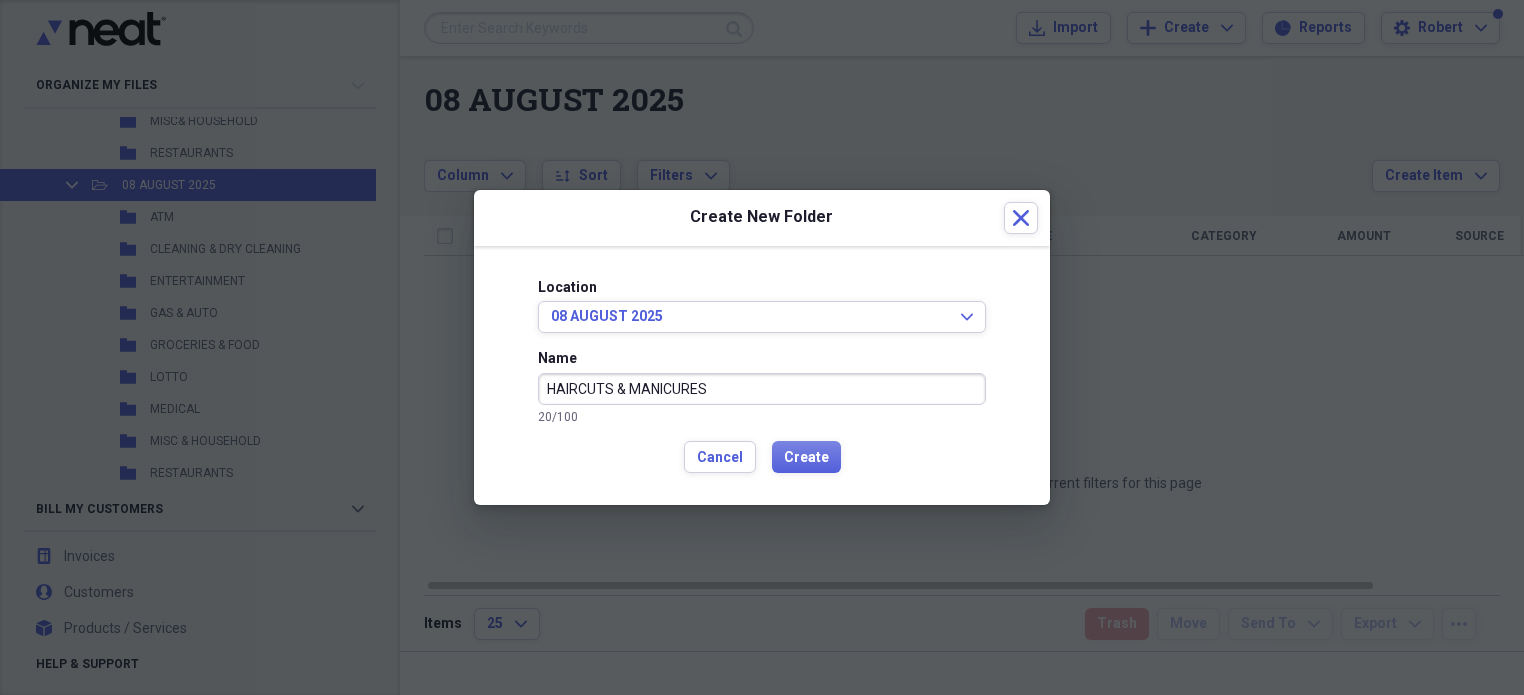 type on "HAIRCUTS & MANICURES" 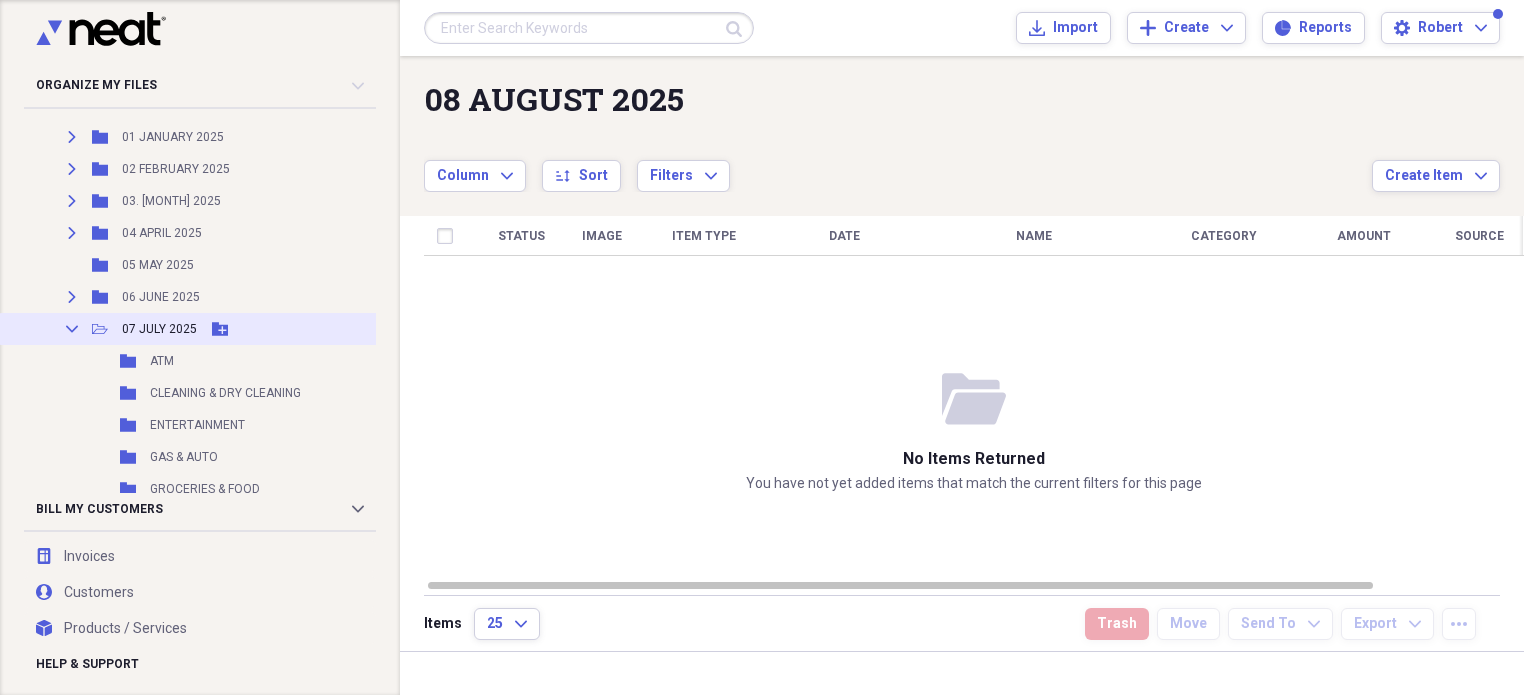 scroll, scrollTop: 600, scrollLeft: 0, axis: vertical 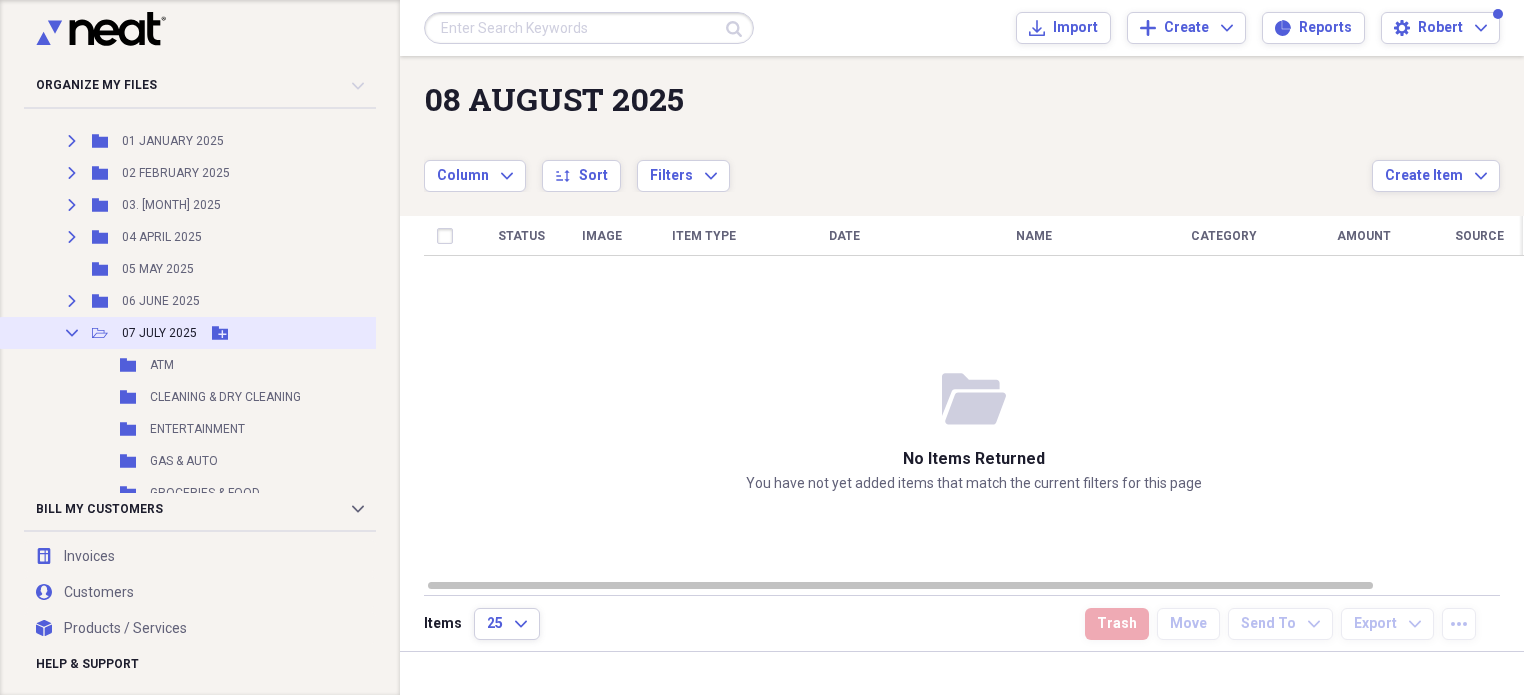 click on "Collapse" 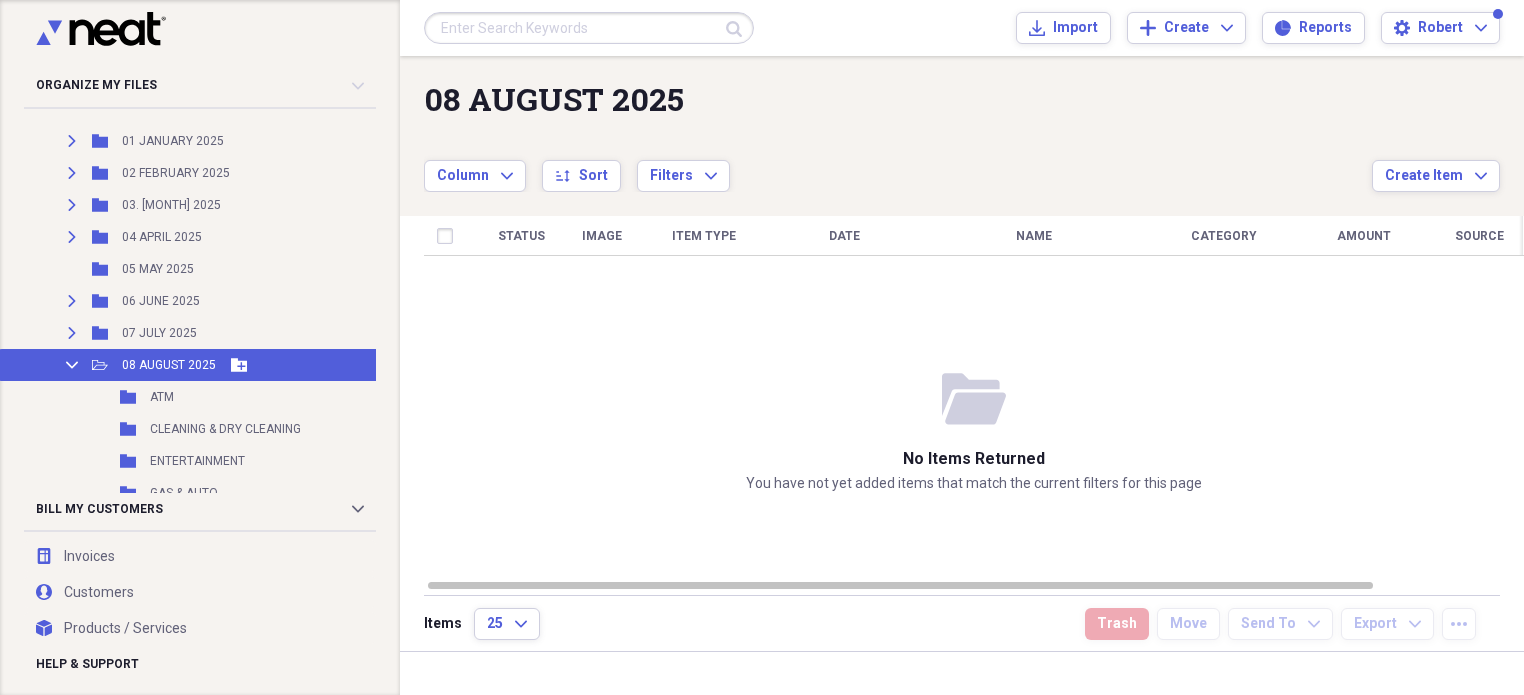 click on "Collapse" at bounding box center [72, 365] 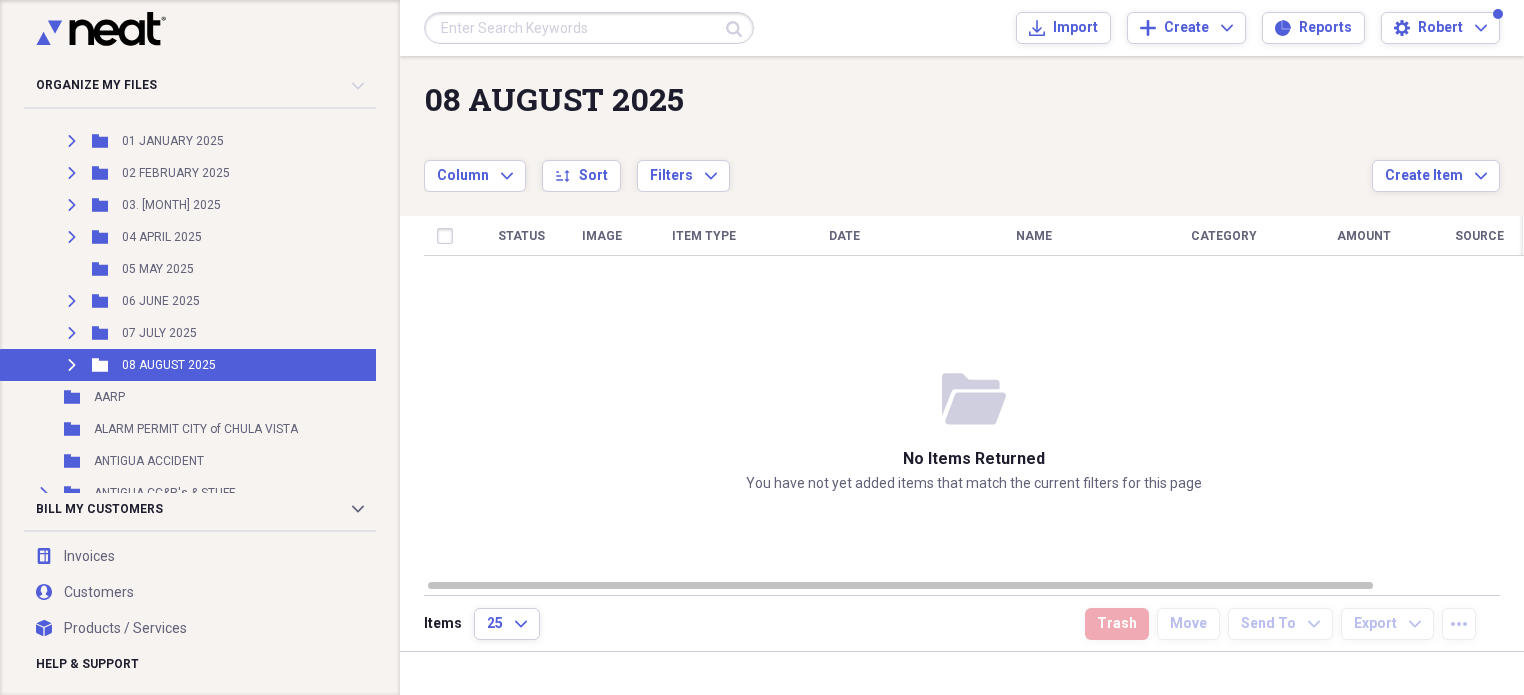 drag, startPoint x: 1475, startPoint y: 90, endPoint x: 1468, endPoint y: 80, distance: 12.206555 